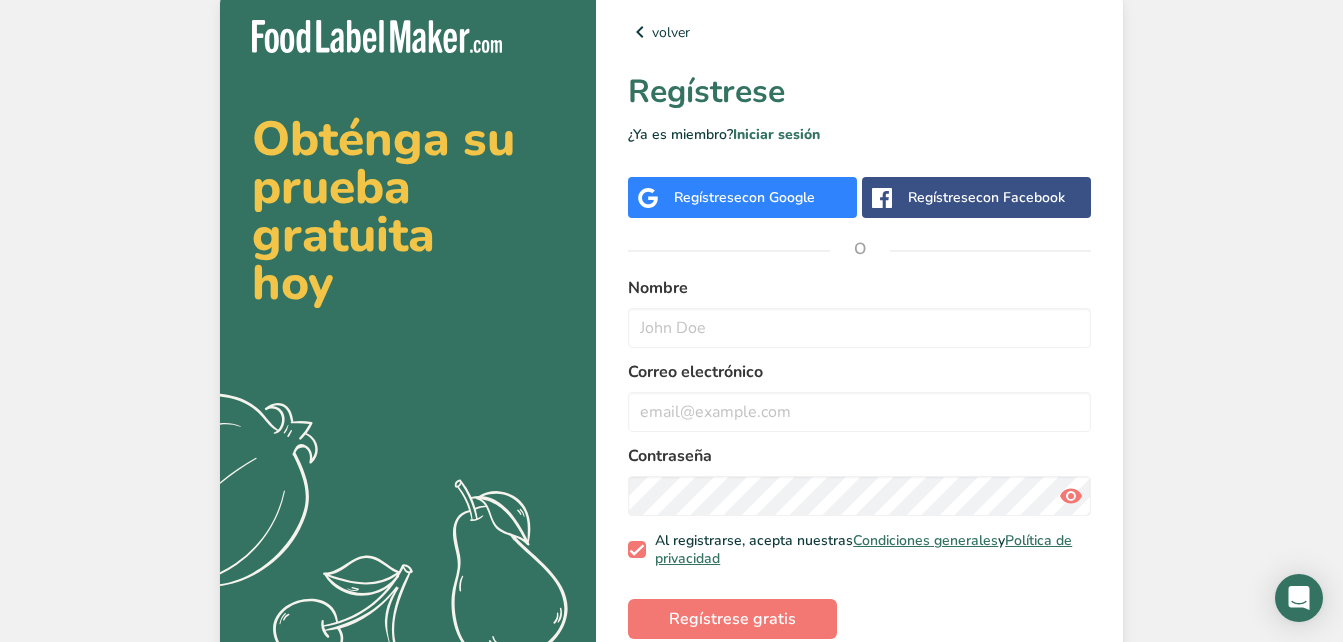 scroll, scrollTop: 0, scrollLeft: 0, axis: both 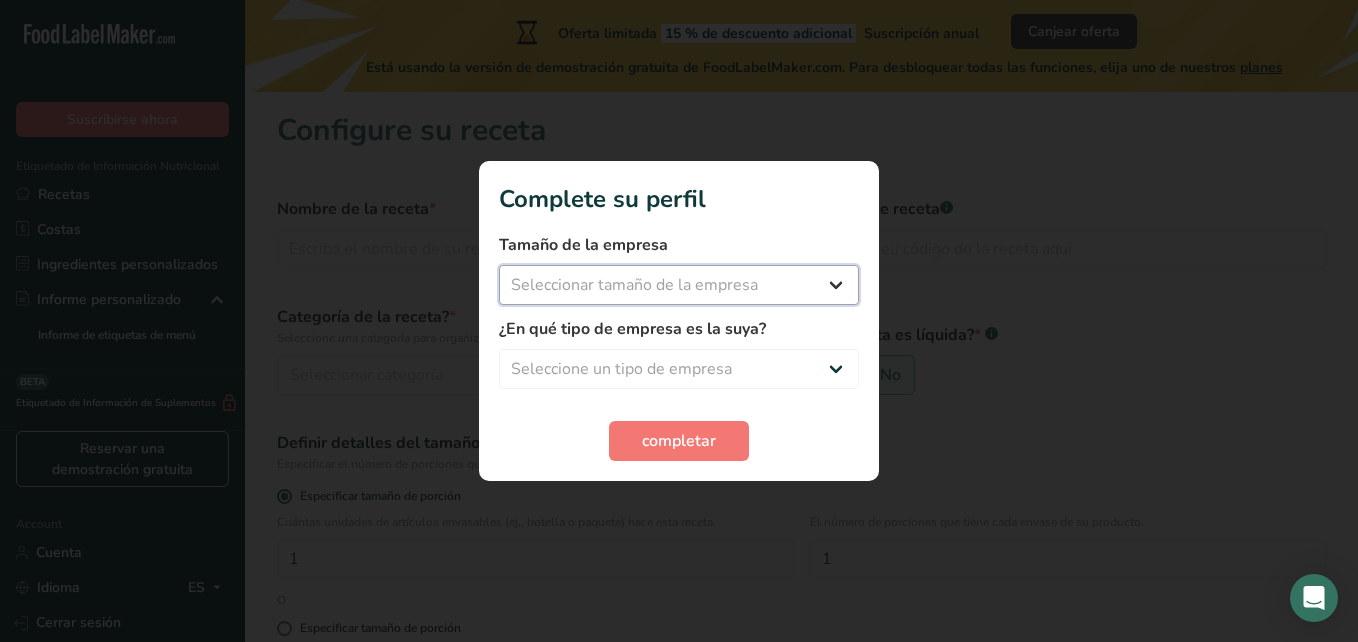 click on "Seleccionar tamaño de la empresa
Menos de 10 empleados
De 10 a 50 empleados
De 51 a 500 empleados
Más de 500 empleados" at bounding box center (679, 285) 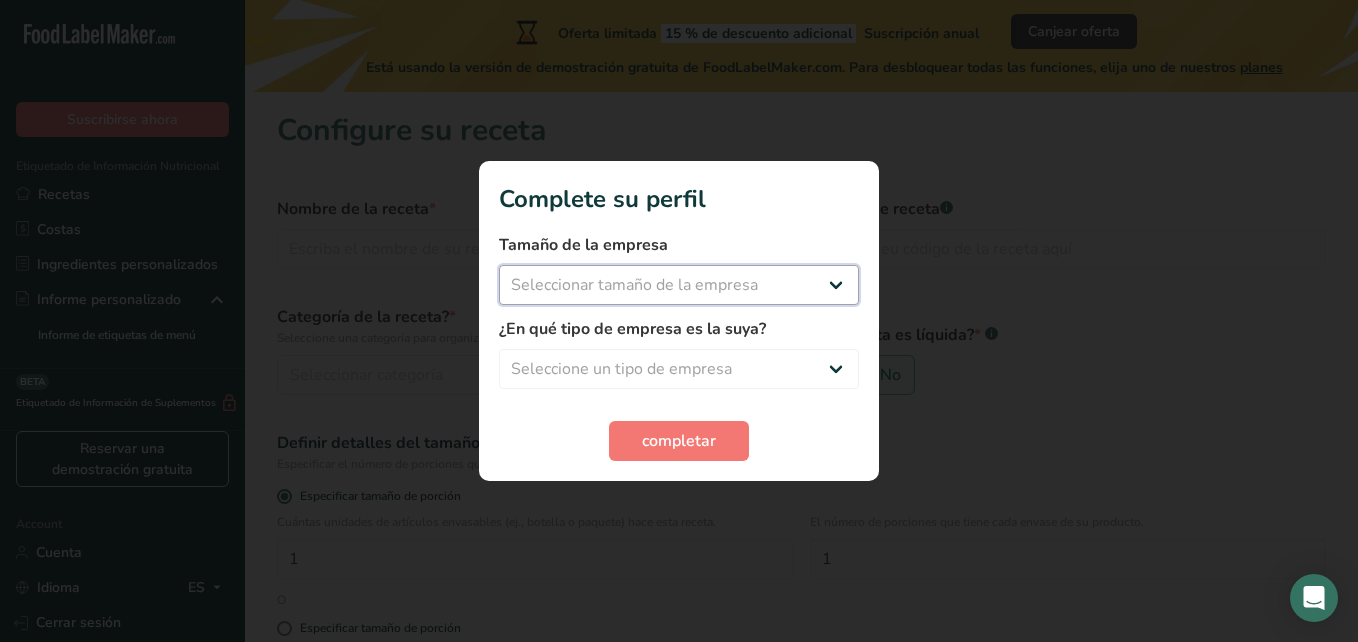 select on "1" 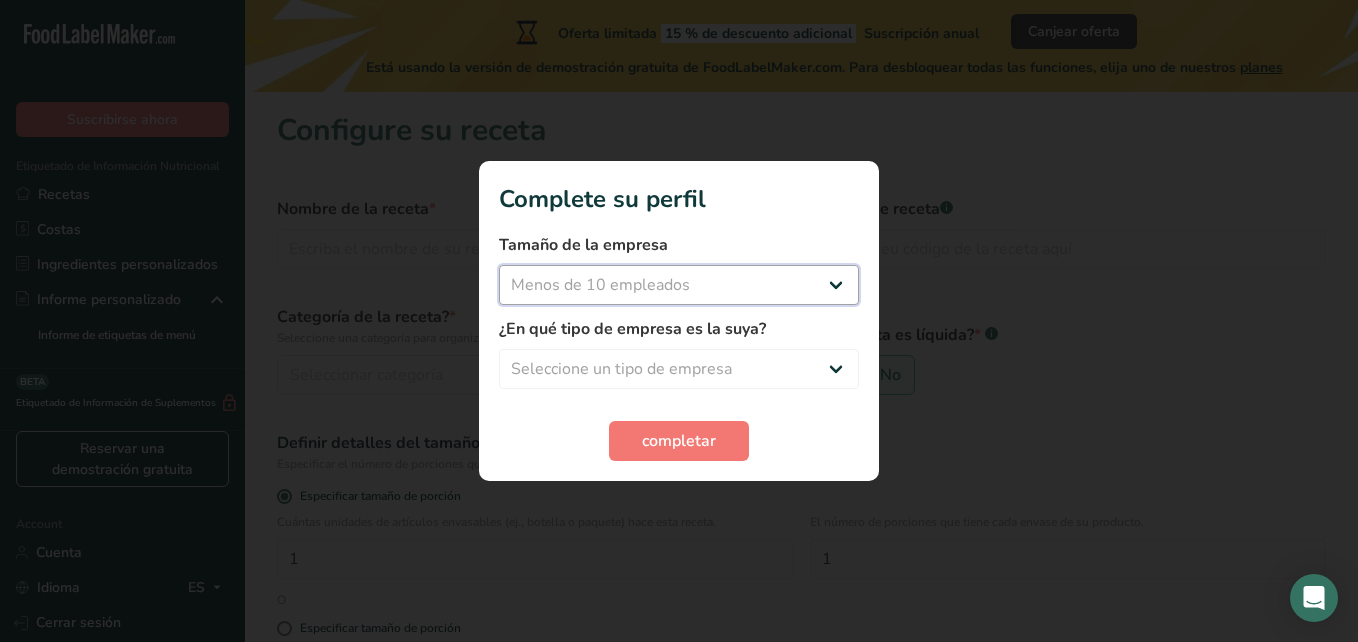click on "Seleccionar tamaño de la empresa
Menos de 10 empleados
De 10 a 50 empleados
De 51 a 500 empleados
Más de 500 empleados" at bounding box center (679, 285) 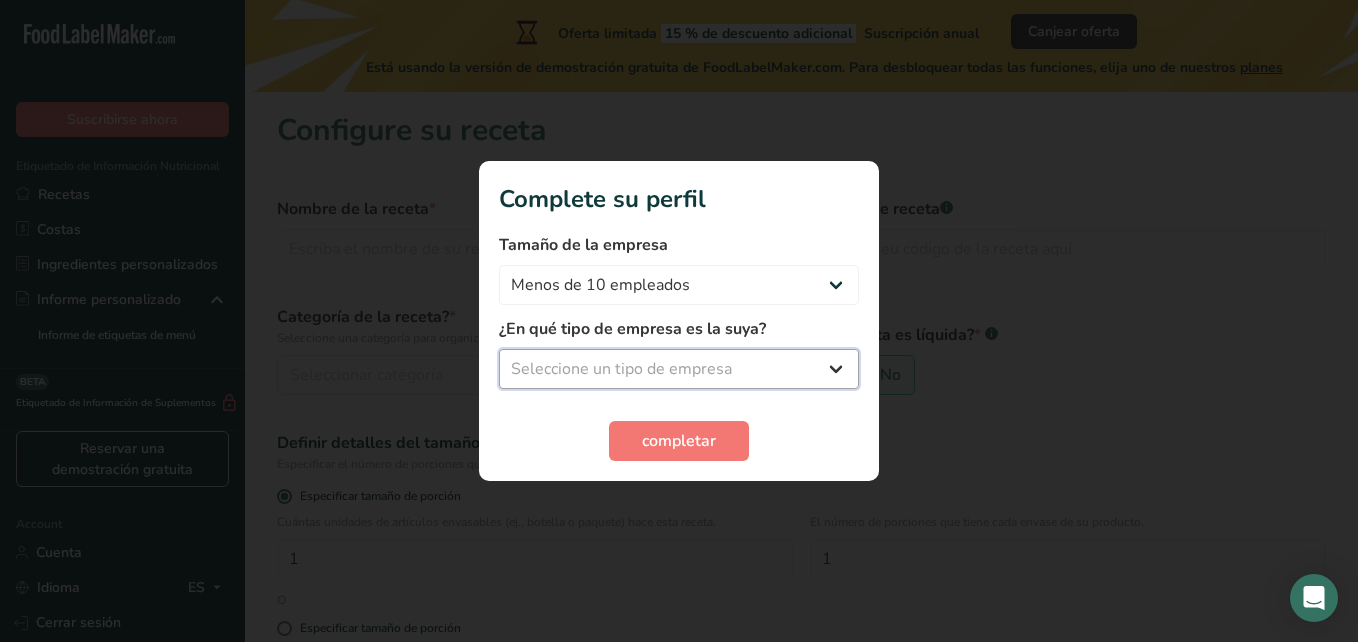 click on "Seleccione un tipo de empresa
Fabricante de alimentos envasados
Restaurante y cafetería
Panadería
Empresa de comidas preparadas y cáterin
Nutricionista
Bloguero gastronómico
Entrenador personal
Otro" at bounding box center (679, 369) 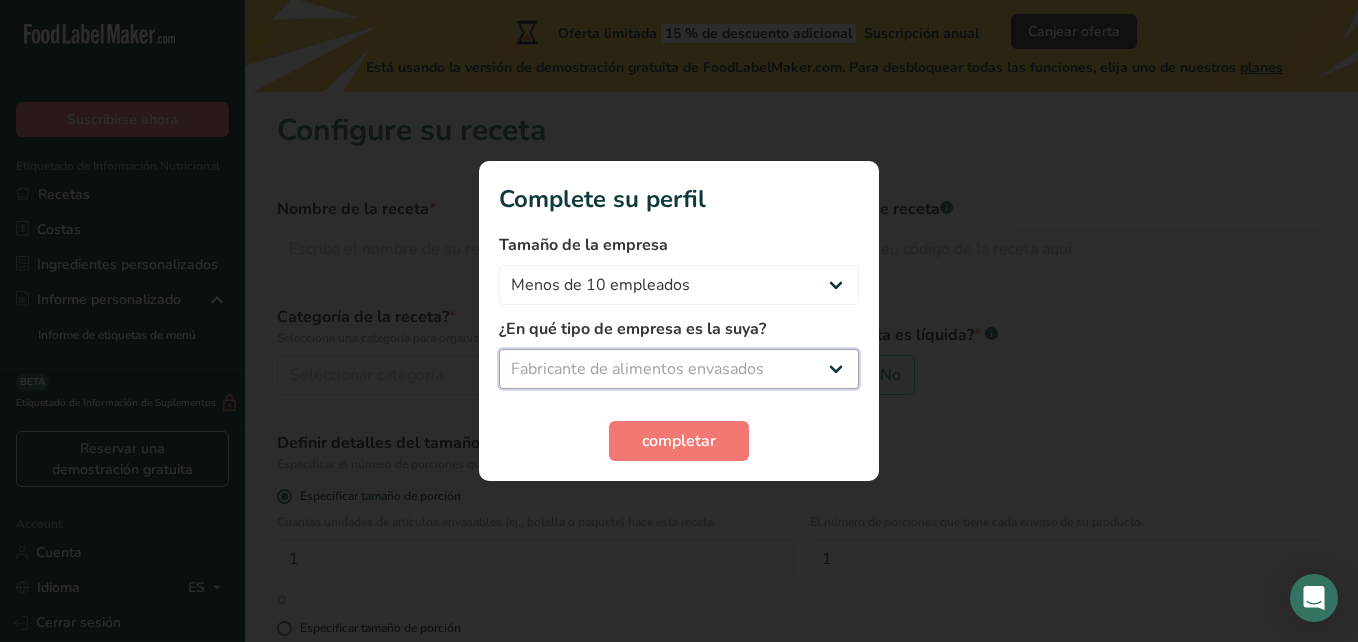 click on "Seleccione un tipo de empresa
Fabricante de alimentos envasados
Restaurante y cafetería
Panadería
Empresa de comidas preparadas y cáterin
Nutricionista
Bloguero gastronómico
Entrenador personal
Otro" at bounding box center [679, 369] 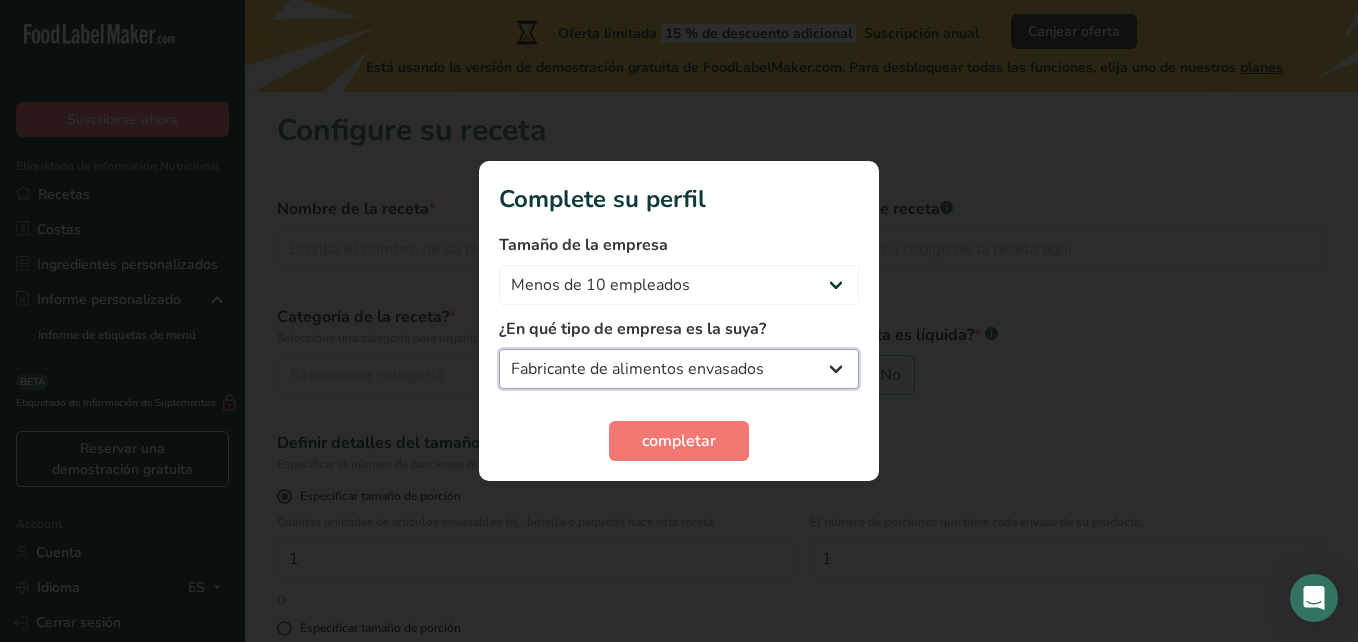 click on "Fabricante de alimentos envasados
Restaurante y cafetería
Panadería
Empresa de comidas preparadas y cáterin
Nutricionista
Bloguero gastronómico
Entrenador personal
Otro" at bounding box center (679, 369) 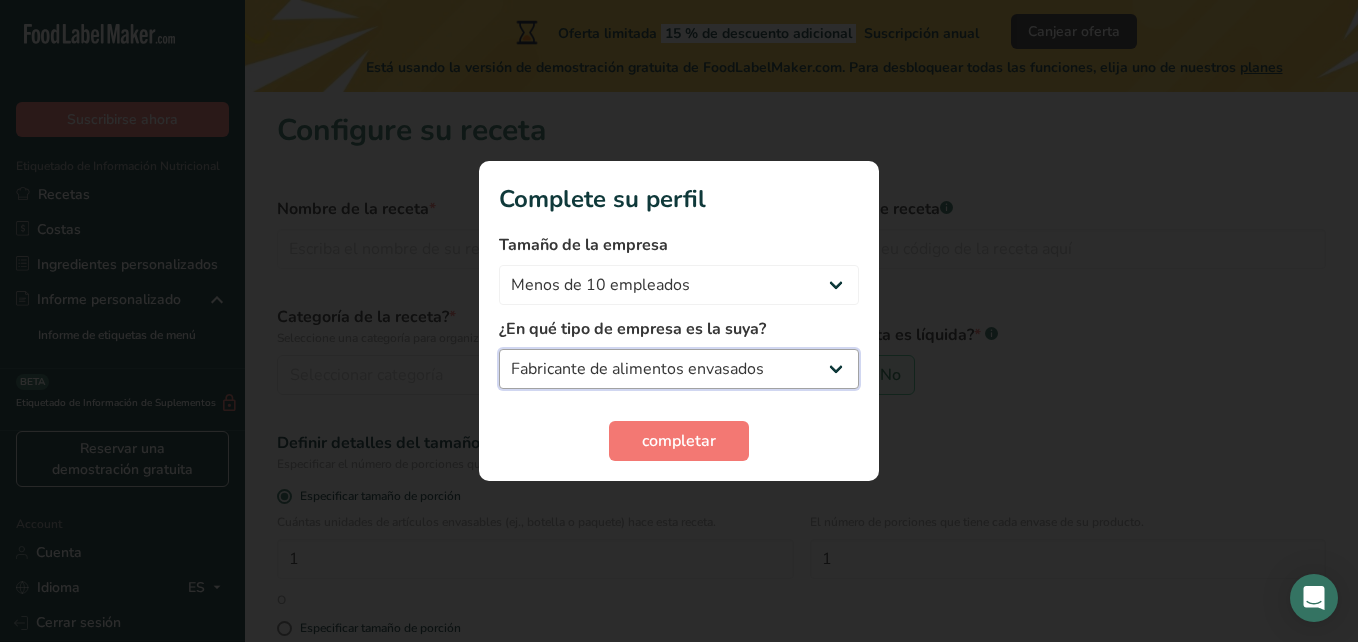 select on "8" 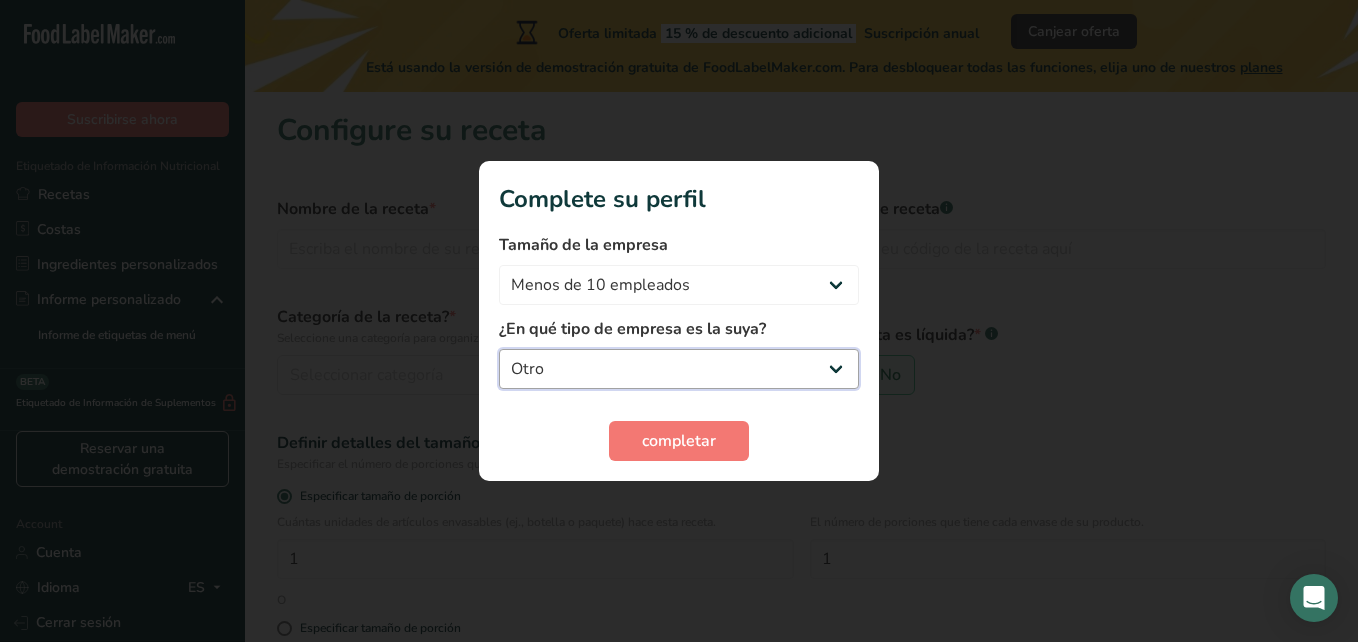click on "Fabricante de alimentos envasados
Restaurante y cafetería
Panadería
Empresa de comidas preparadas y cáterin
Nutricionista
Bloguero gastronómico
Entrenador personal
Otro" at bounding box center [679, 369] 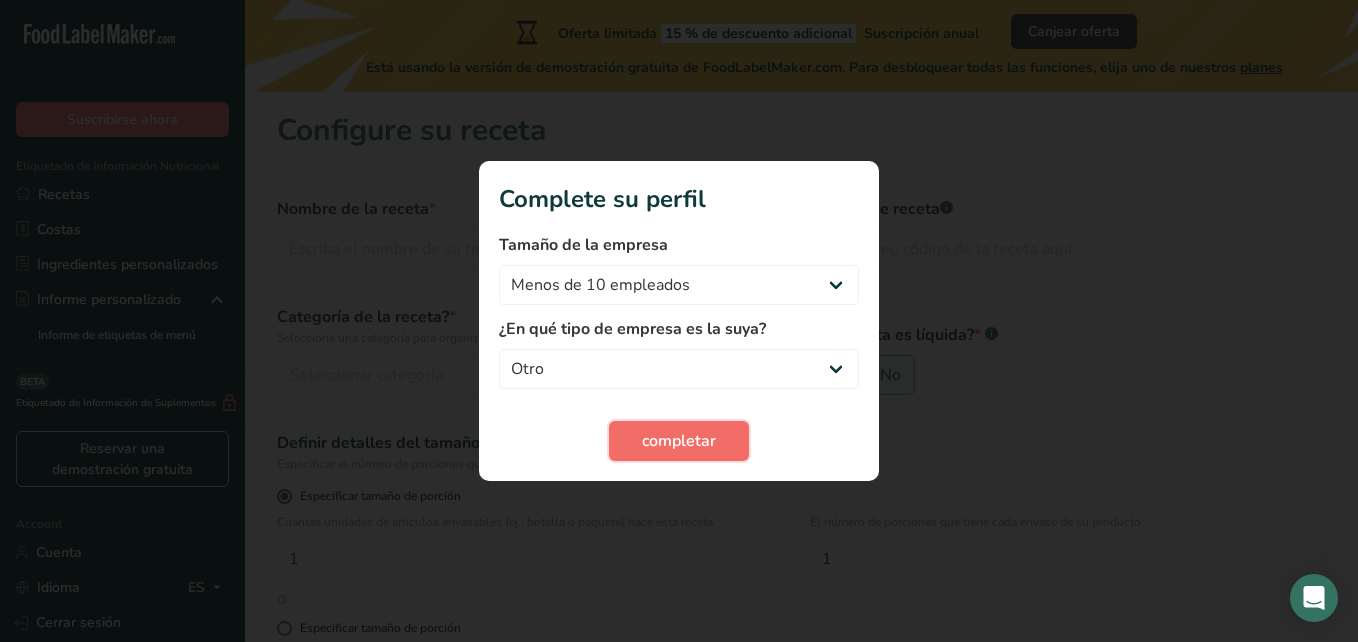 click on "completar" at bounding box center [679, 441] 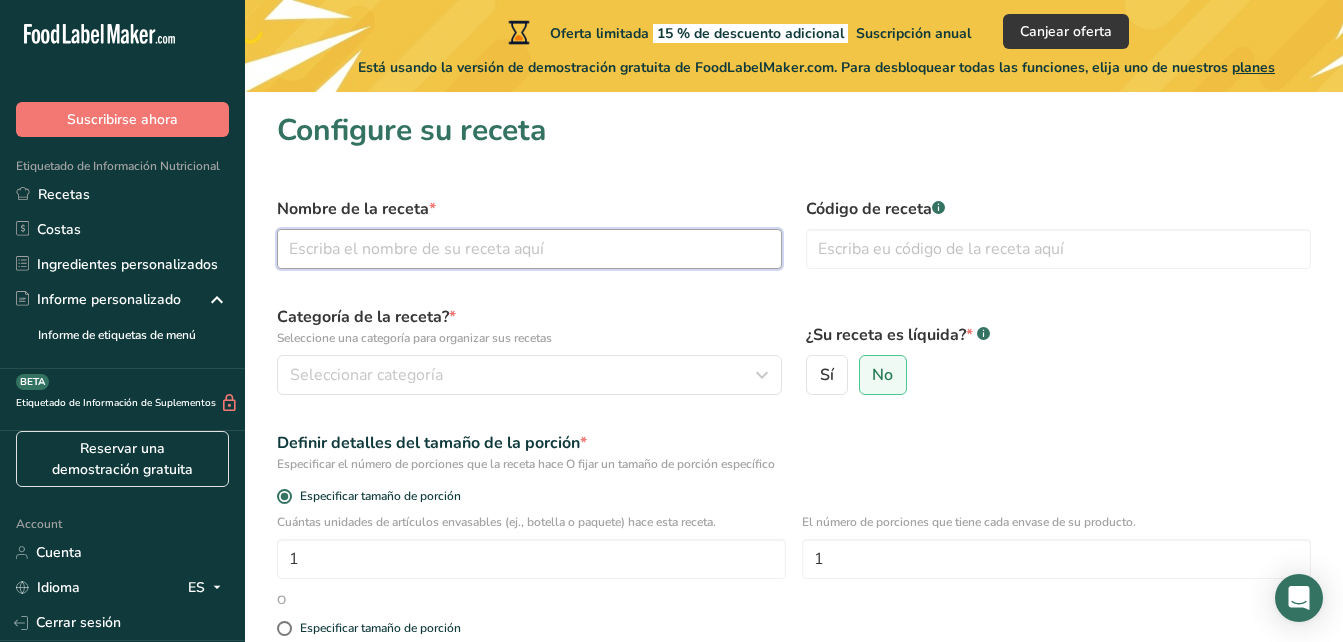 click at bounding box center (529, 249) 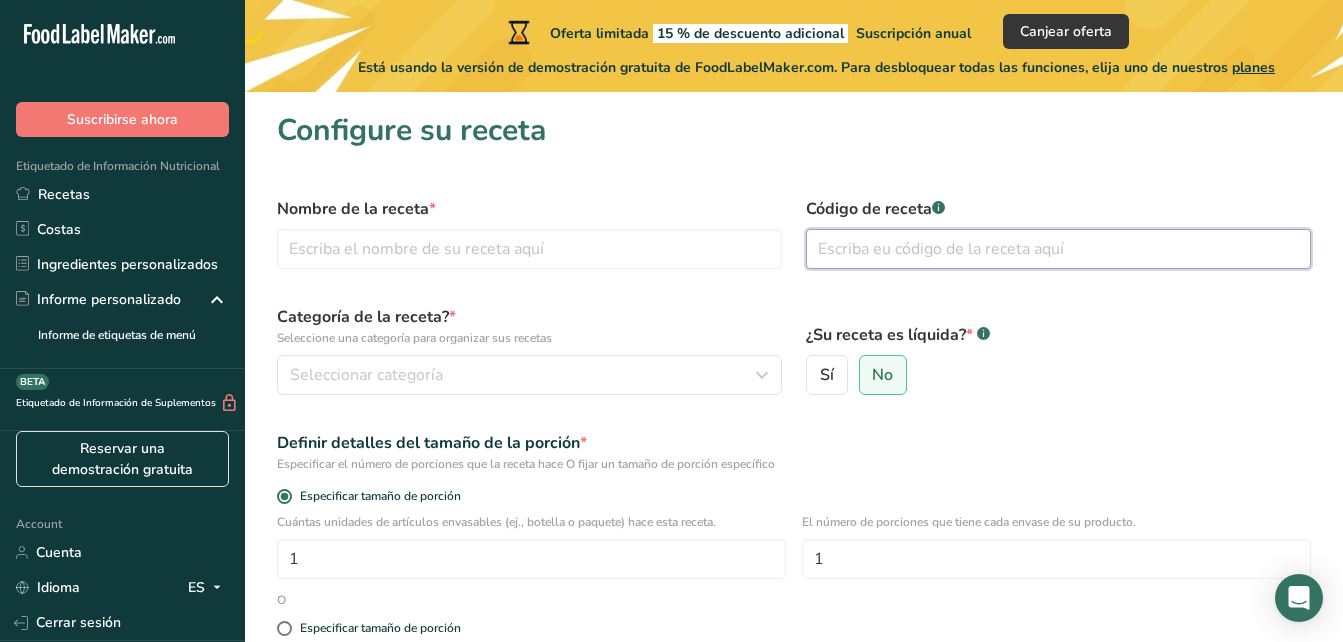 click at bounding box center [1058, 249] 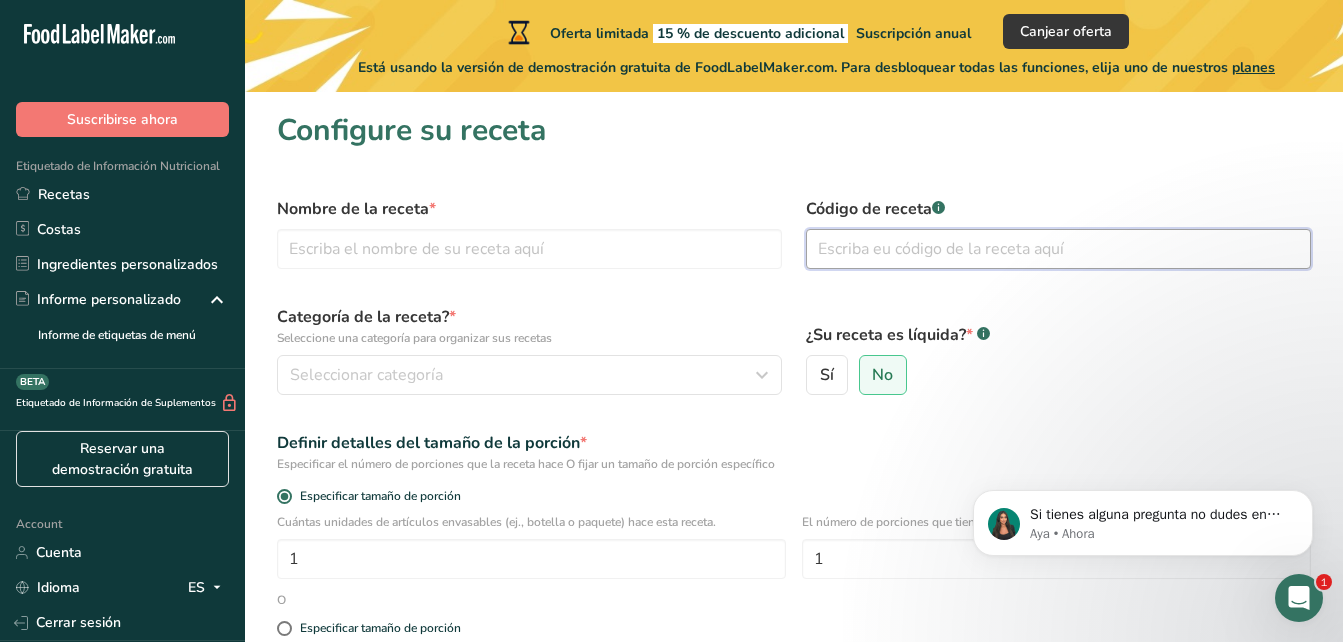 scroll, scrollTop: 0, scrollLeft: 0, axis: both 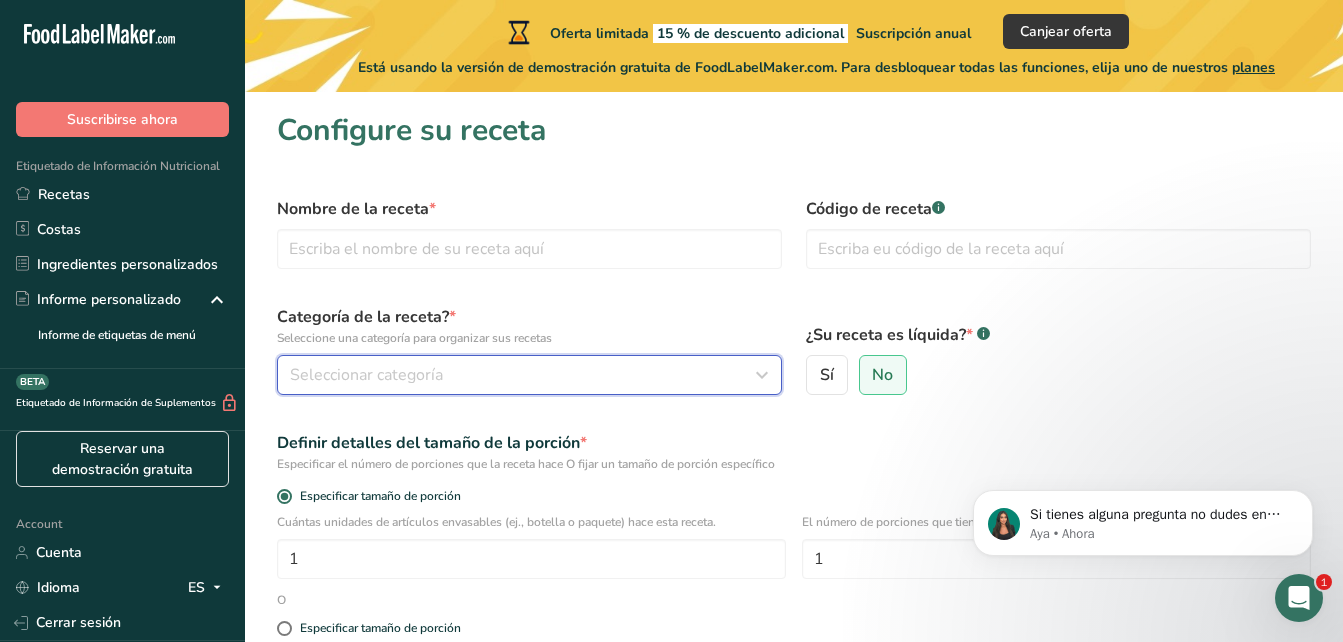 click on "Seleccionar categoría" at bounding box center [529, 375] 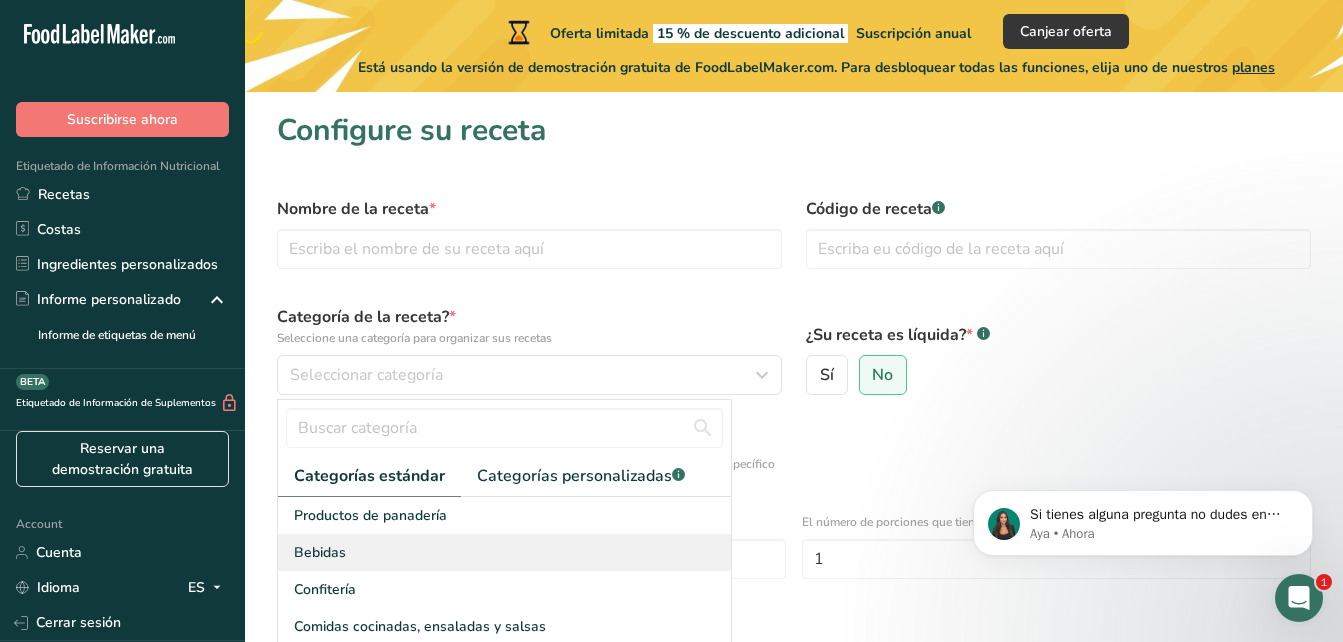 click on "Bebidas" at bounding box center [504, 552] 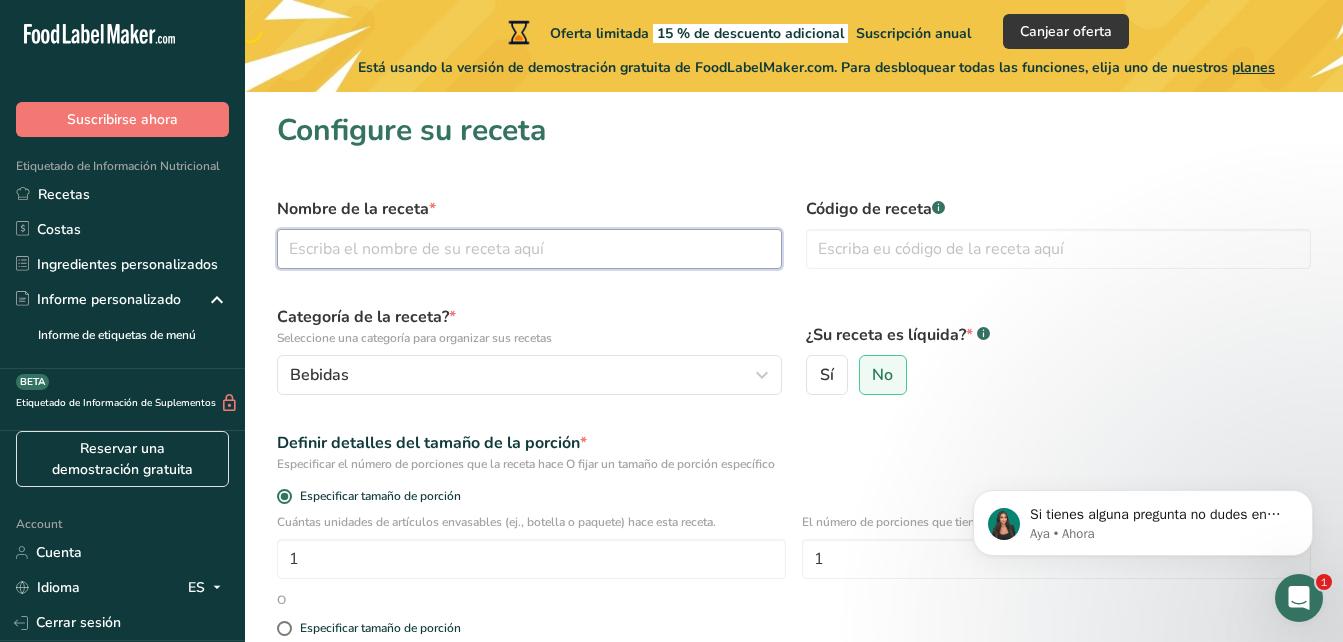 click at bounding box center [529, 249] 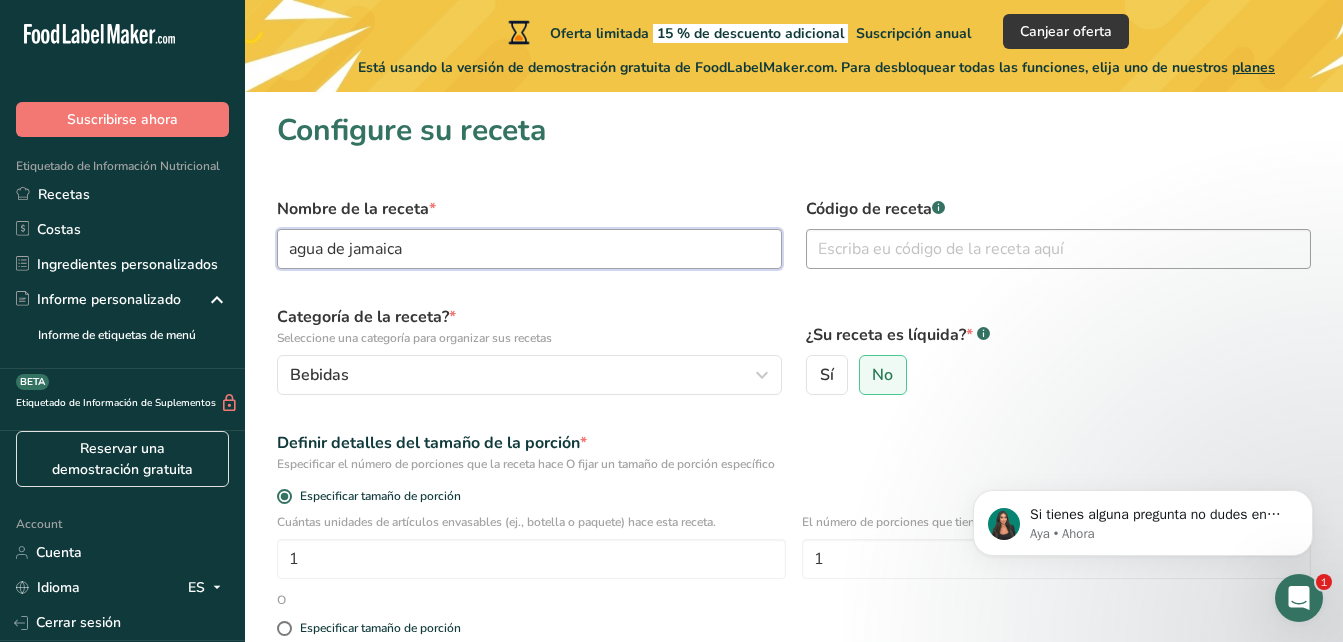 type on "agua de jamaica" 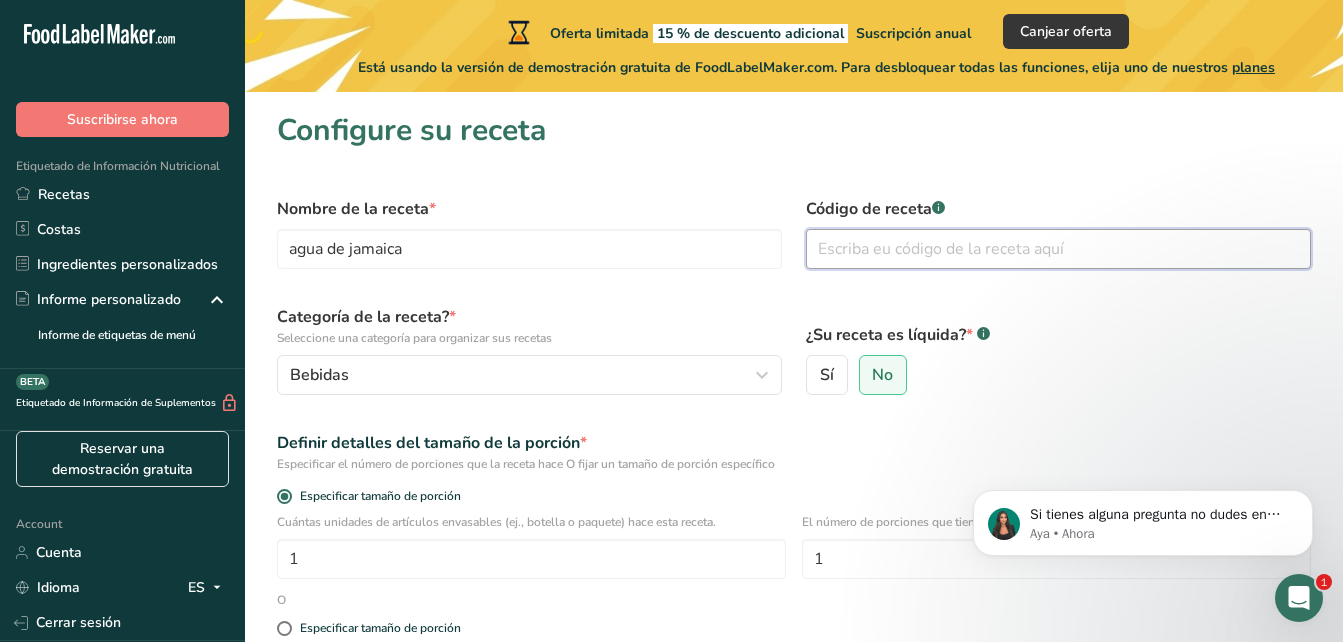 click at bounding box center (1058, 249) 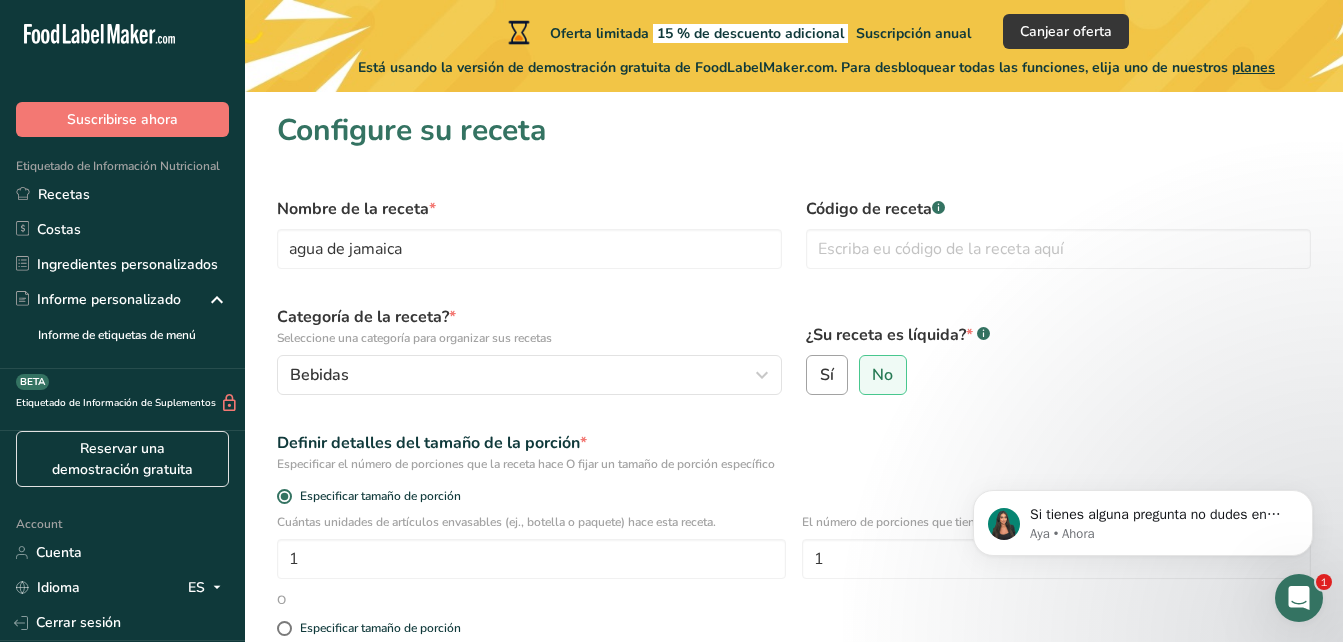 click on "Sí" at bounding box center [827, 375] 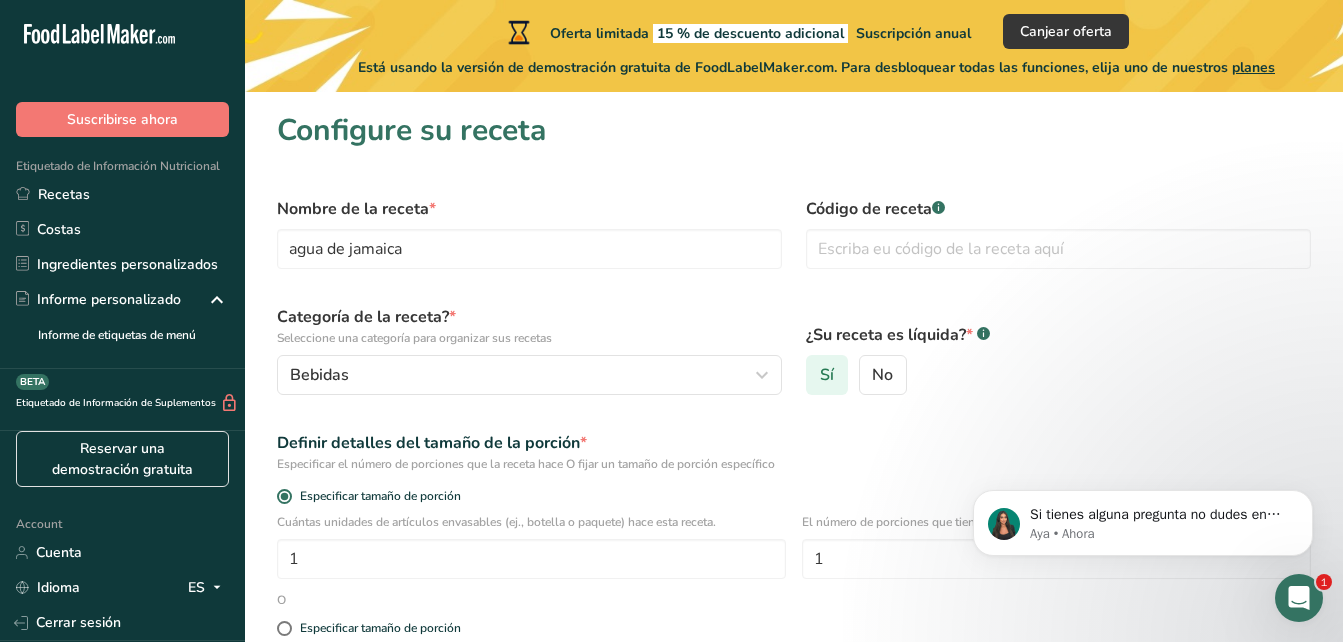 click on "Sí" at bounding box center (827, 375) 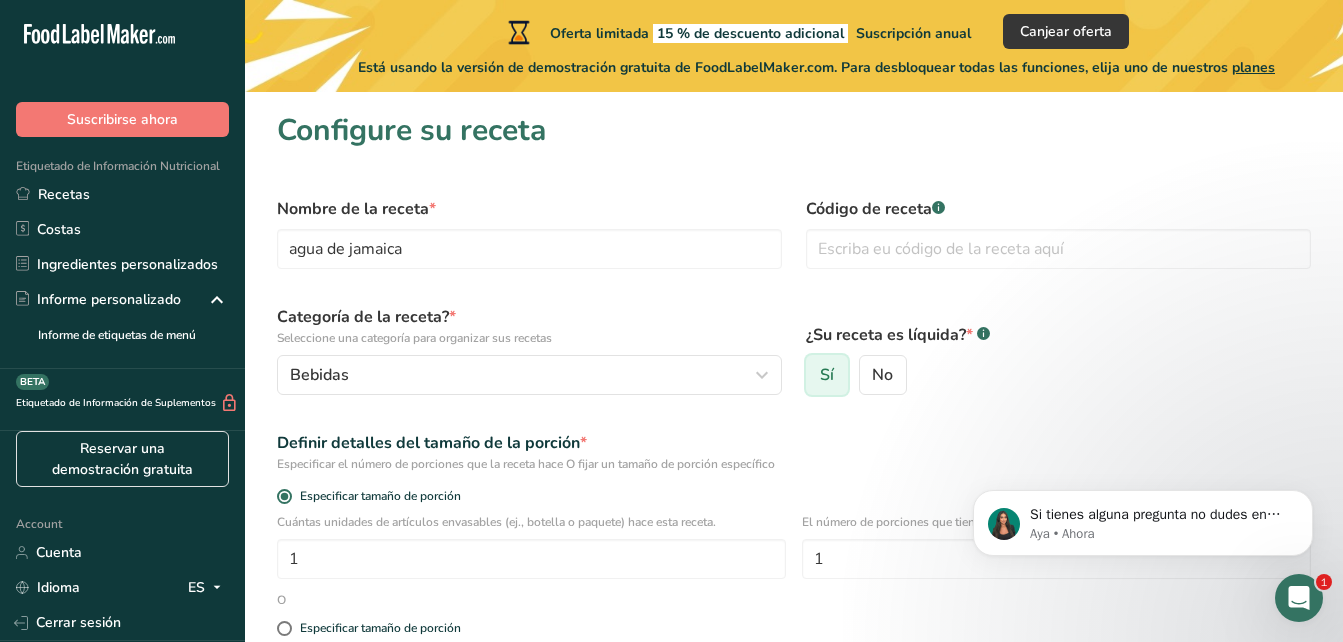 click on "No" at bounding box center (866, 375) 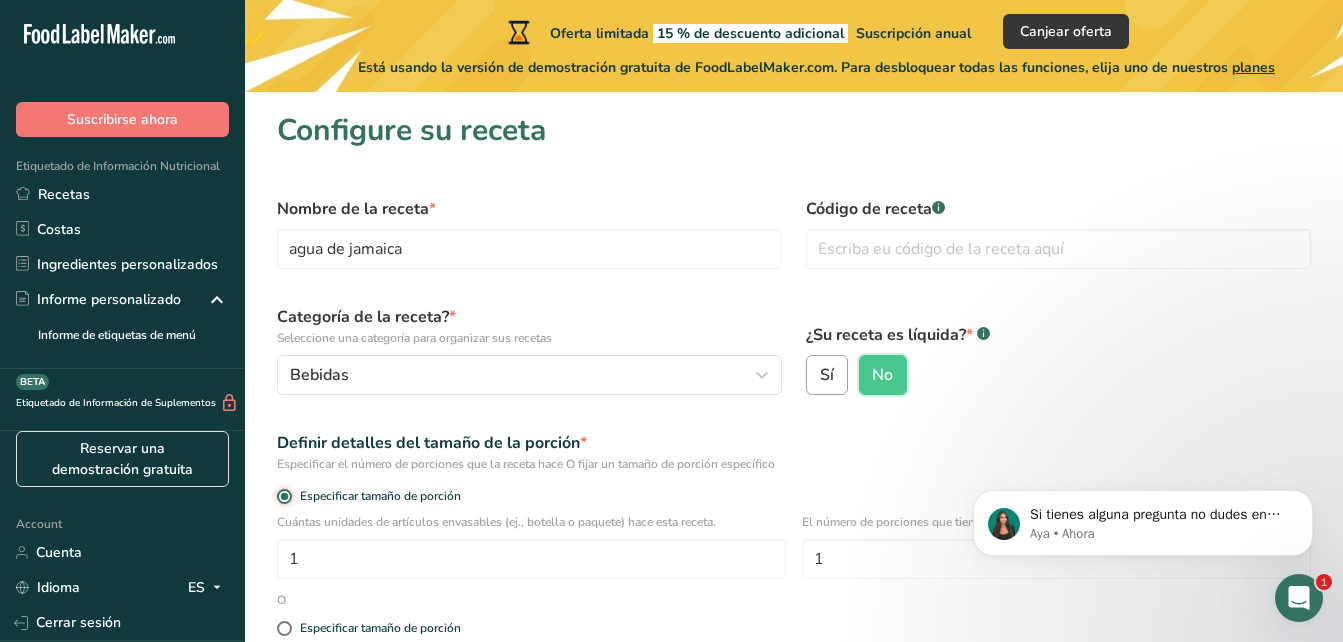click on "Especificar tamaño de porción" at bounding box center [283, 496] 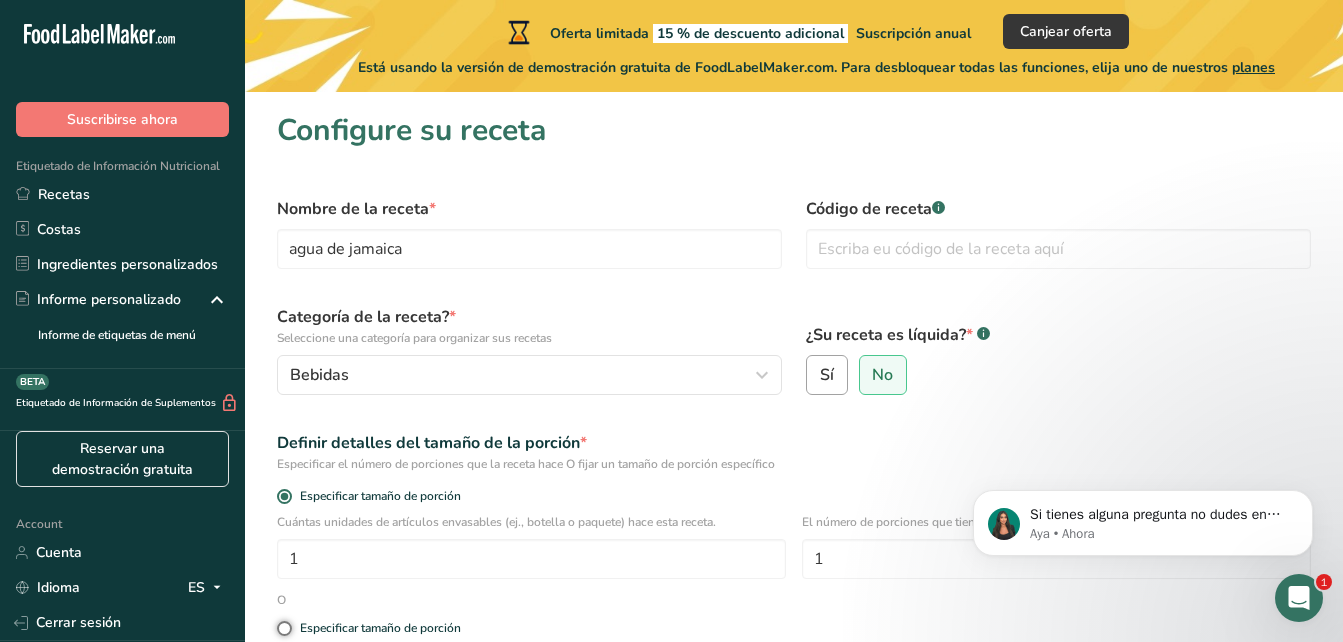 click on "Especificar tamaño de porción" at bounding box center [283, 628] 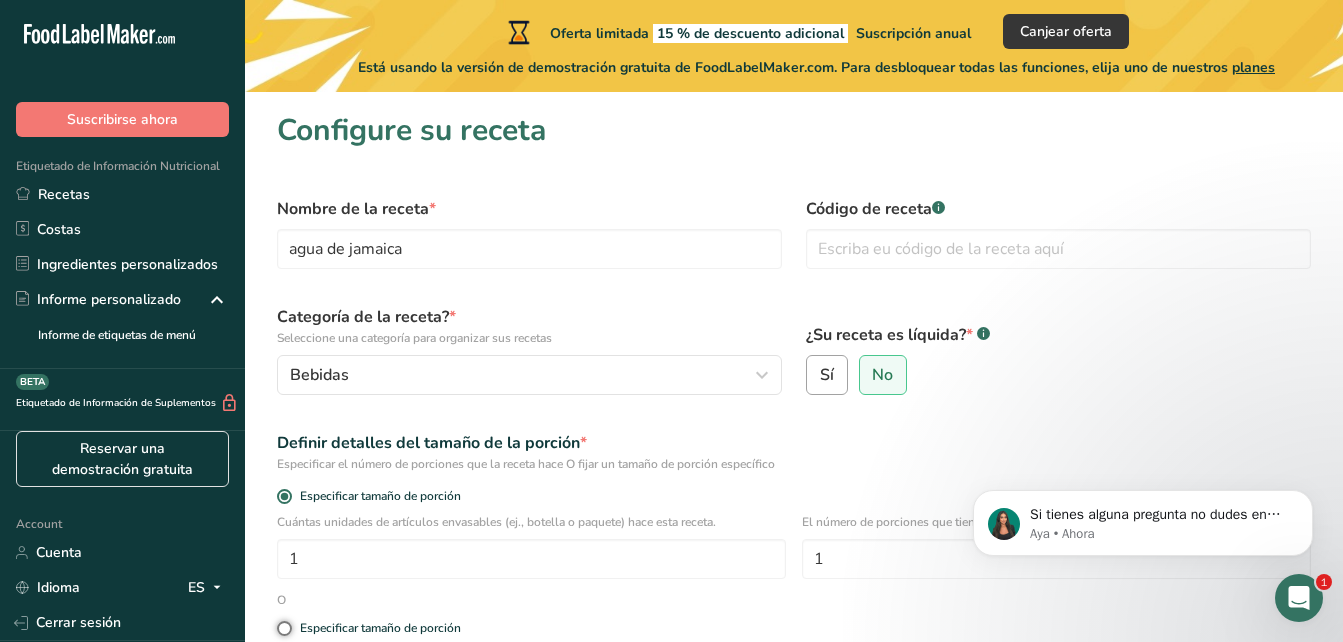 radio on "true" 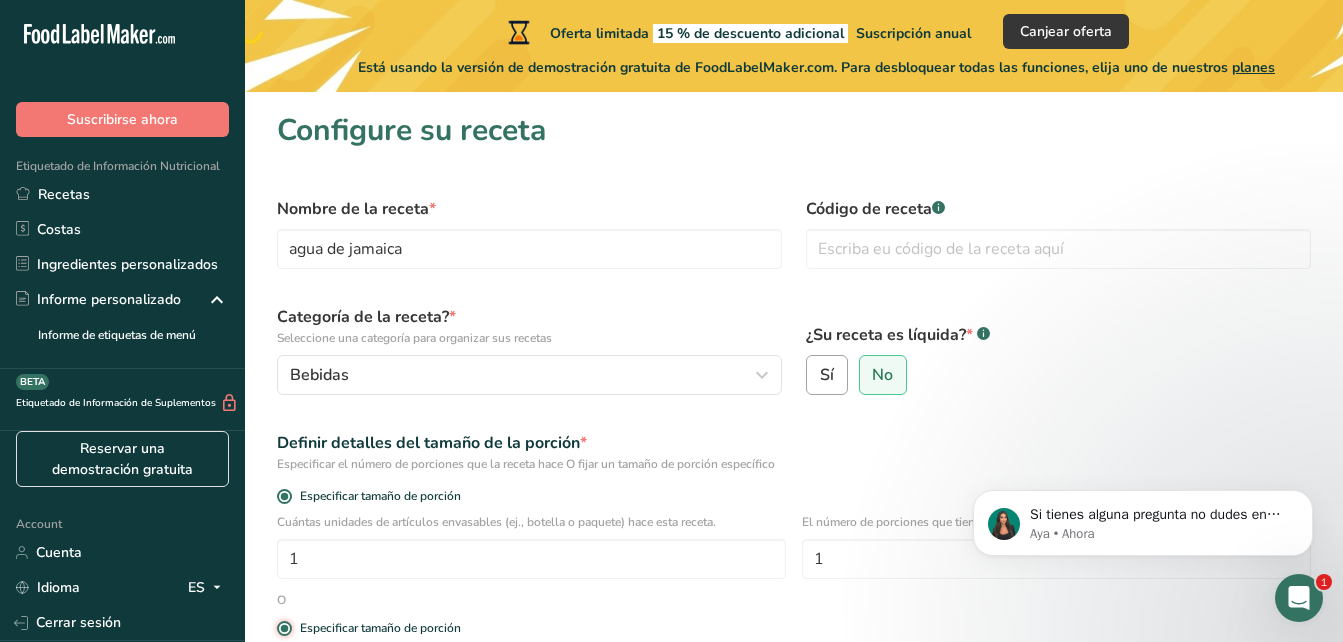 radio on "false" 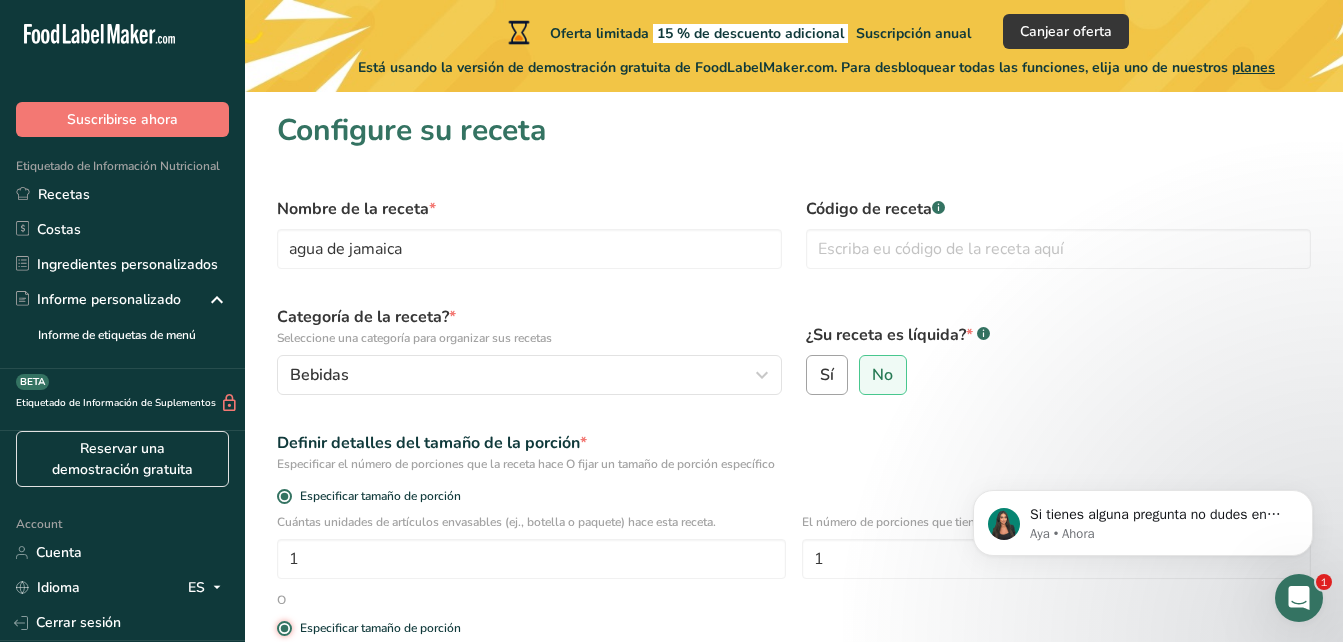 type 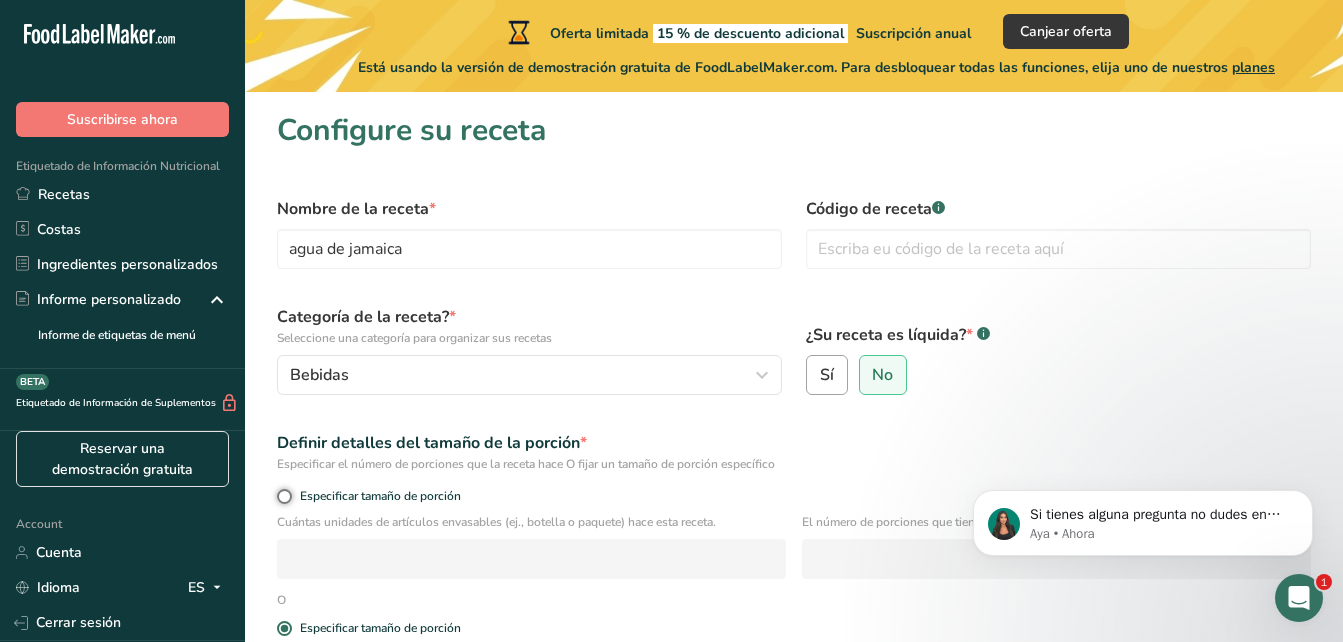 click on "Especificar tamaño de porción" at bounding box center (283, 496) 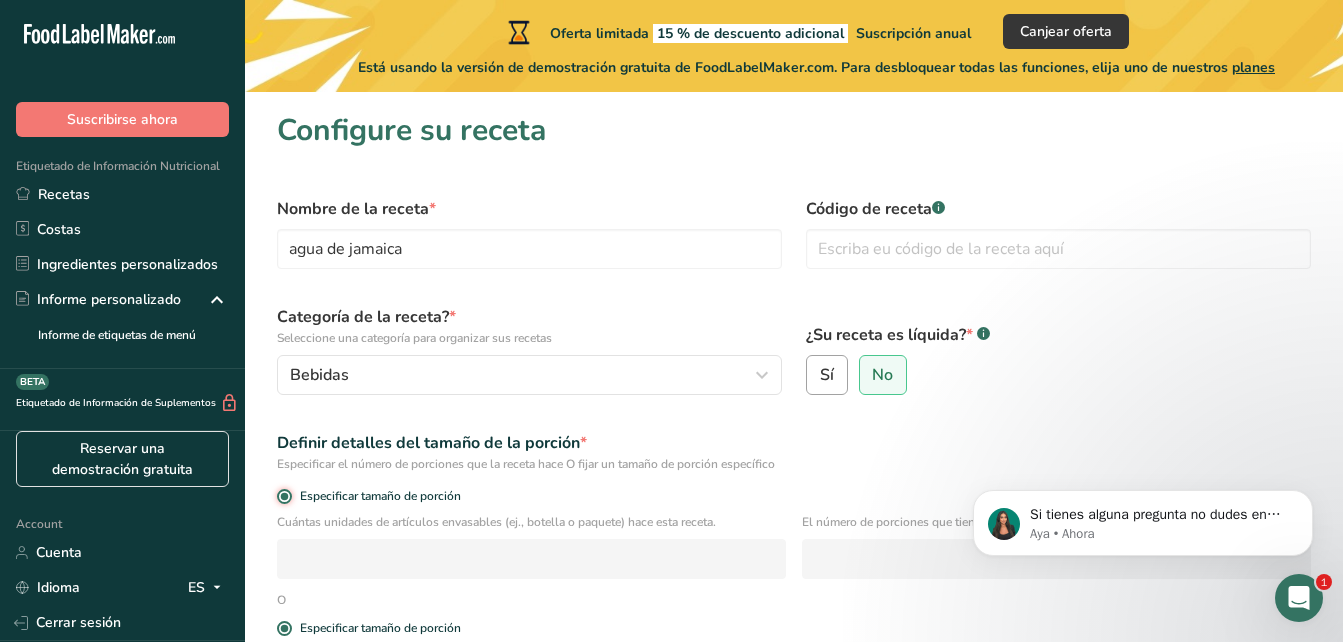 radio on "false" 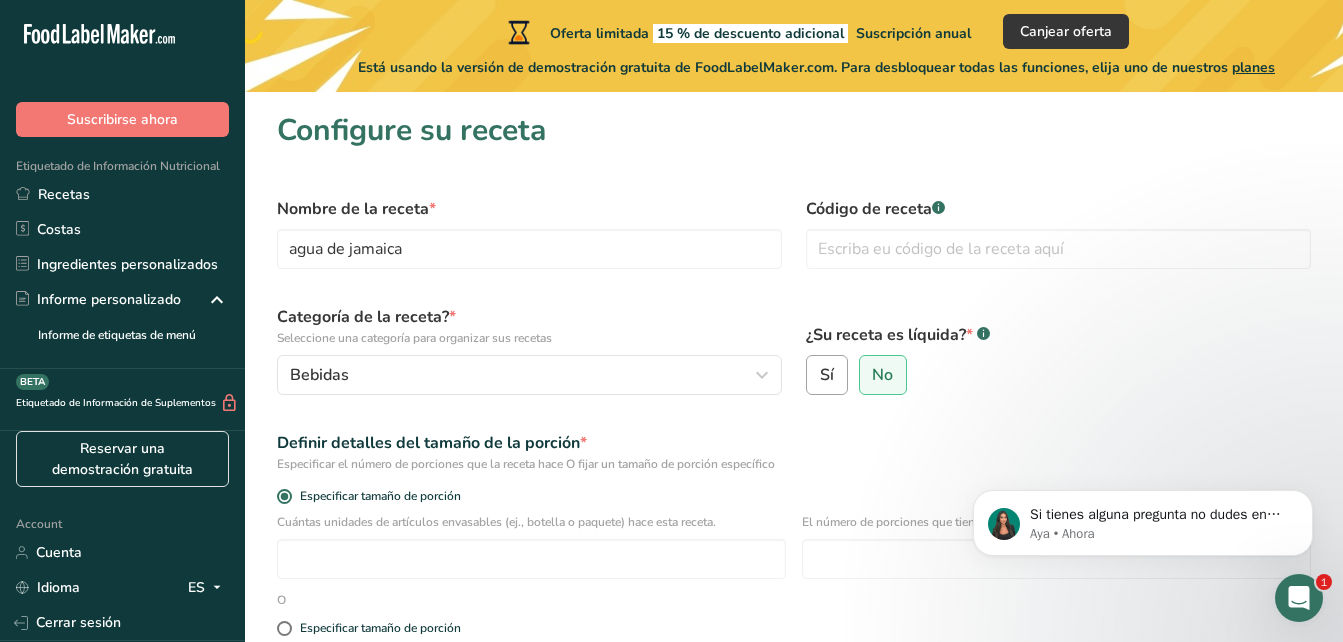 click on "Sí" at bounding box center (827, 375) 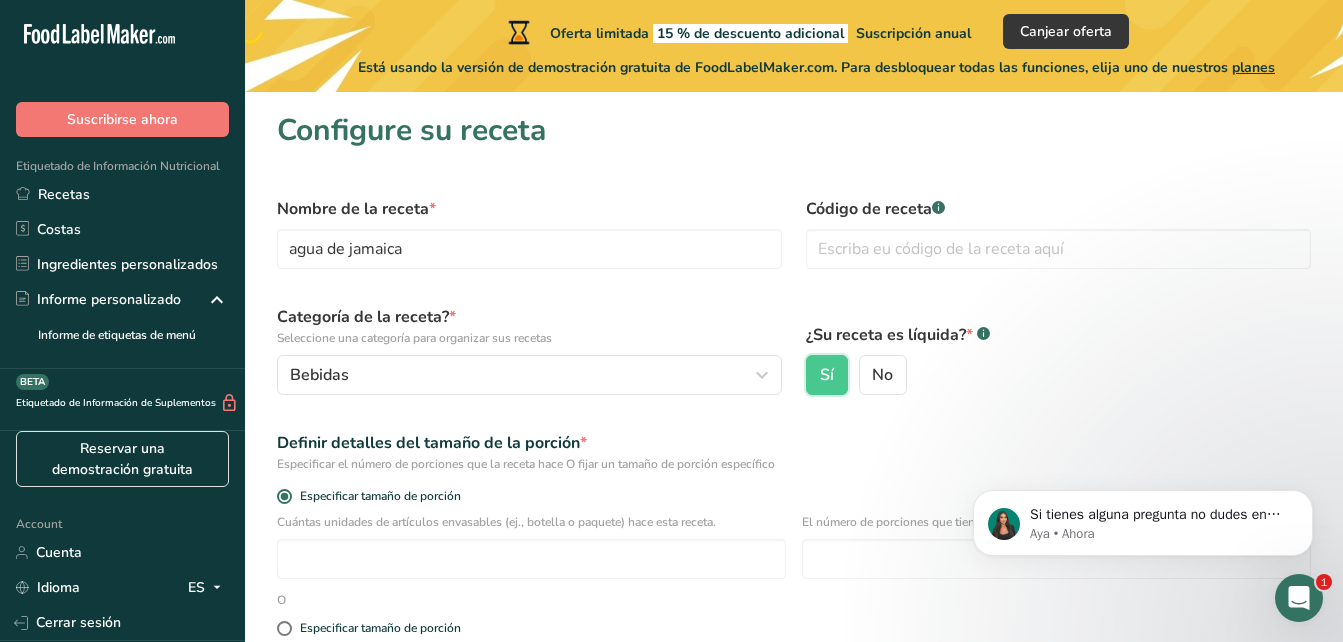 click on "No" at bounding box center (866, 375) 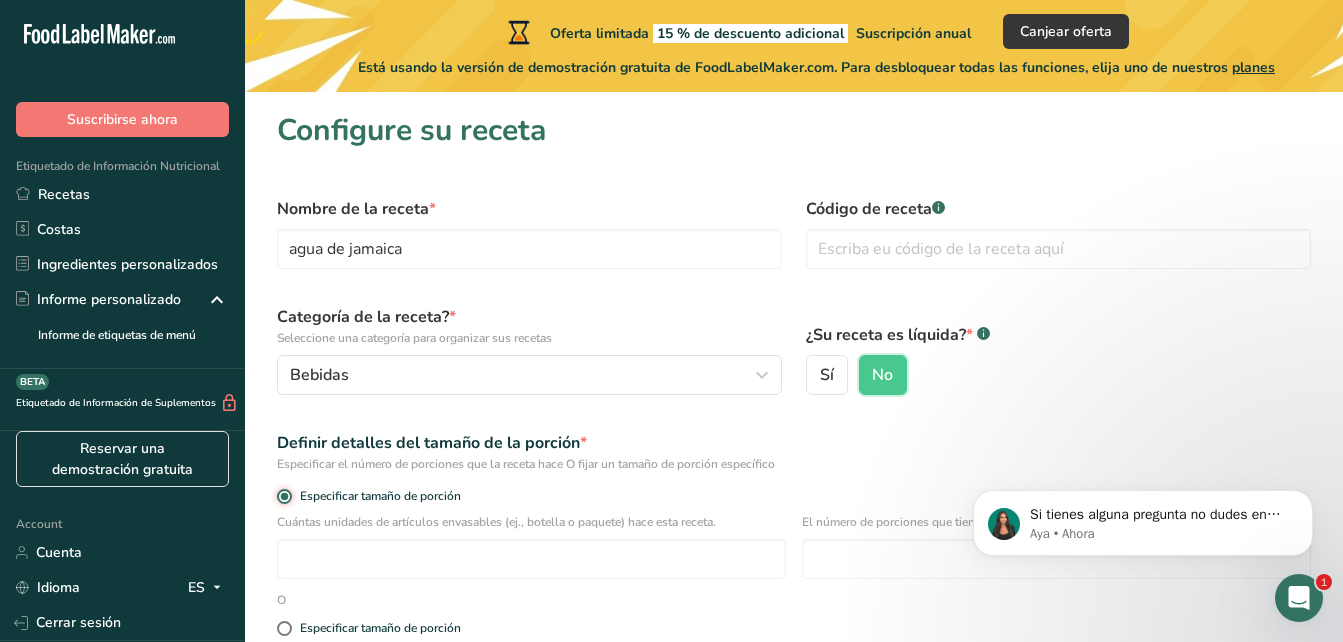 click on "Especificar tamaño de porción" at bounding box center (283, 496) 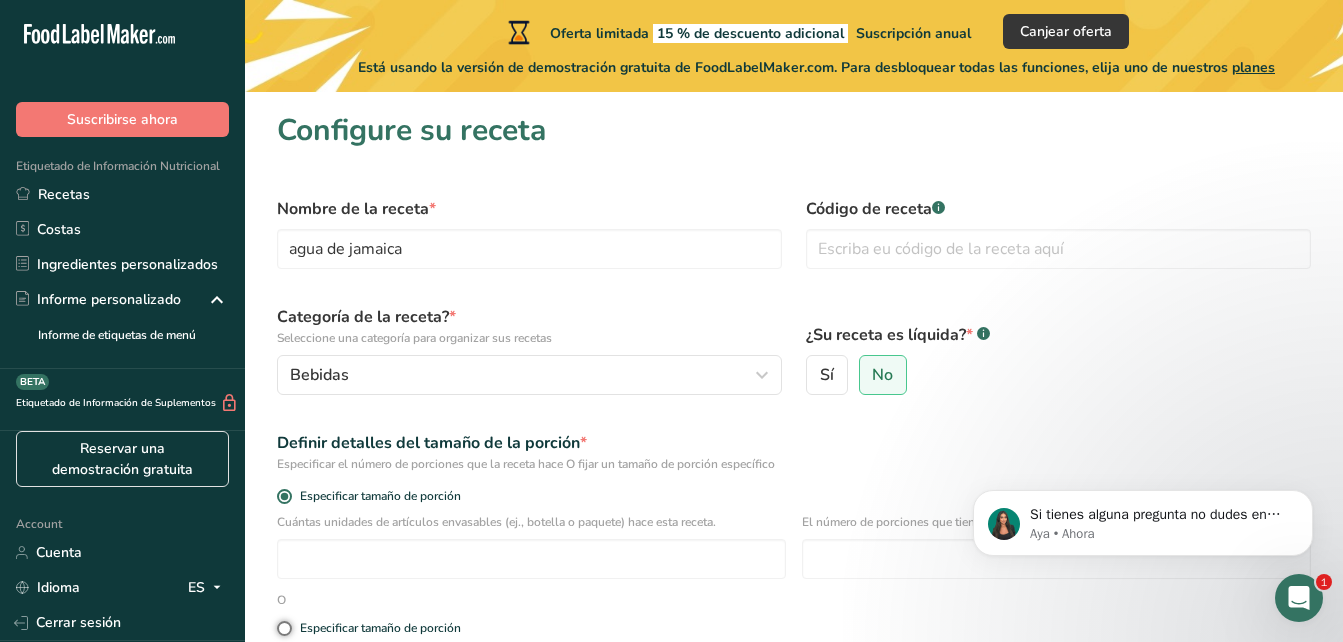 click on "Especificar tamaño de porción" at bounding box center (283, 628) 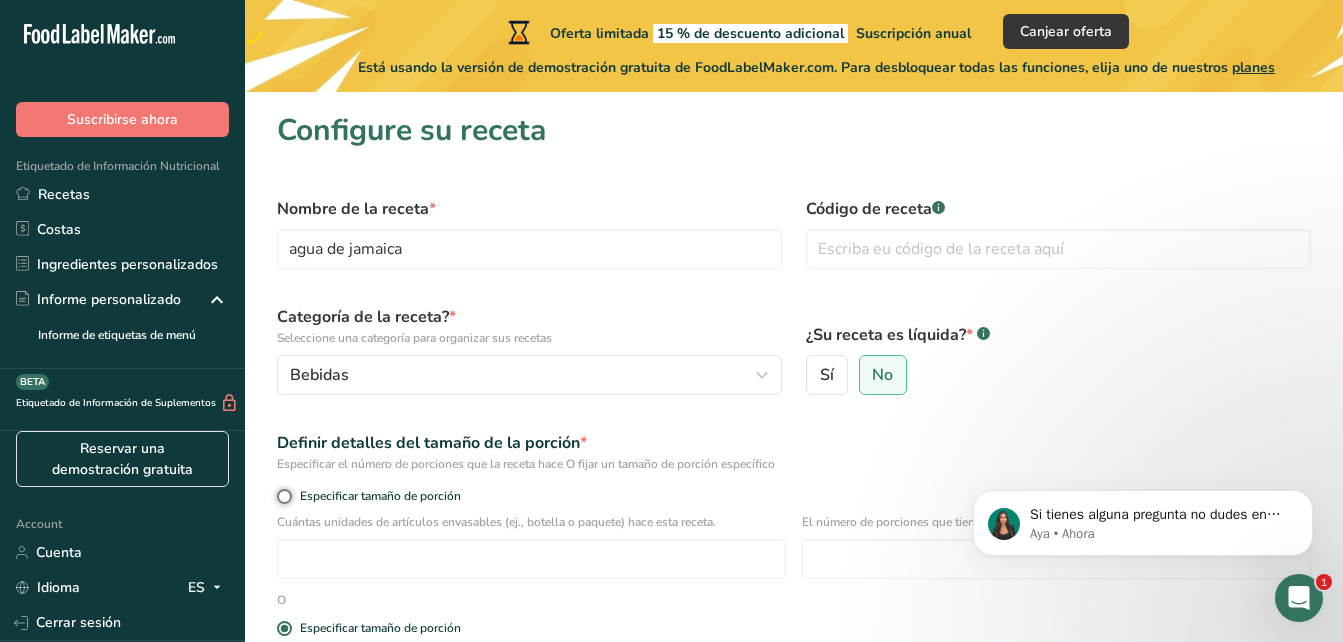 click on "Especificar tamaño de porción" at bounding box center [283, 496] 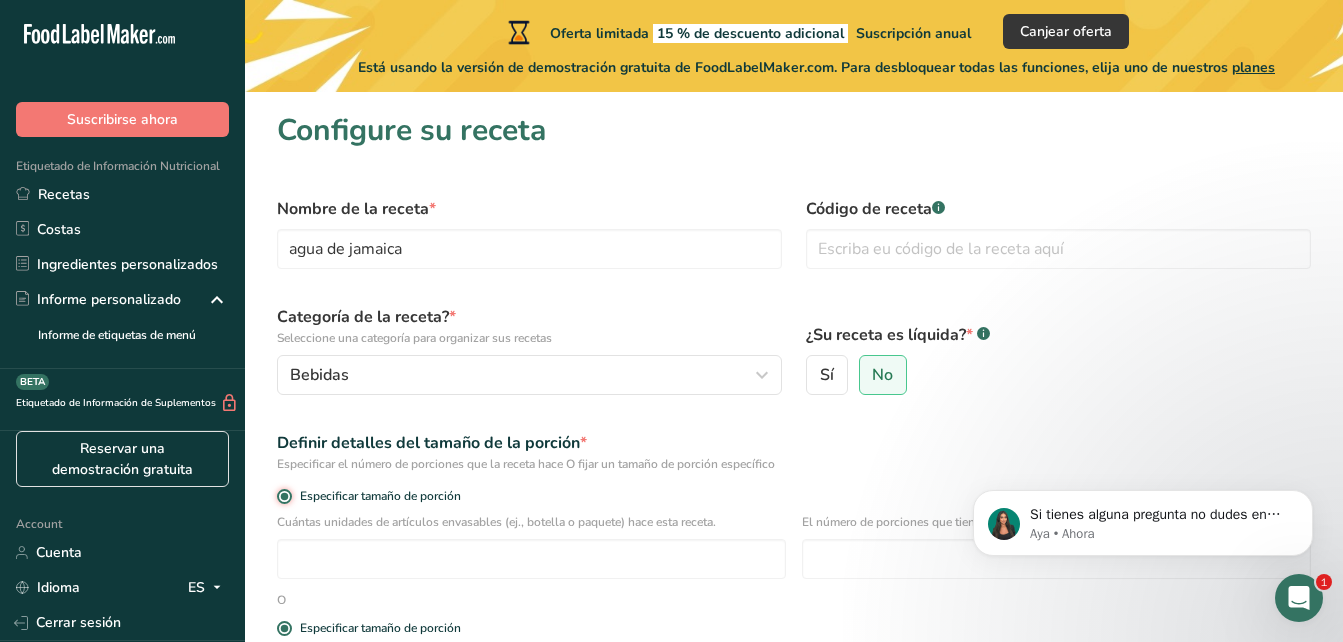 radio on "false" 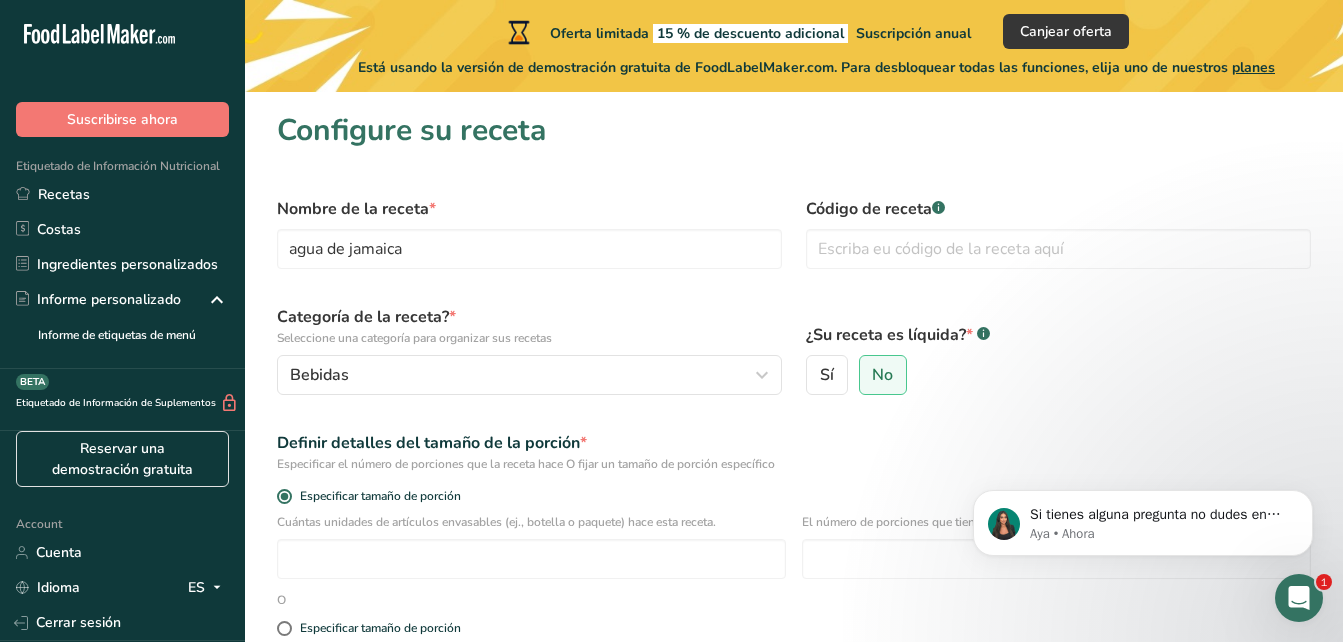 click on "No" at bounding box center [866, 375] 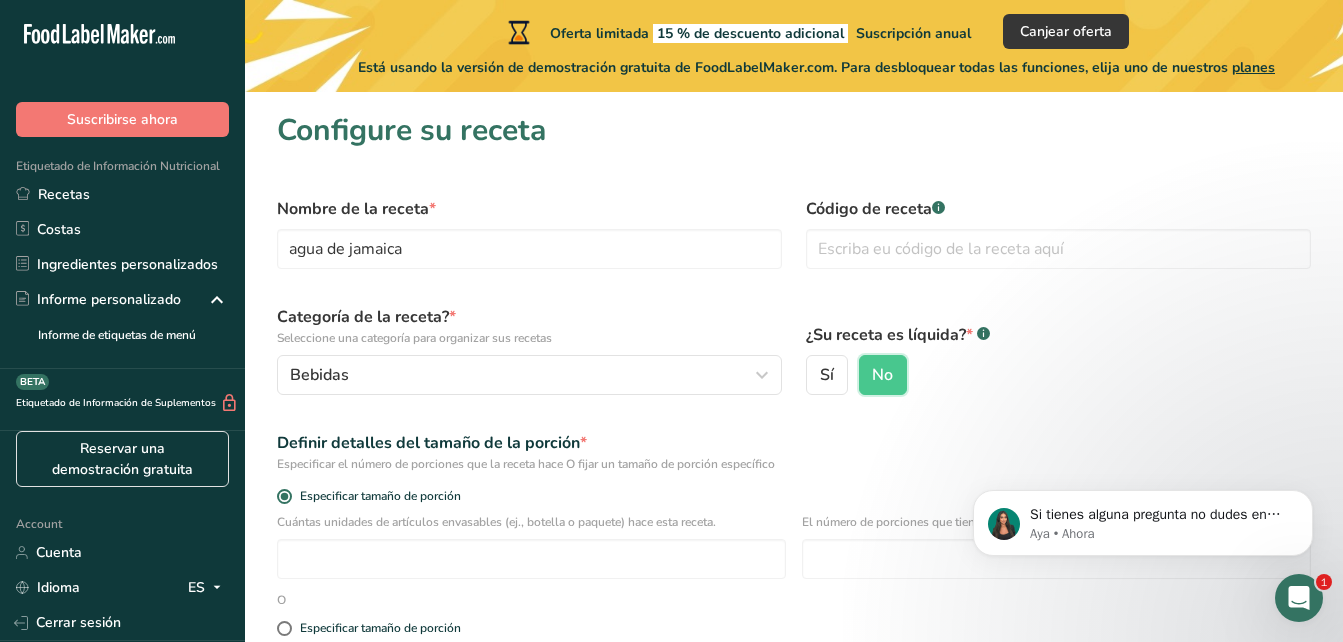 click on "Sí" at bounding box center [813, 375] 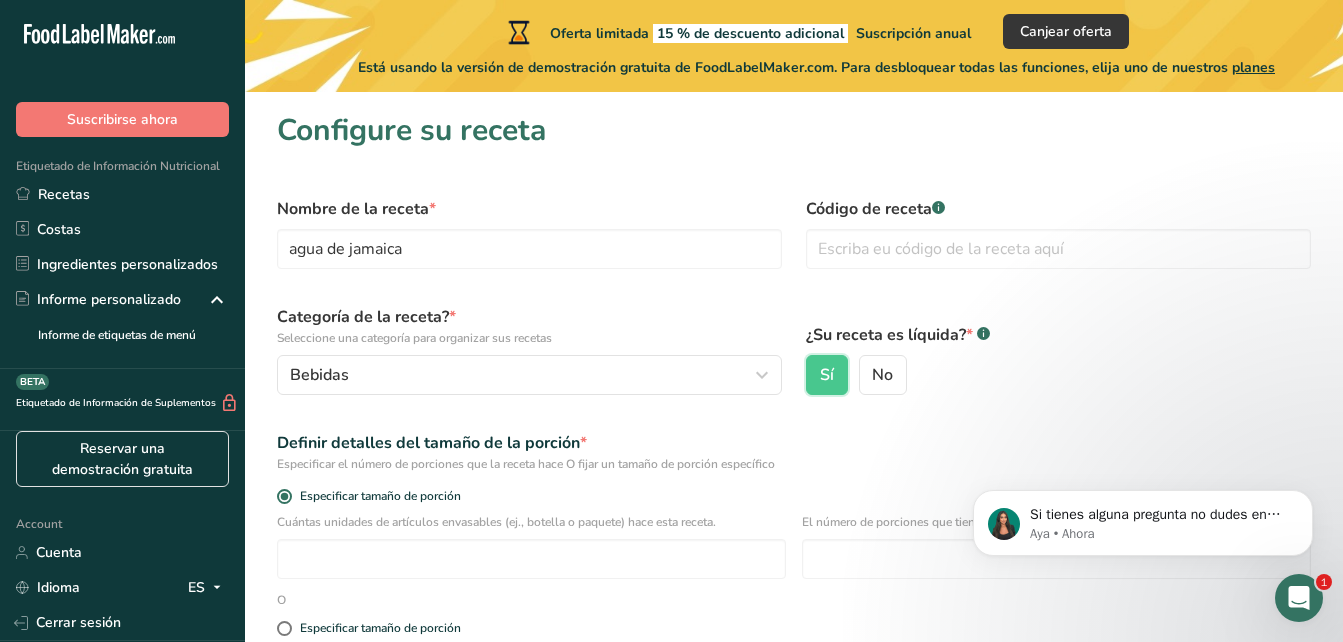 click on "Sí" at bounding box center [813, 375] 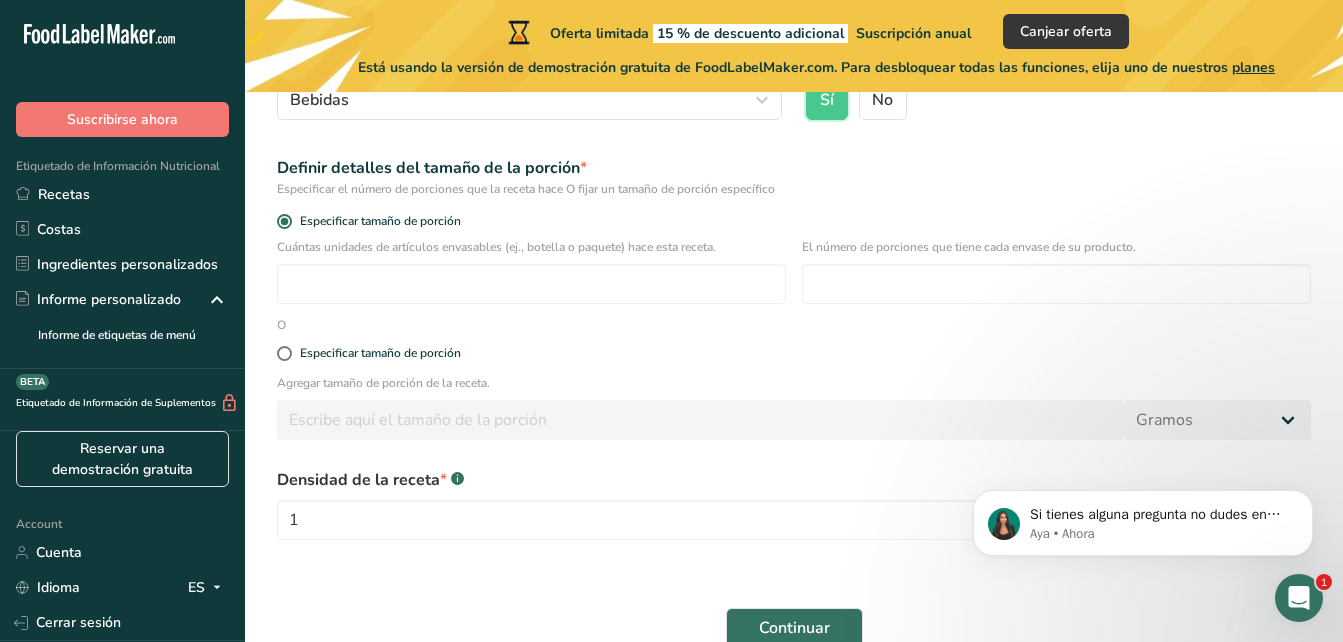 scroll, scrollTop: 299, scrollLeft: 0, axis: vertical 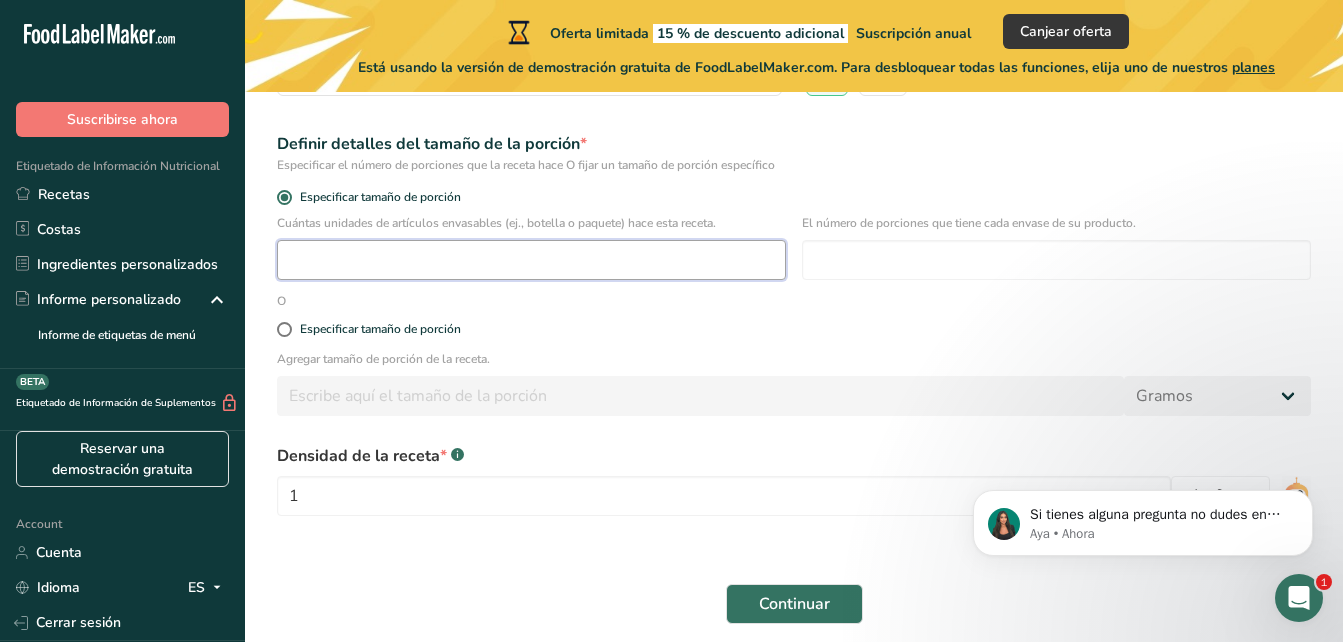 click at bounding box center (531, 260) 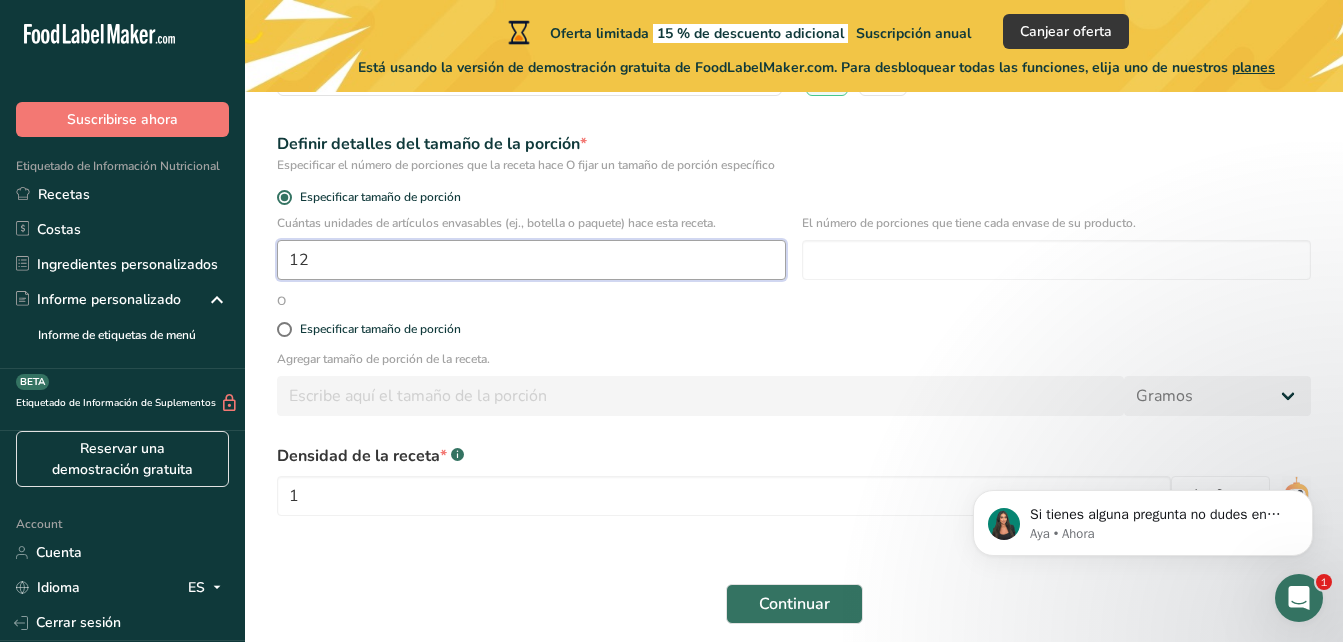 type on "1" 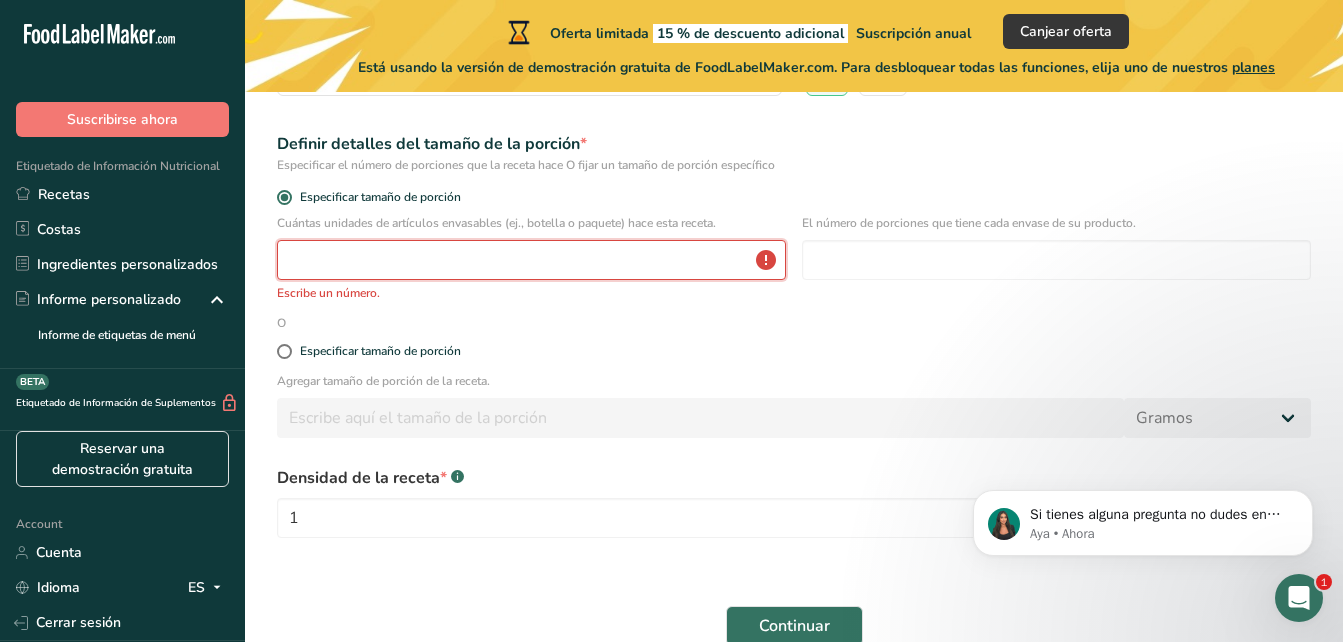 type on "1" 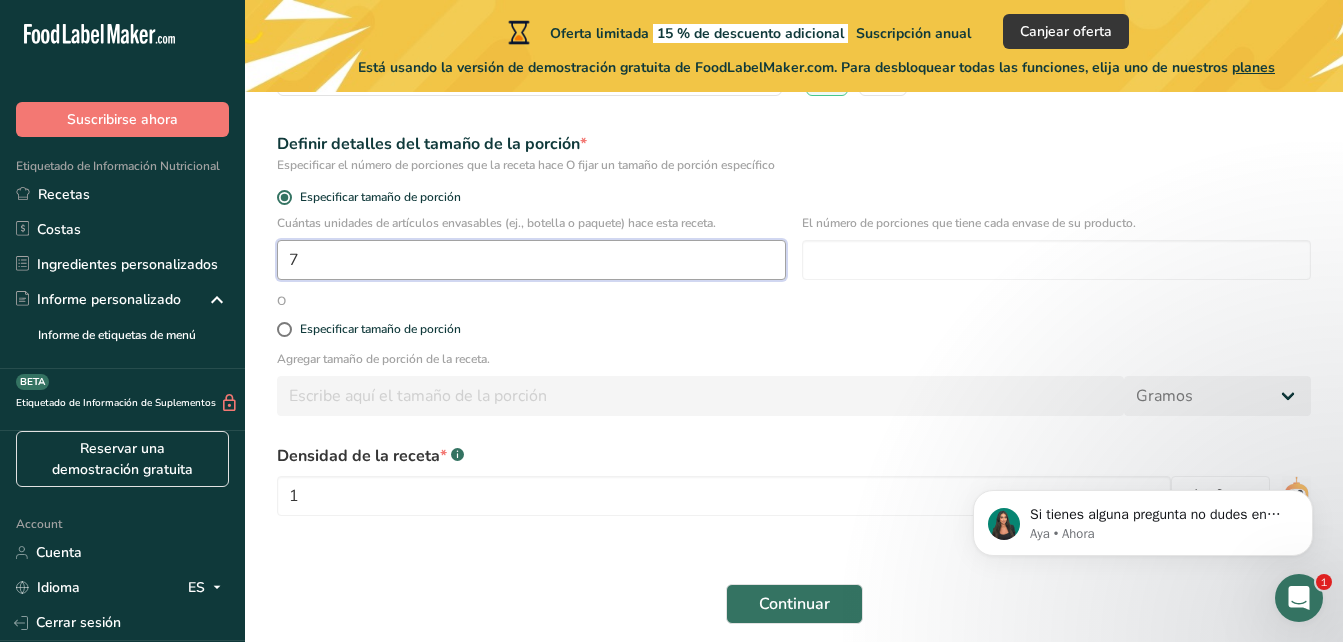 type on "1" 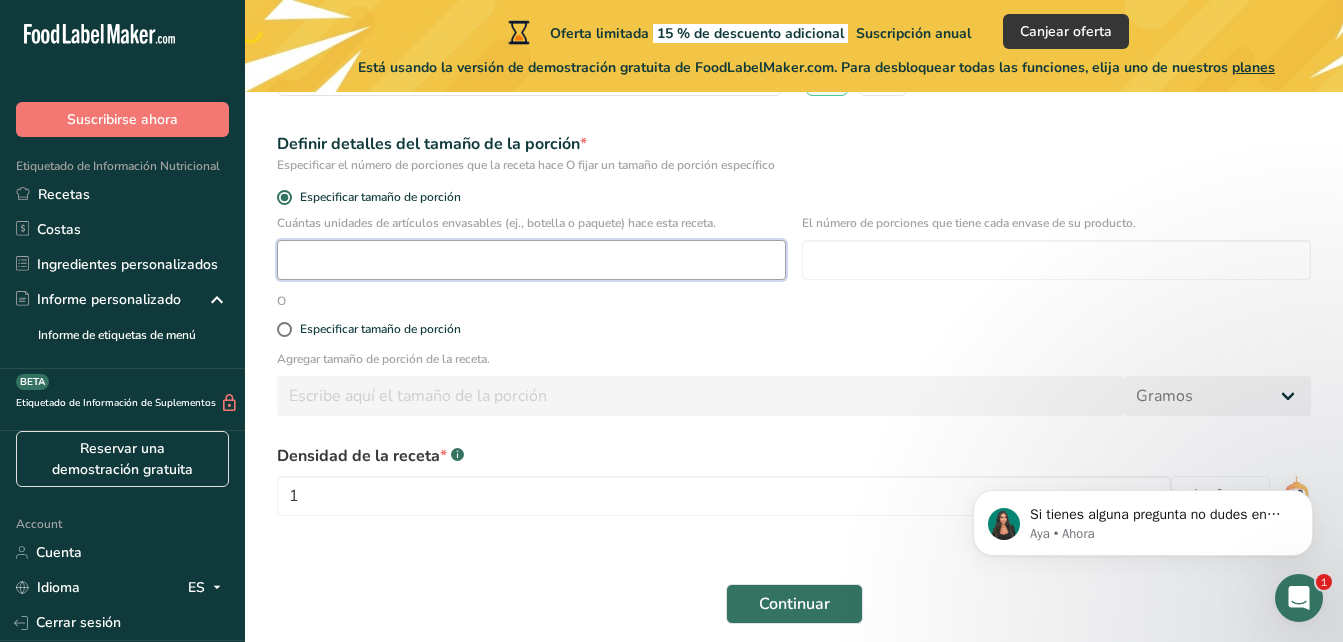 paste on "12" 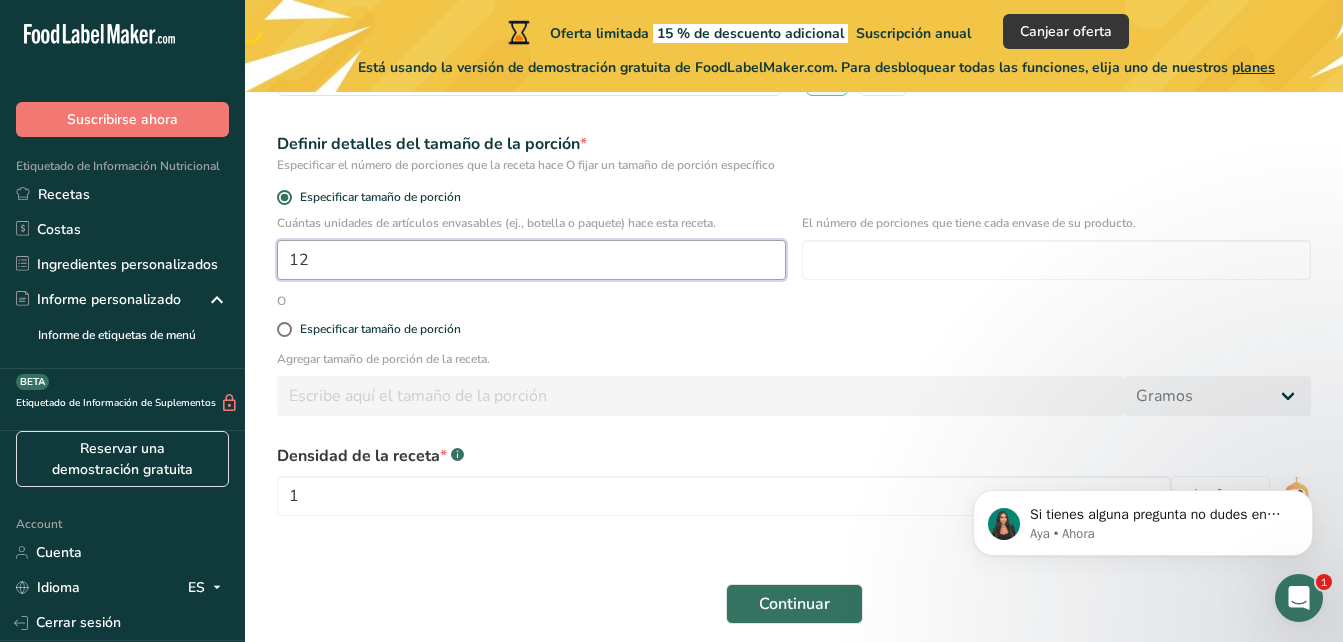 type on "1" 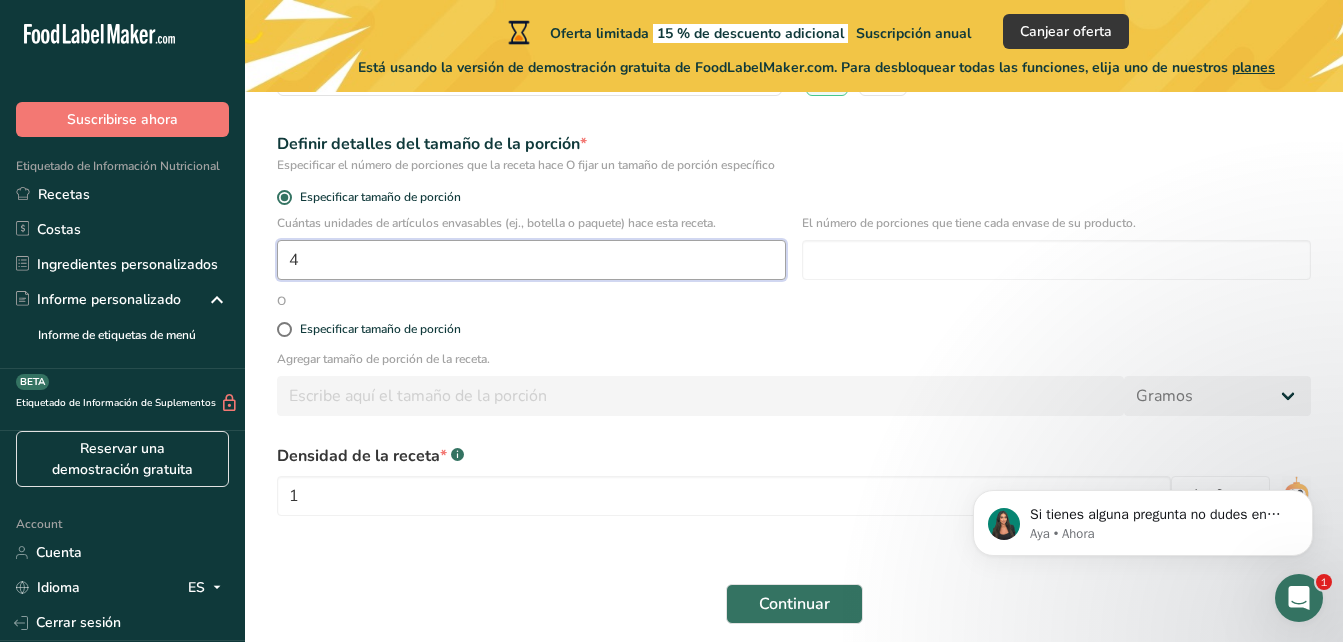 type on "4" 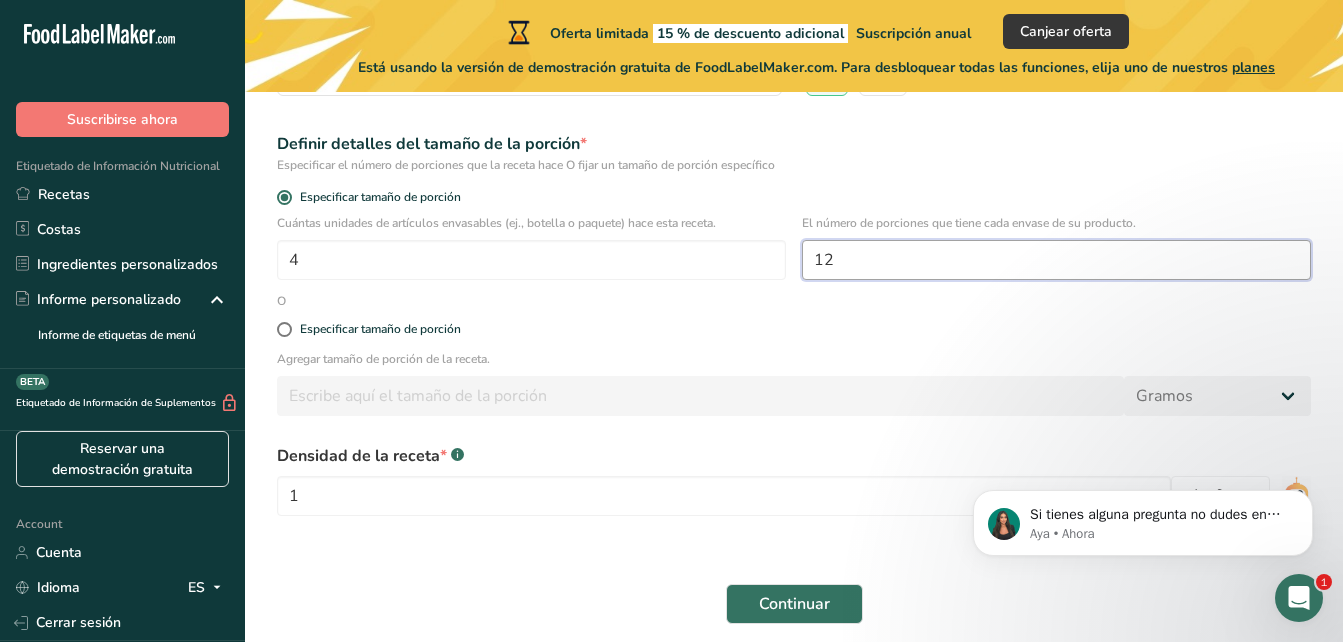 click on "Continuar" at bounding box center [794, 604] 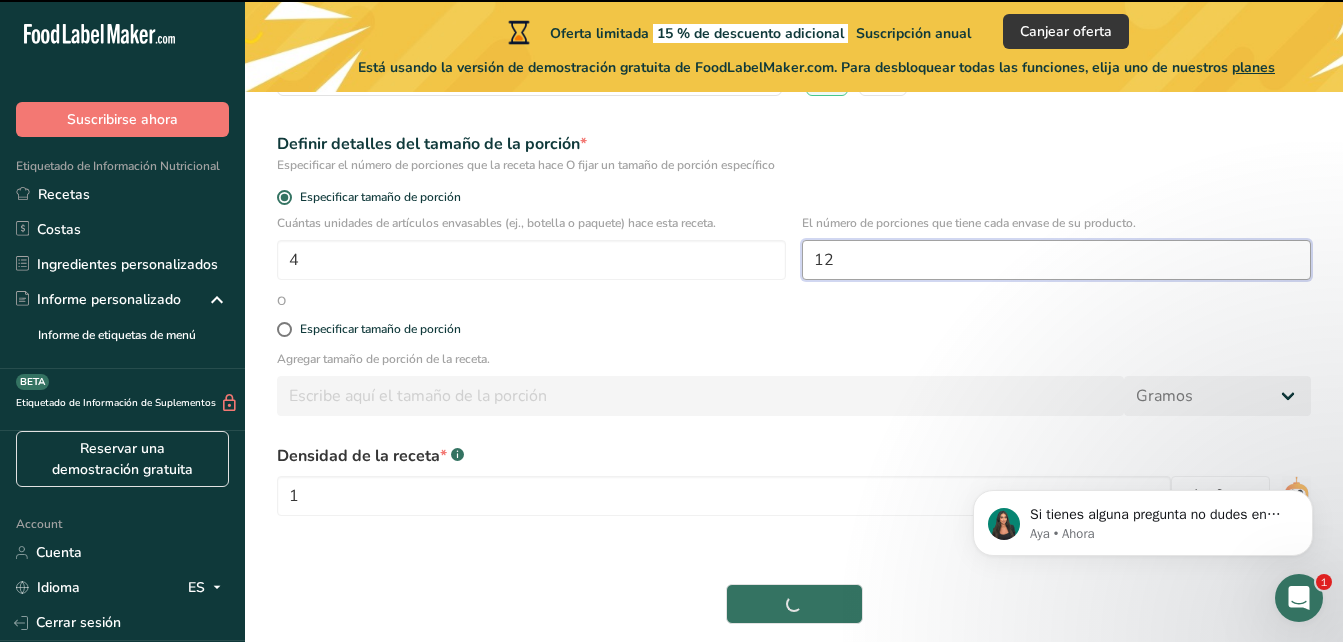 type on "1" 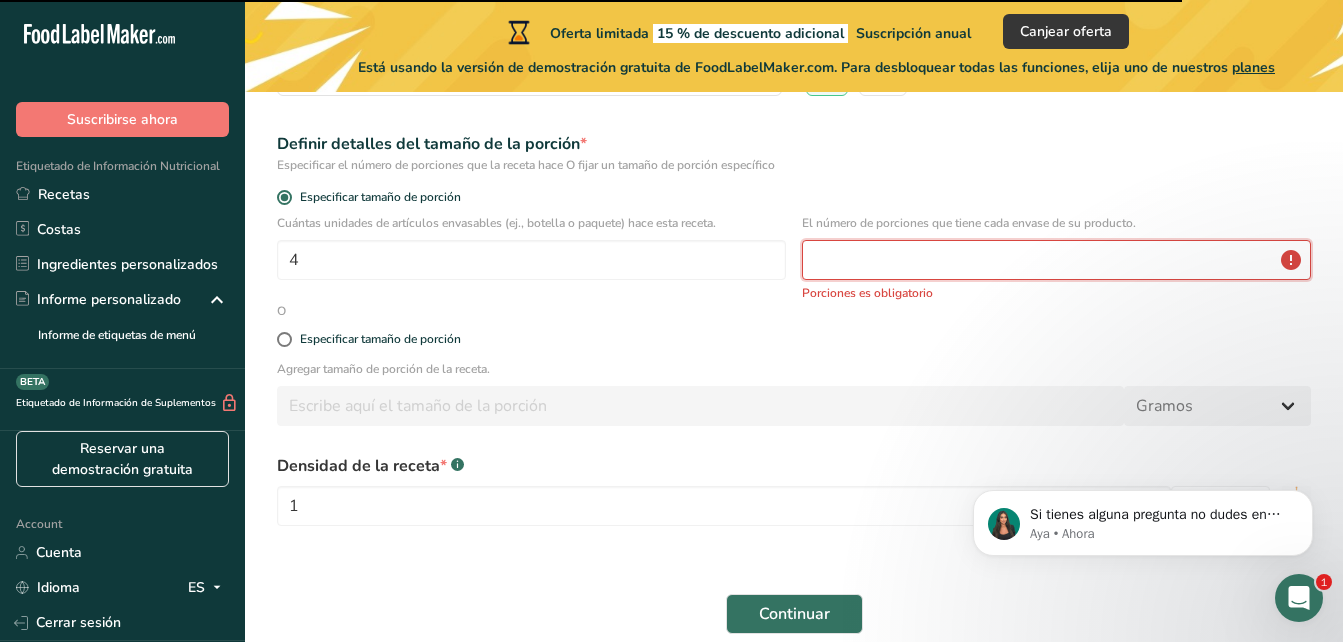 type 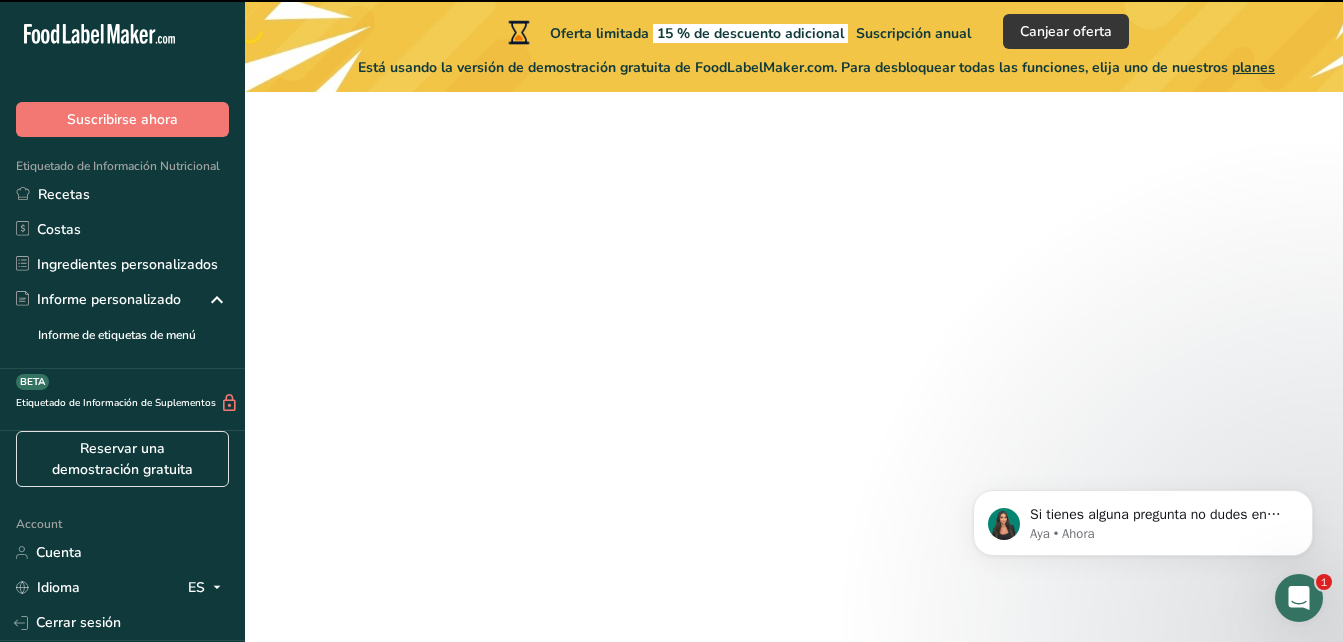 scroll, scrollTop: 0, scrollLeft: 0, axis: both 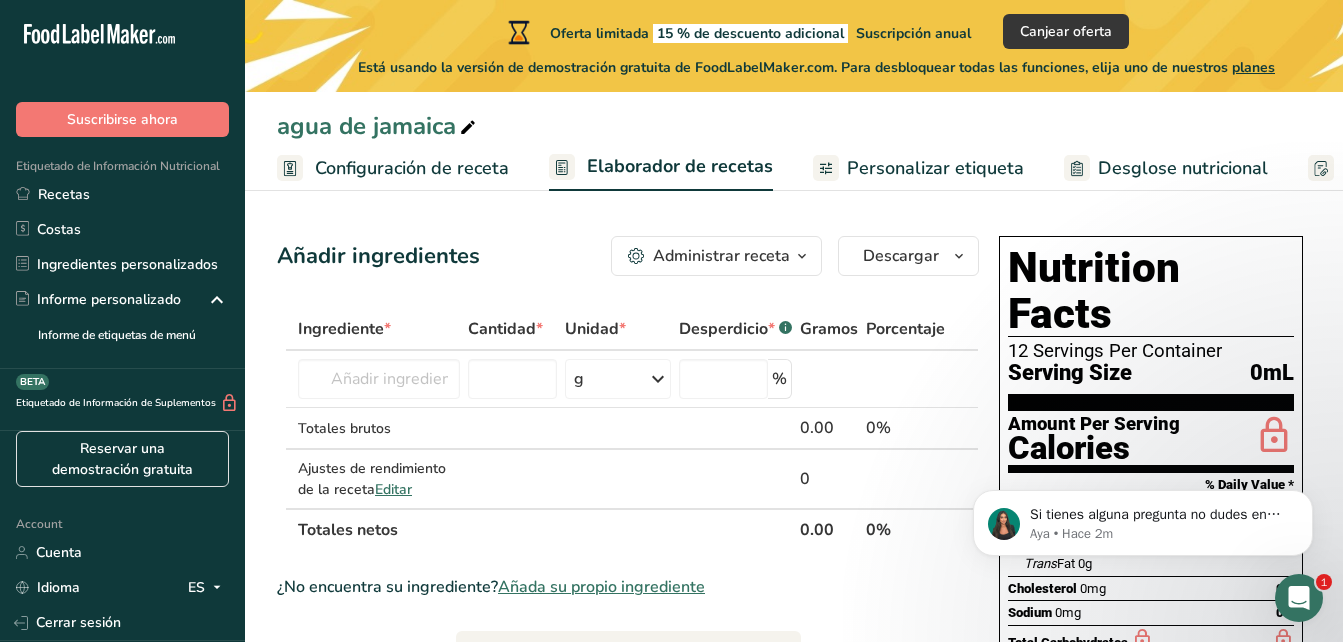 click on "Nutrition Facts
12 Servings Per Container
Serving Size
0mL" at bounding box center [1151, 328] 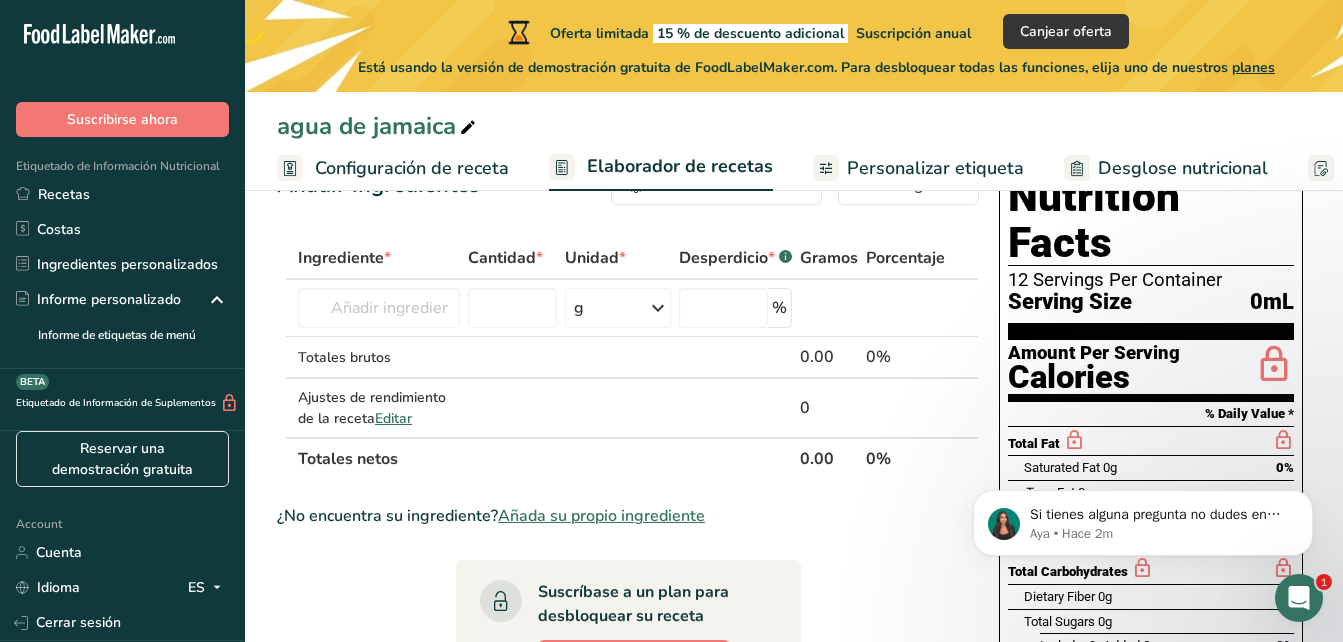 scroll, scrollTop: 62, scrollLeft: 0, axis: vertical 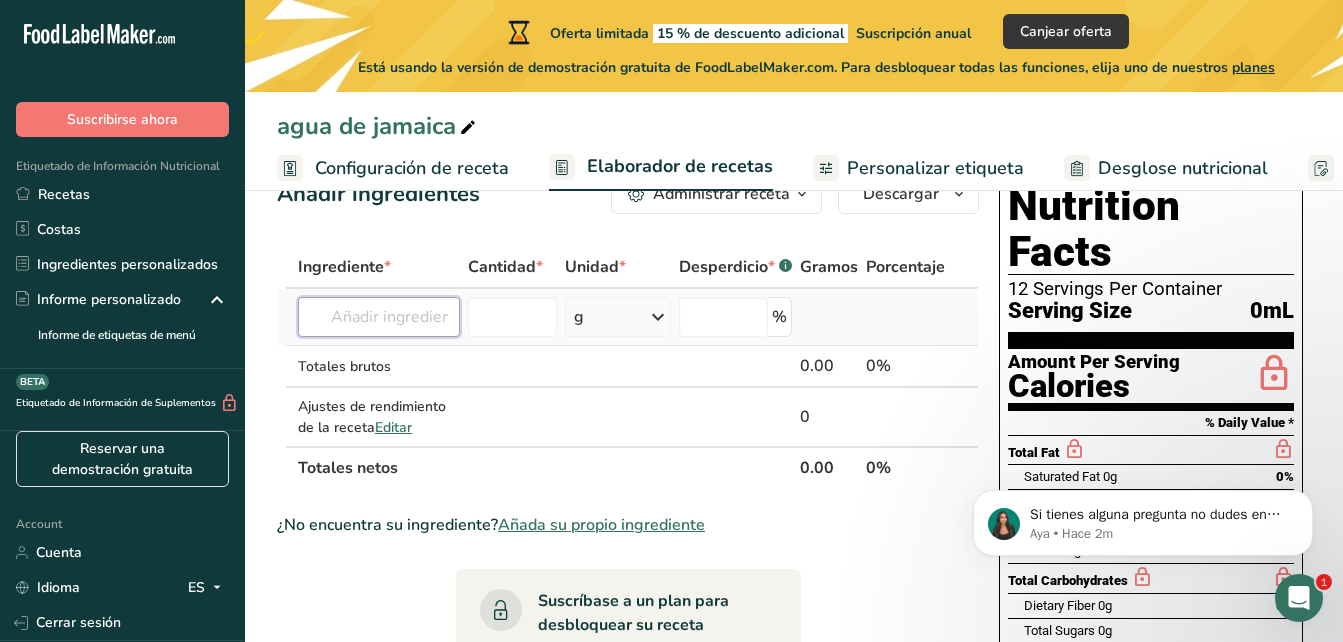 click at bounding box center [379, 317] 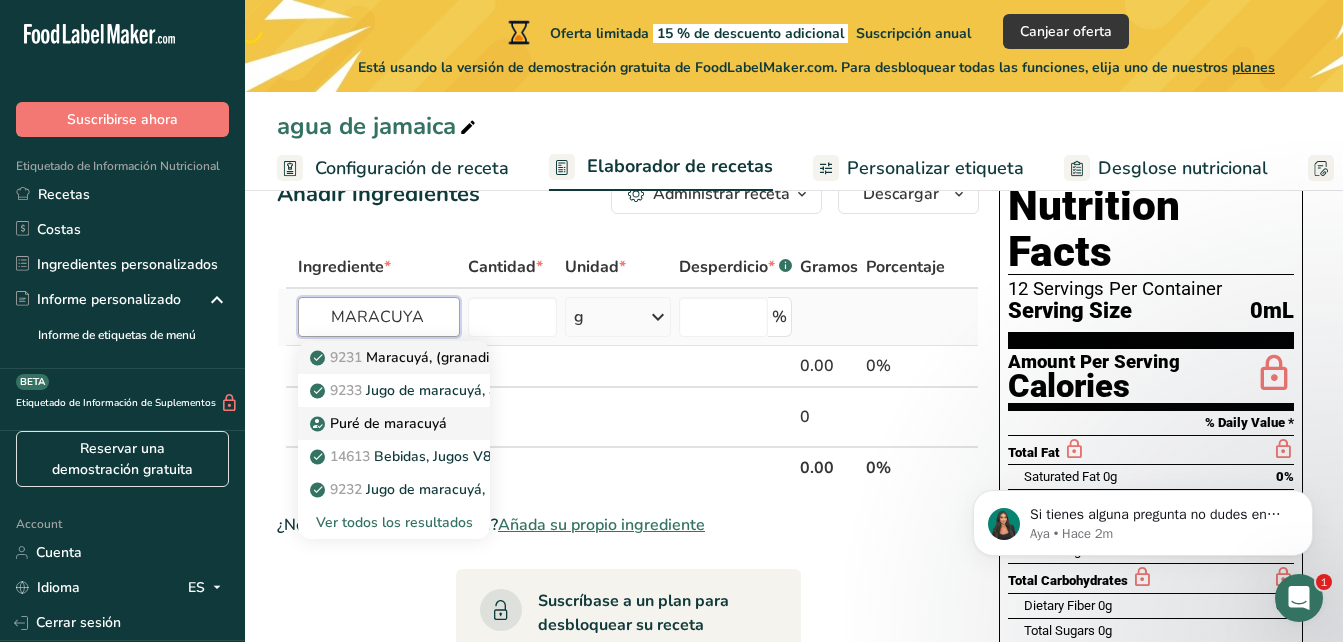 type on "MARACUYA" 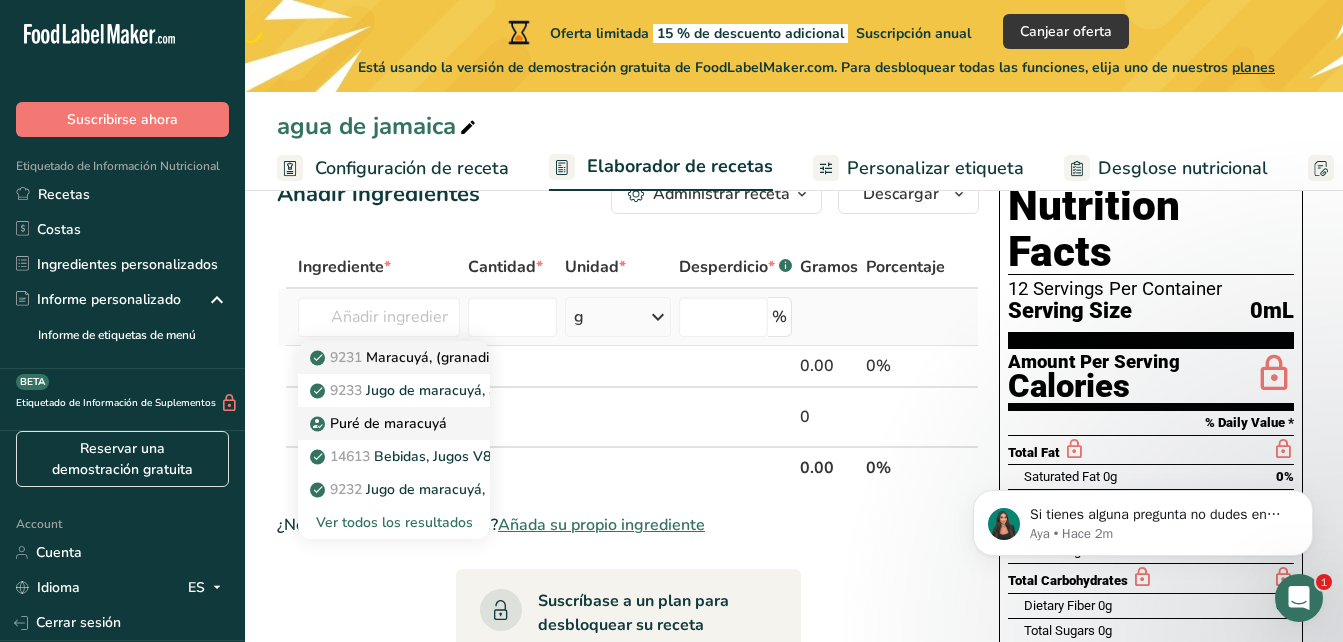 click on "Puré de maracuyá" at bounding box center (380, 423) 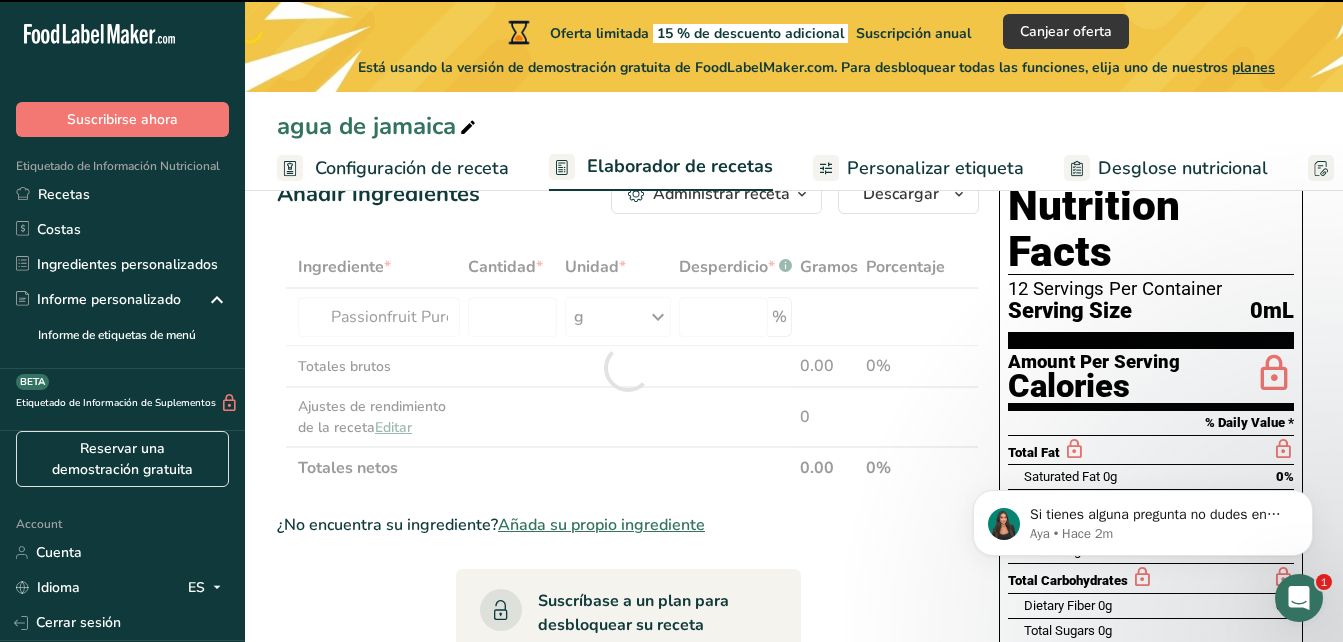 type on "0" 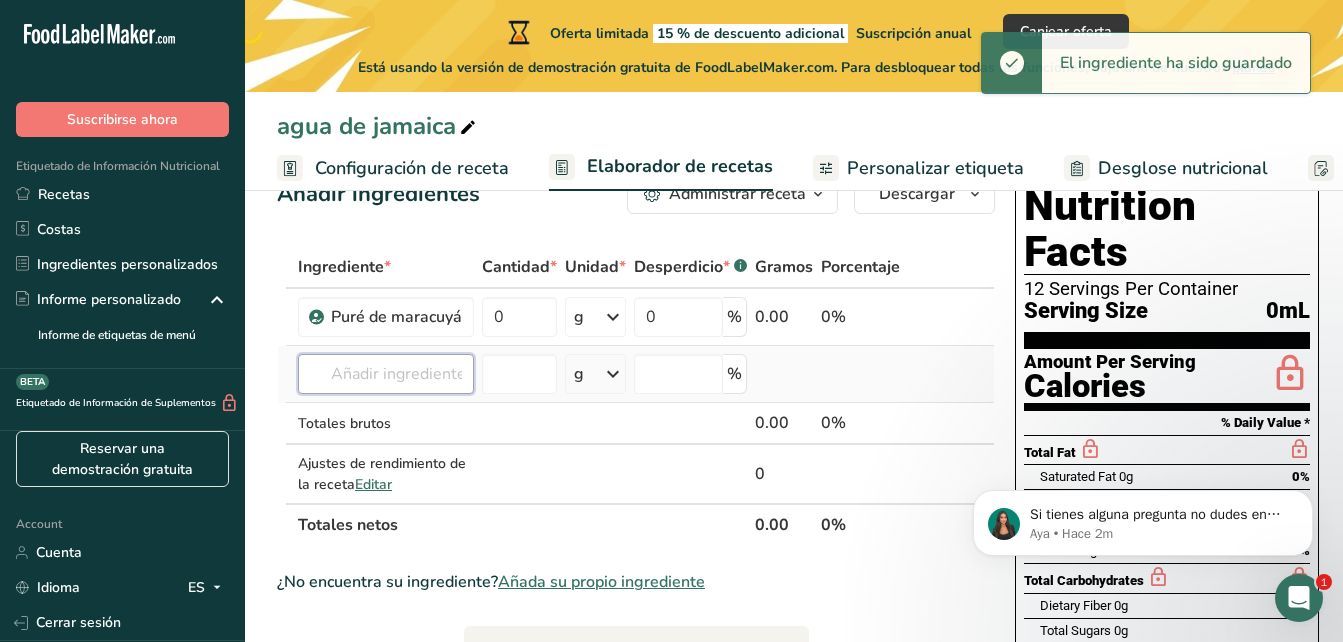 click at bounding box center (386, 374) 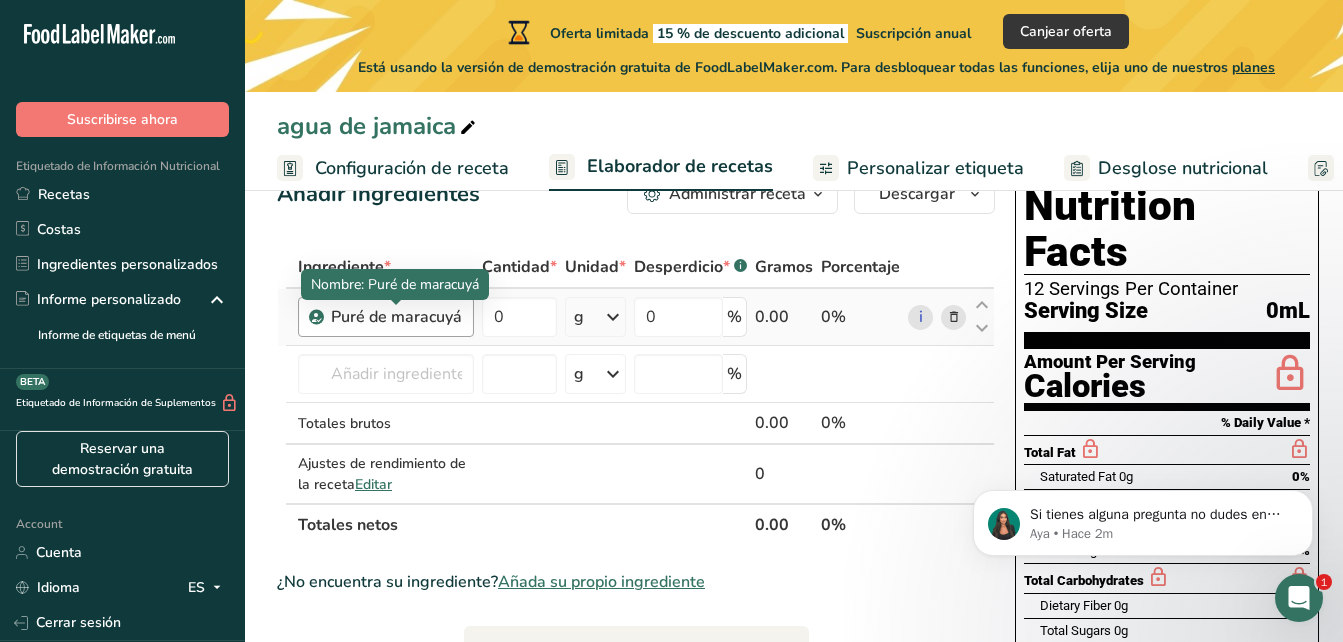click on "Puré de maracuyá" at bounding box center [396, 317] 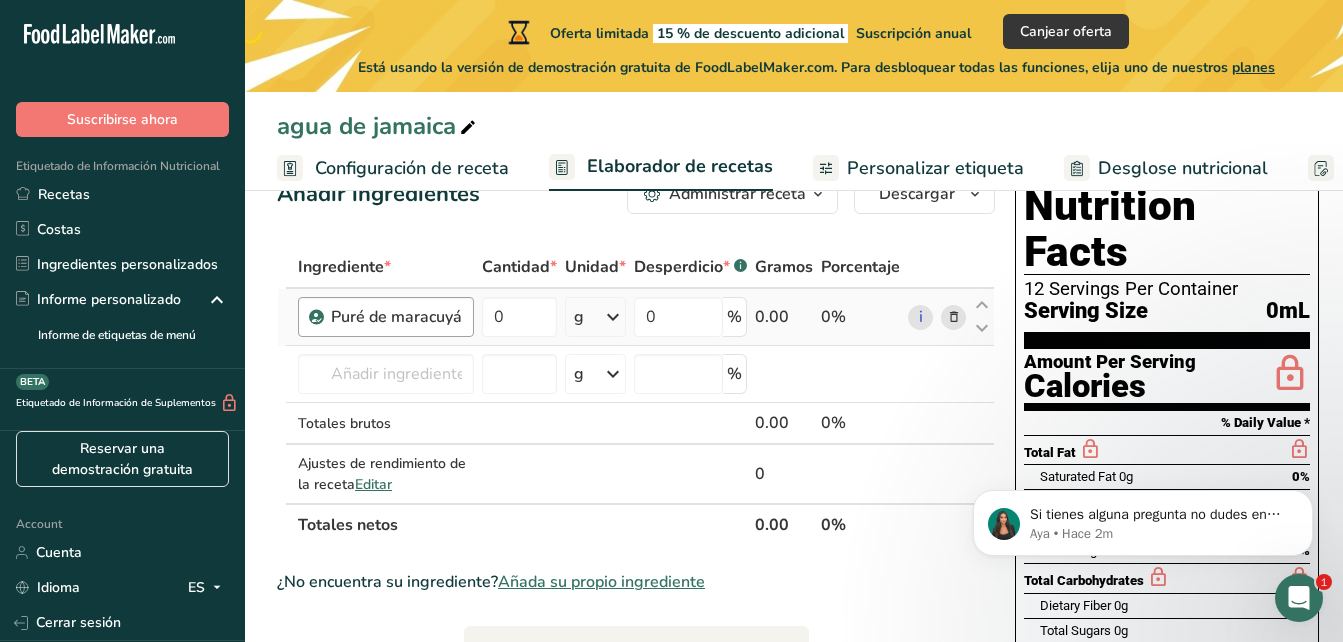 click on "Puré de maracuyá" at bounding box center [396, 317] 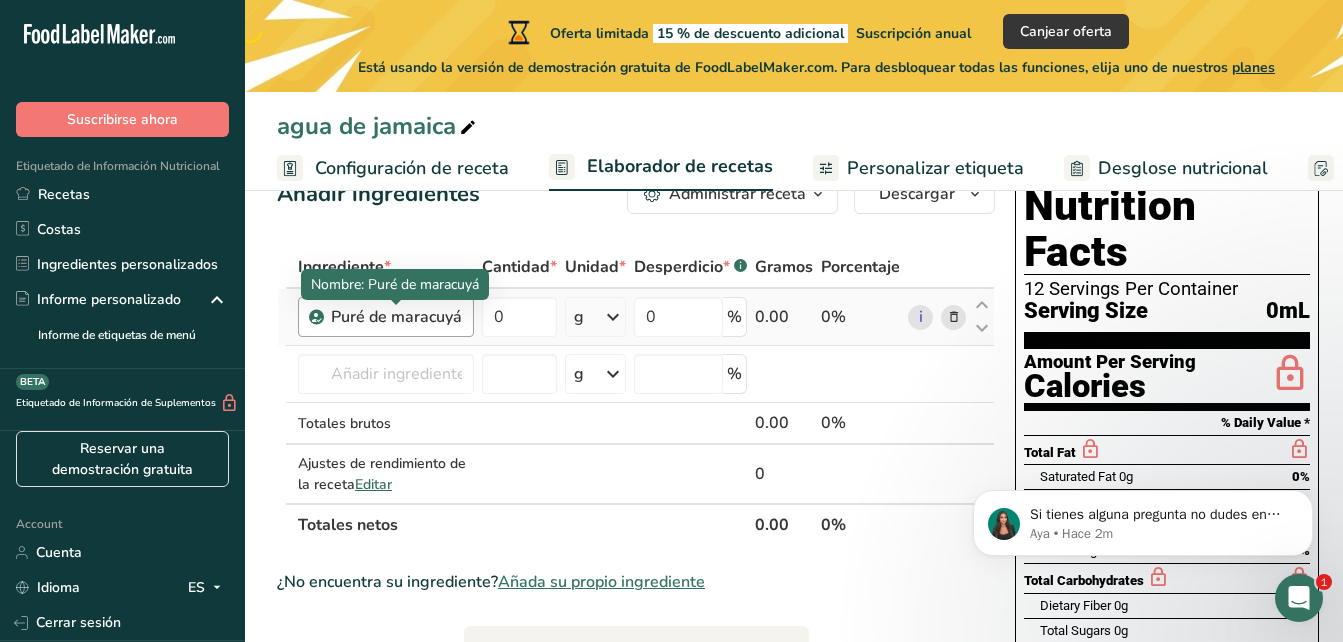 click on "Puré de maracuyá" at bounding box center (396, 317) 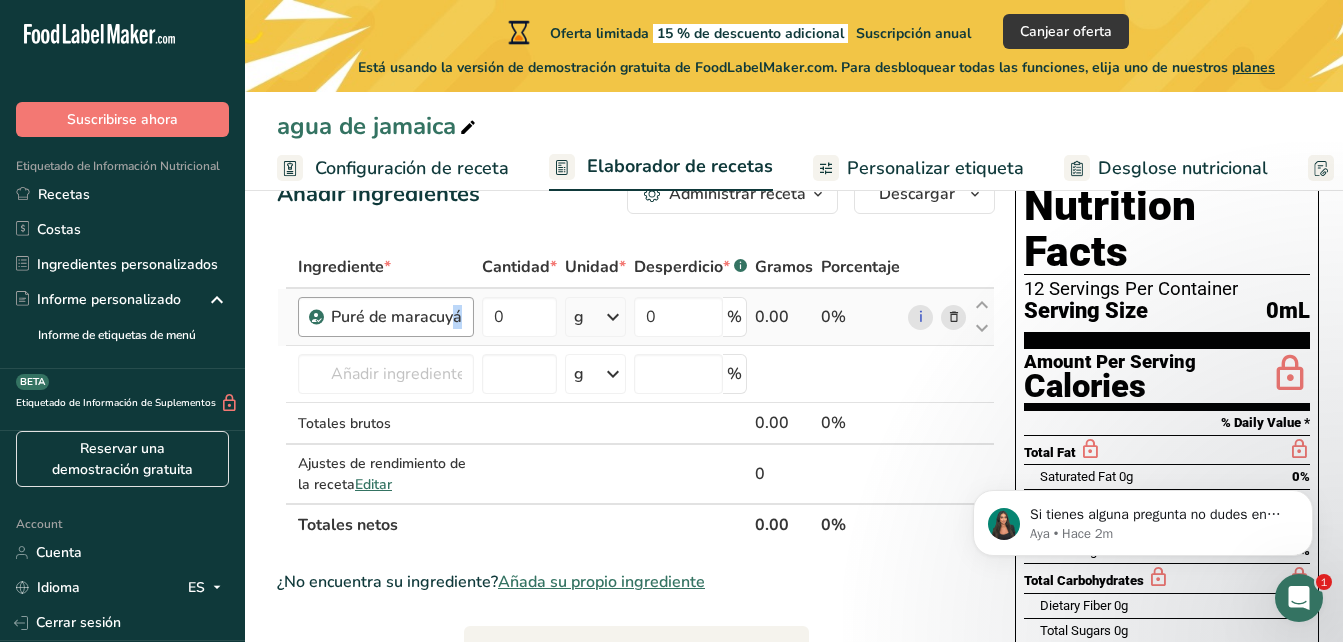 click on "Puré de maracuyá" at bounding box center [396, 317] 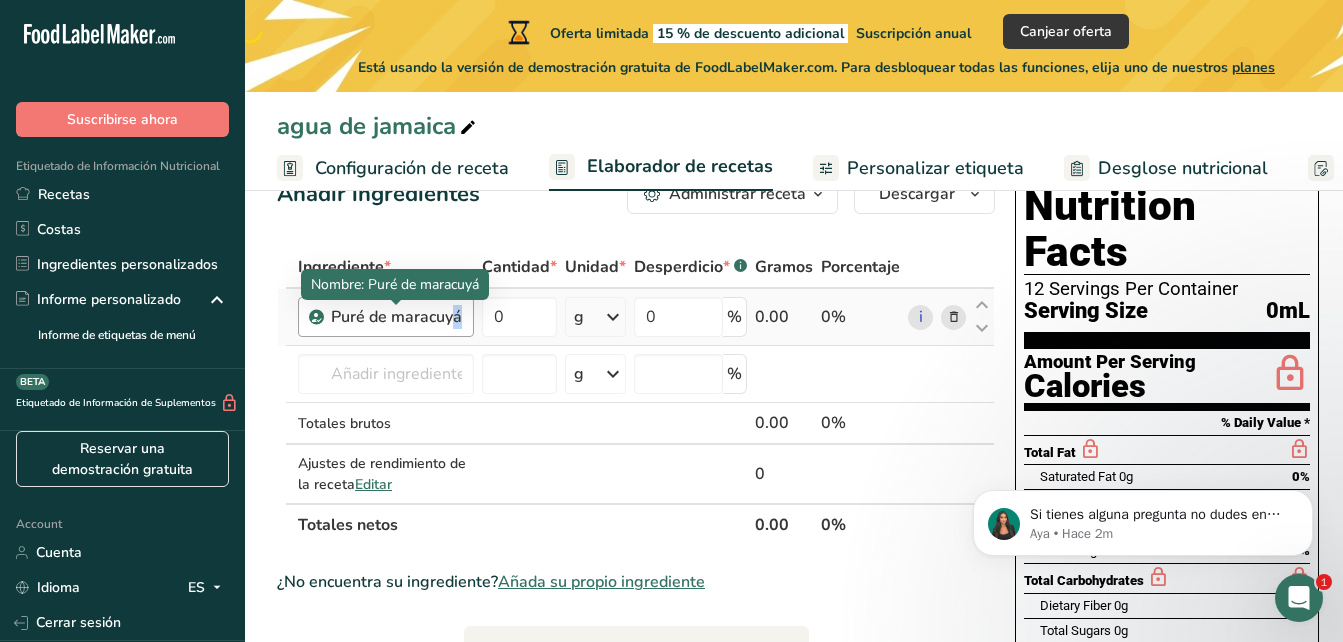 click on "Puré de maracuyá" at bounding box center [396, 317] 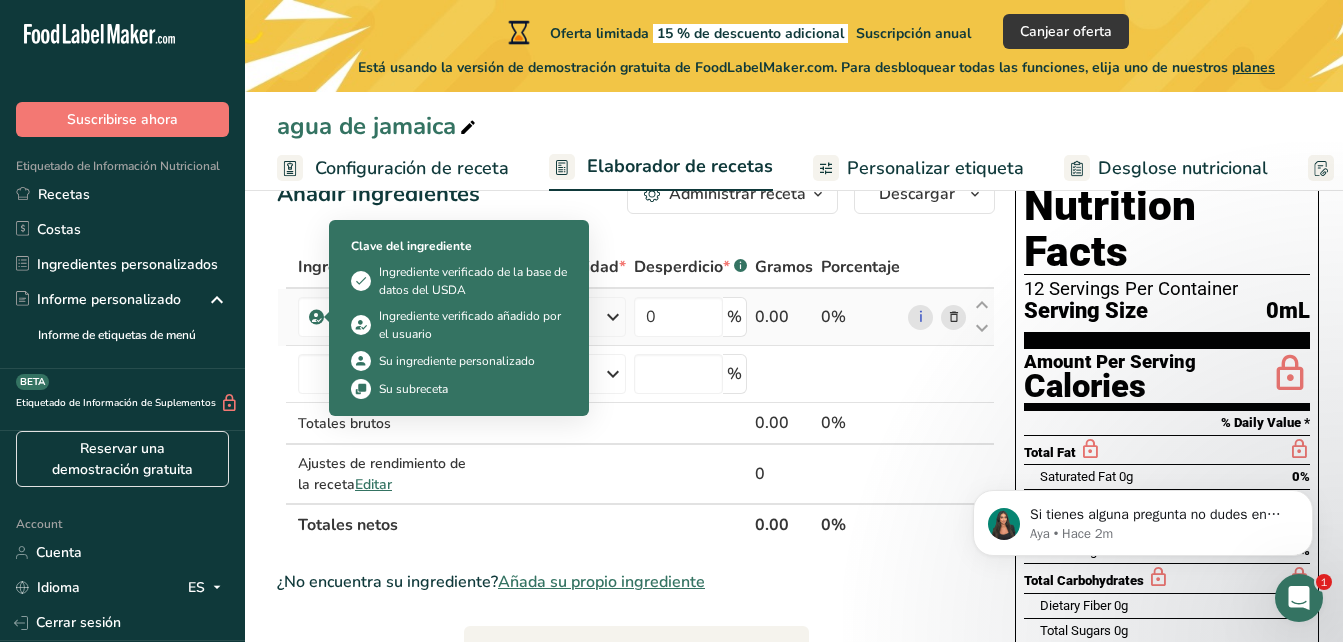 click at bounding box center [317, 317] 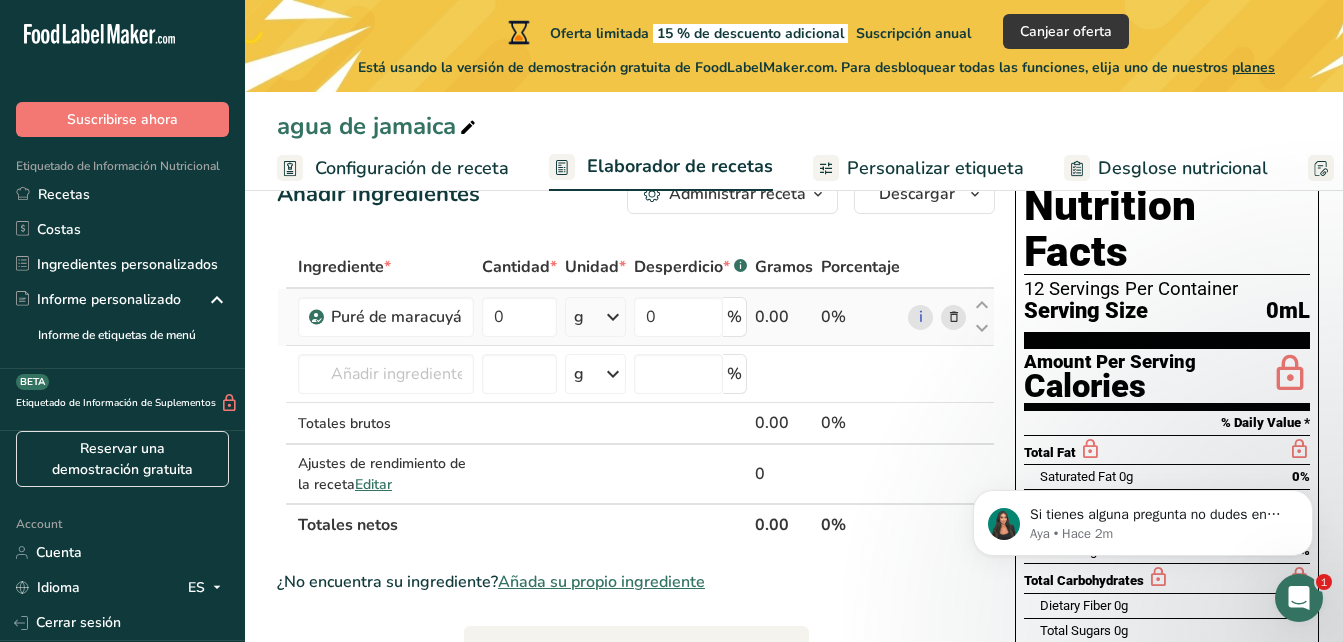click at bounding box center [317, 317] 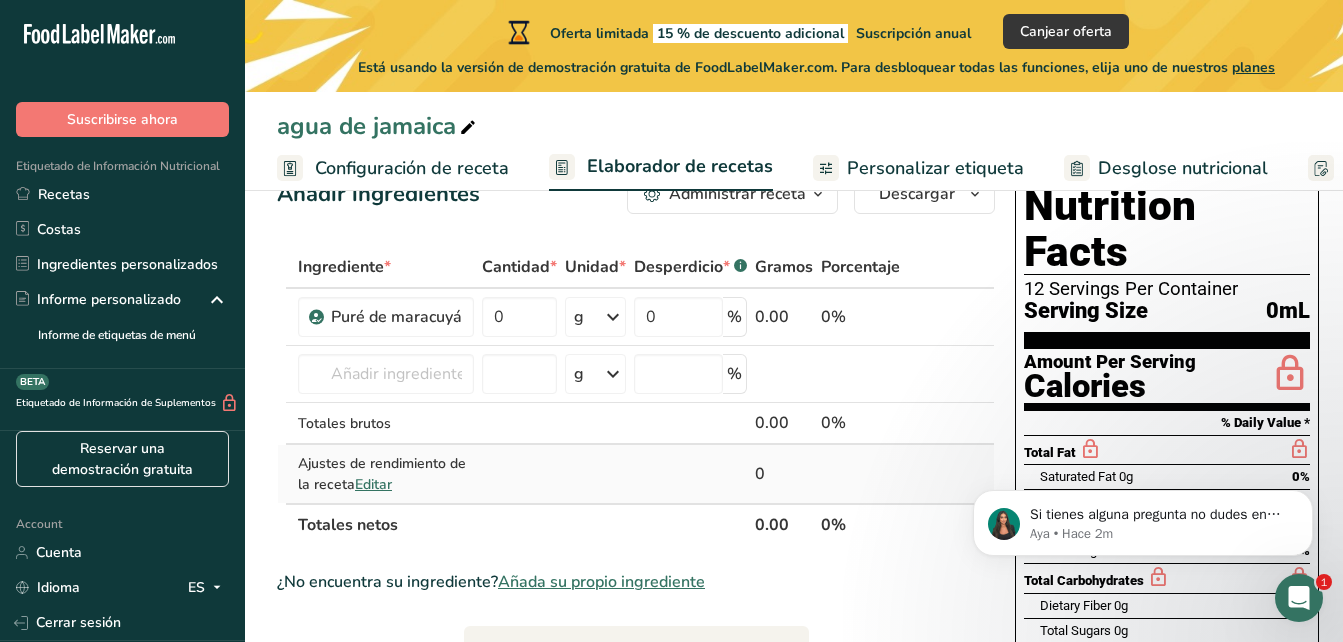 click at bounding box center [595, 474] 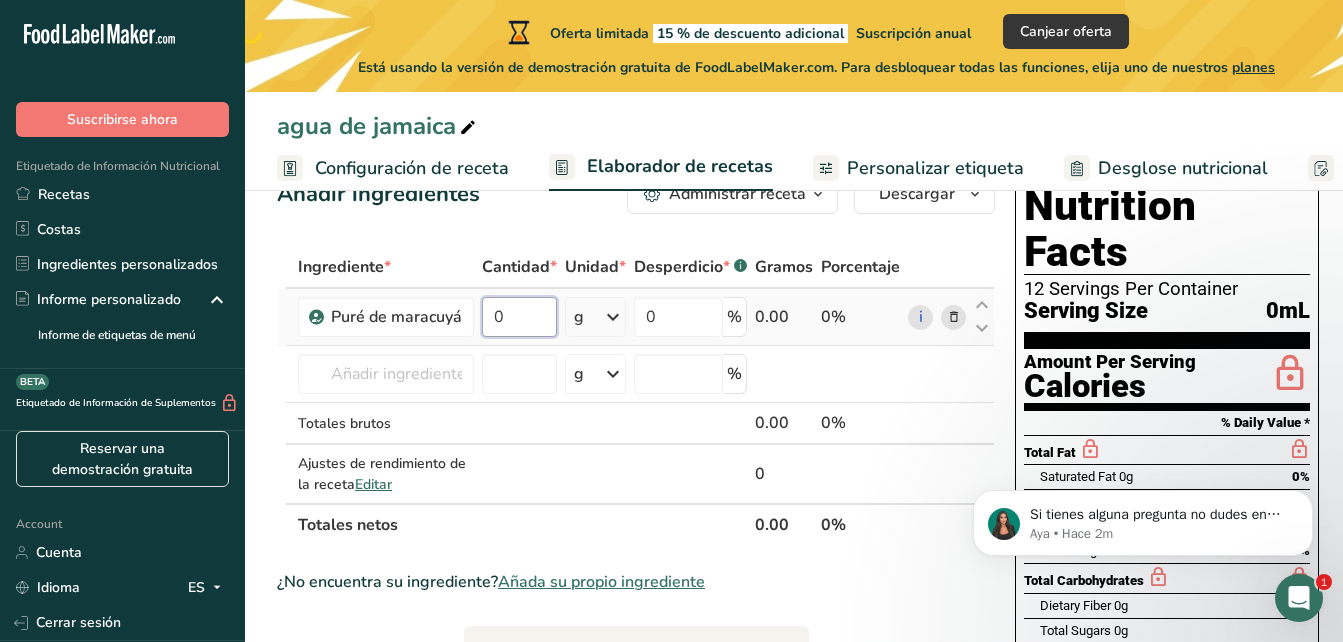 click on "0" at bounding box center [519, 317] 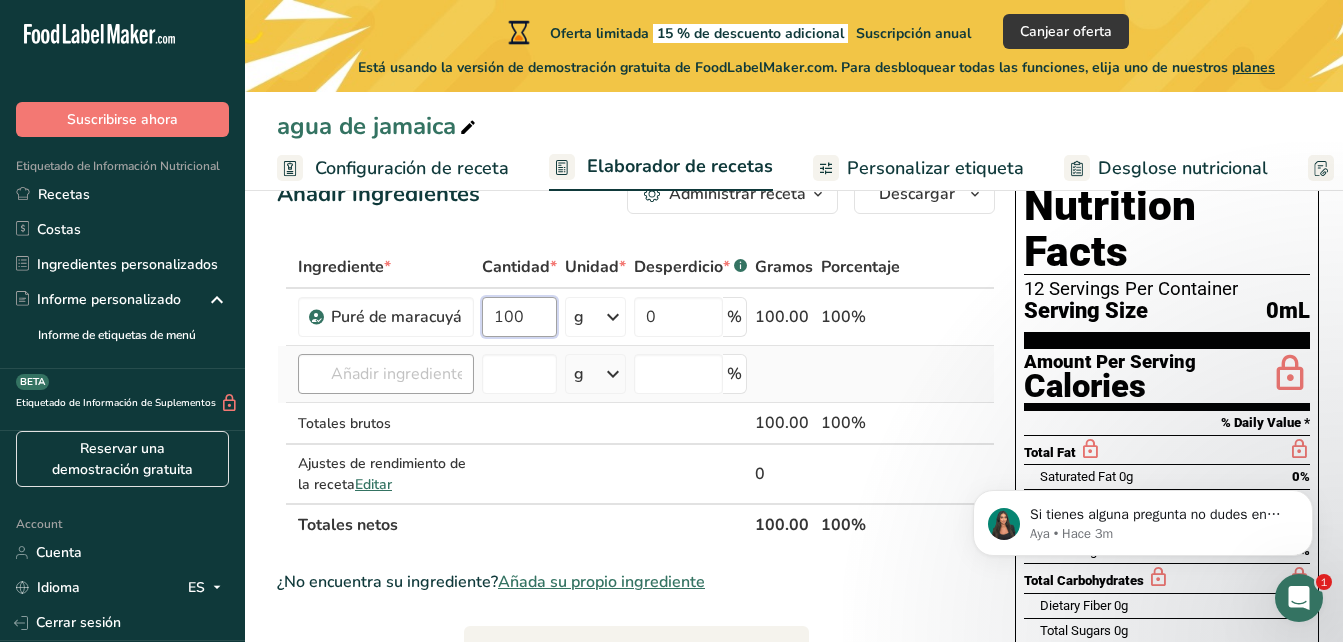 type on "100" 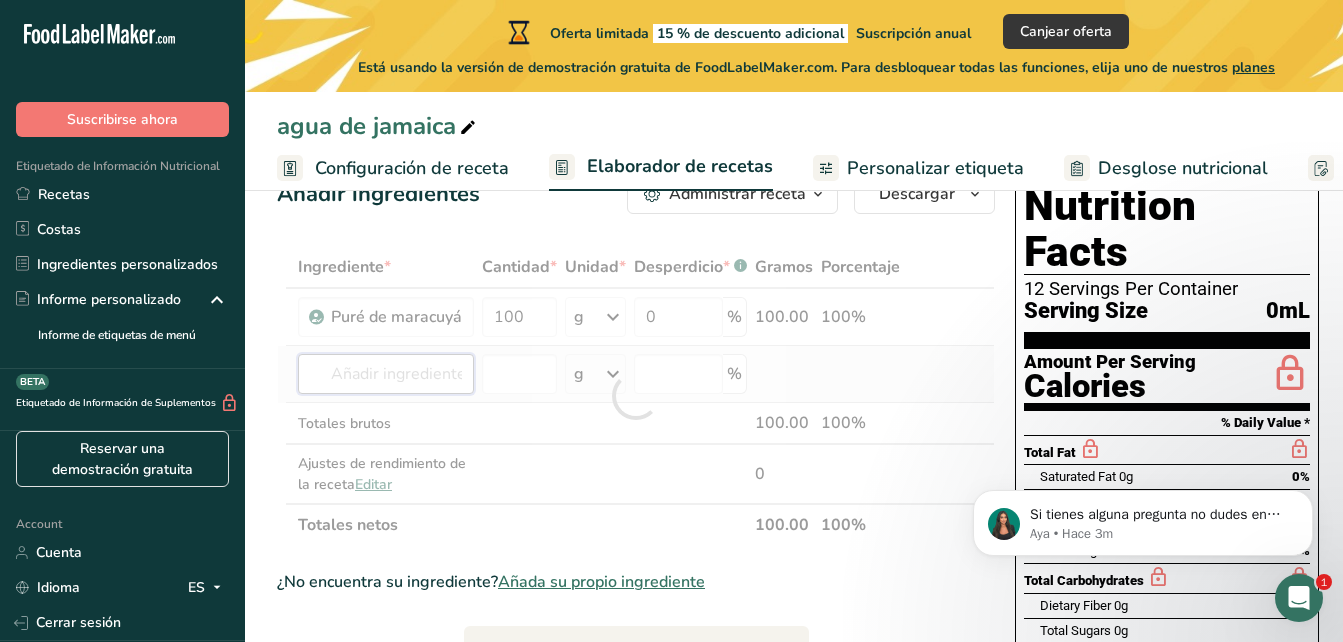 click on "Ingrediente *
Cantidad *
Unidad *
Desperdicio *   .a-a{fill:#347362;}.b-a{fill:#fff;}          Gramos
Porcentaje
Puré de maracuyá
100
g
Unidades de peso
g
kg
mg
Ver más
Unidades de volumen
litro
Las unidades de volumen requieren una conversión de densidad. Si conoce la densidad de su ingrediente, introdúzcala a continuación. De lo contrario, haga clic en "RIA", nuestra asistente regulatoria de IA, quien podrá ayudarle.
lb/pie³
g/cm³
Confirmar
mL
lb/pie³
g/cm³
Confirmar
0" at bounding box center [636, 396] 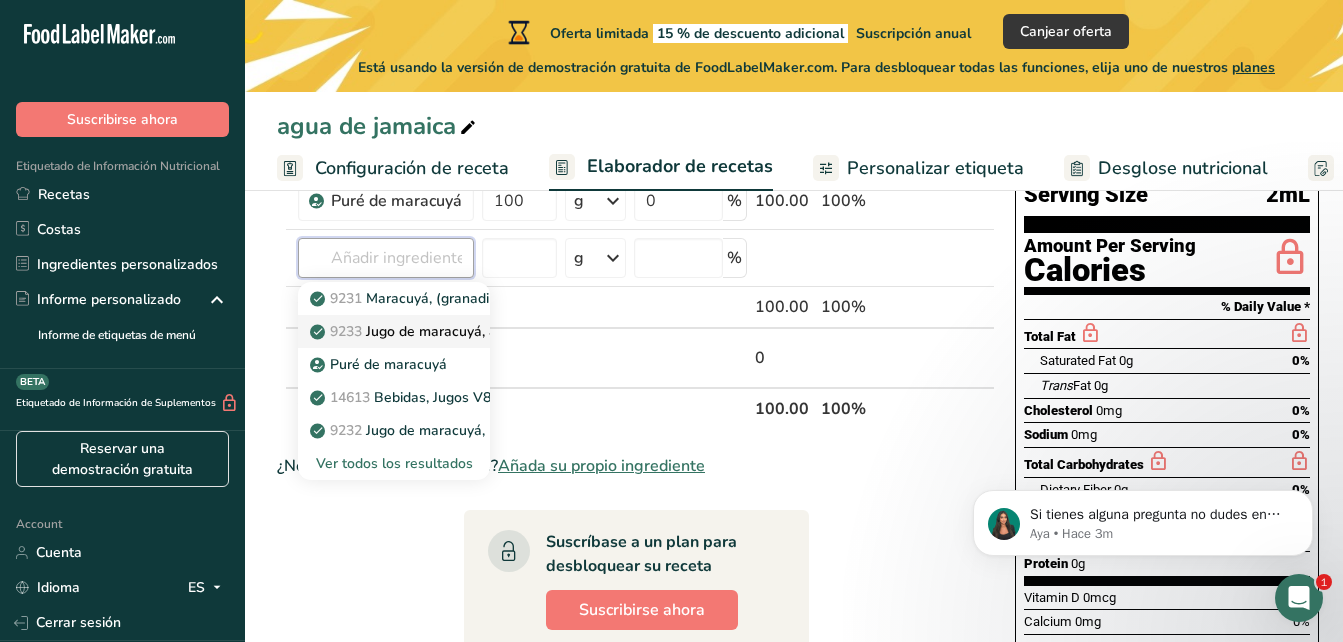 scroll, scrollTop: 187, scrollLeft: 0, axis: vertical 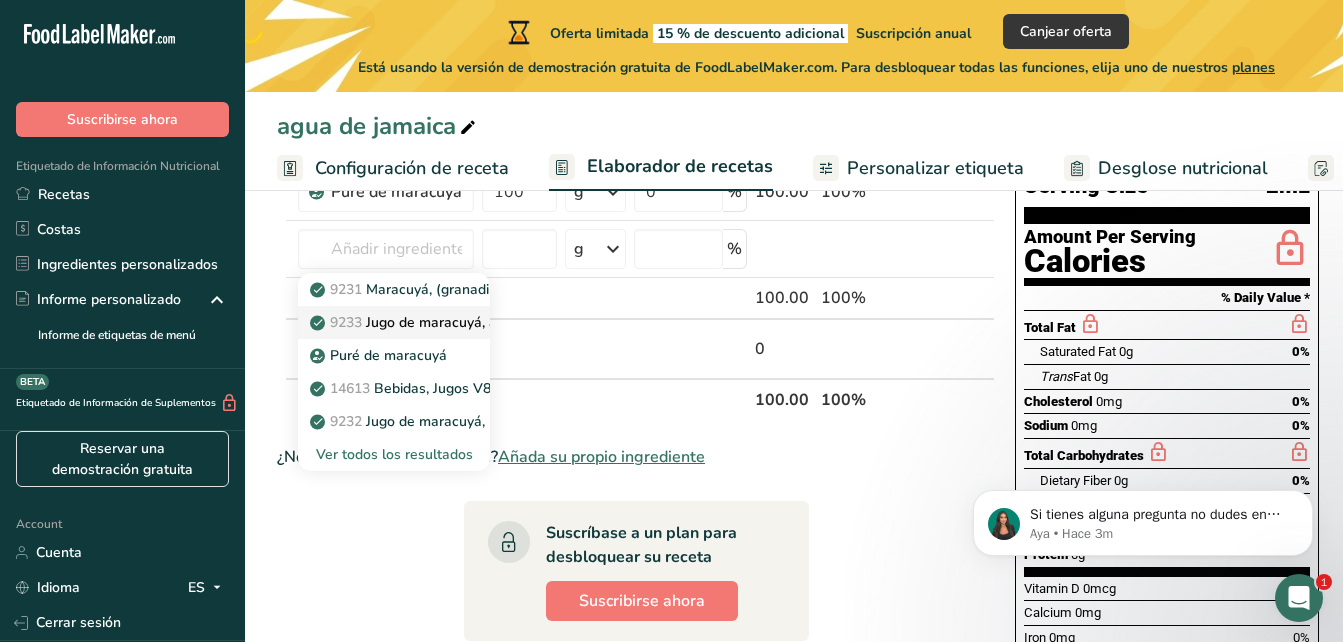 click on "Saturated Fat
0g
0%" at bounding box center [1175, 351] 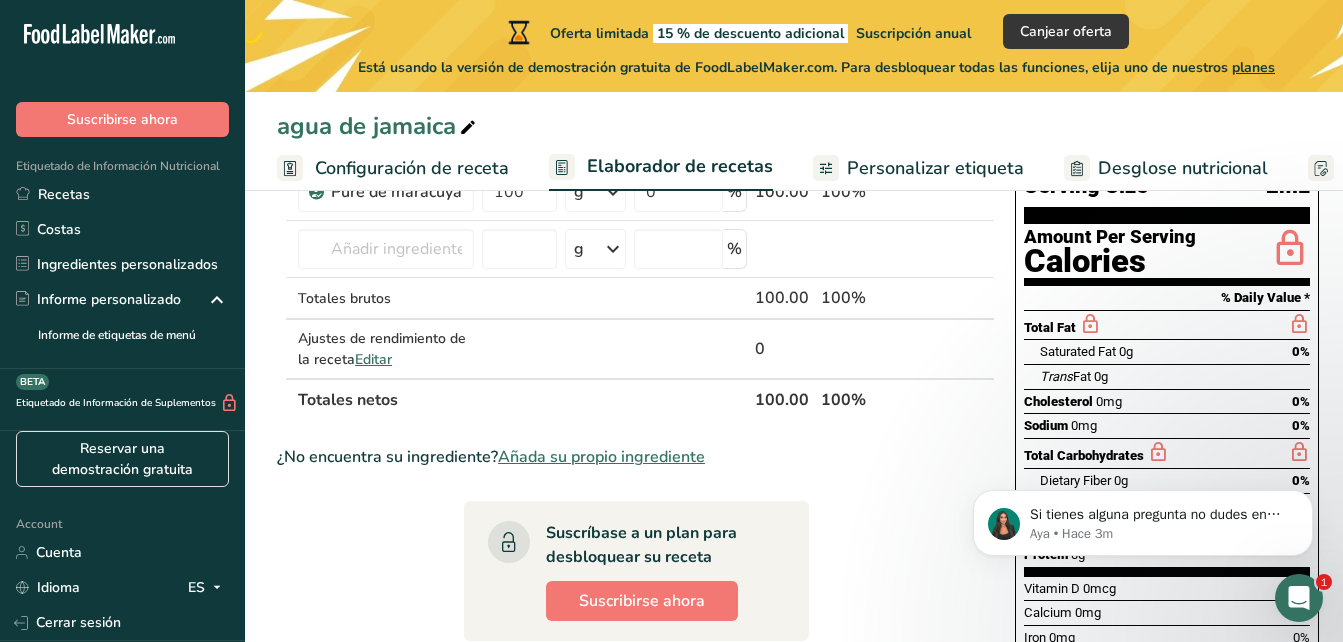 click on "Saturated Fat" at bounding box center (1078, 351) 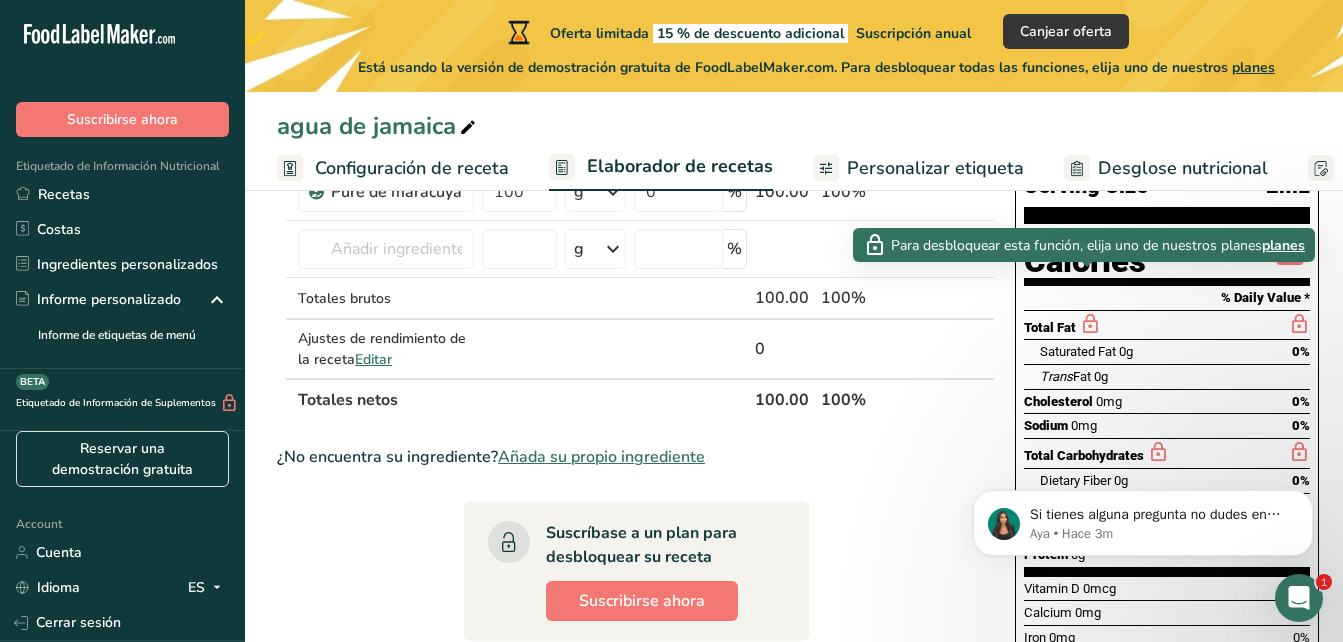 drag, startPoint x: 1115, startPoint y: 307, endPoint x: 1090, endPoint y: 282, distance: 35.35534 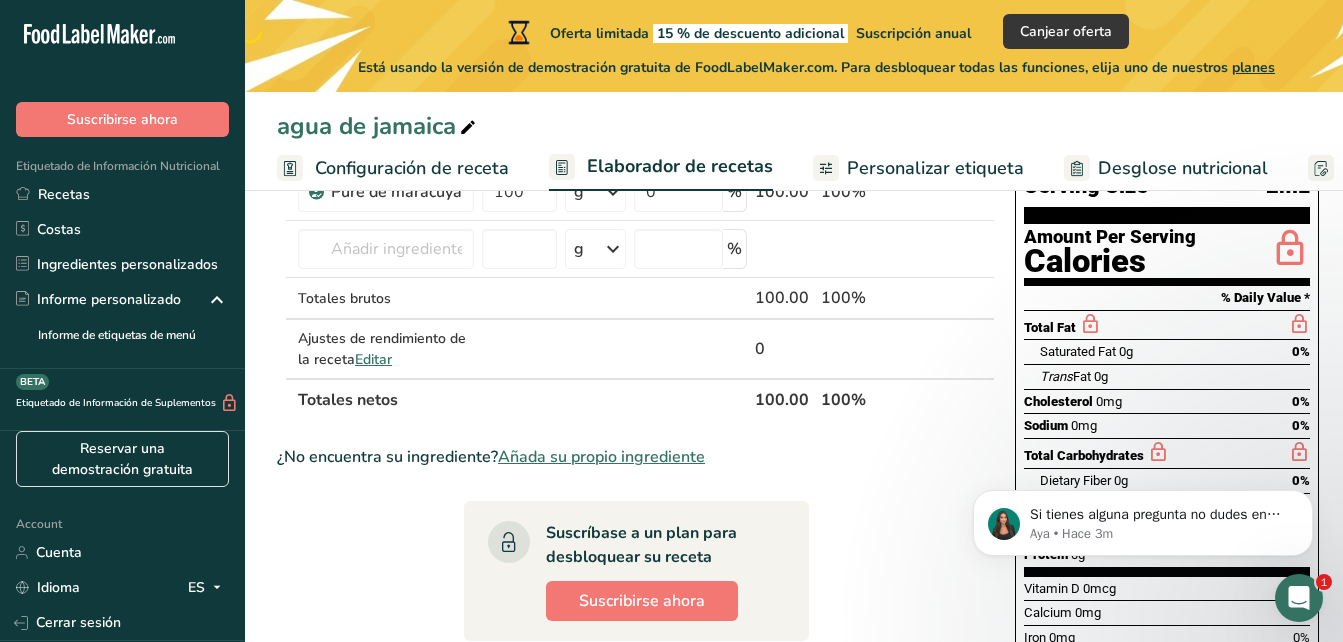 click at bounding box center [1090, 324] 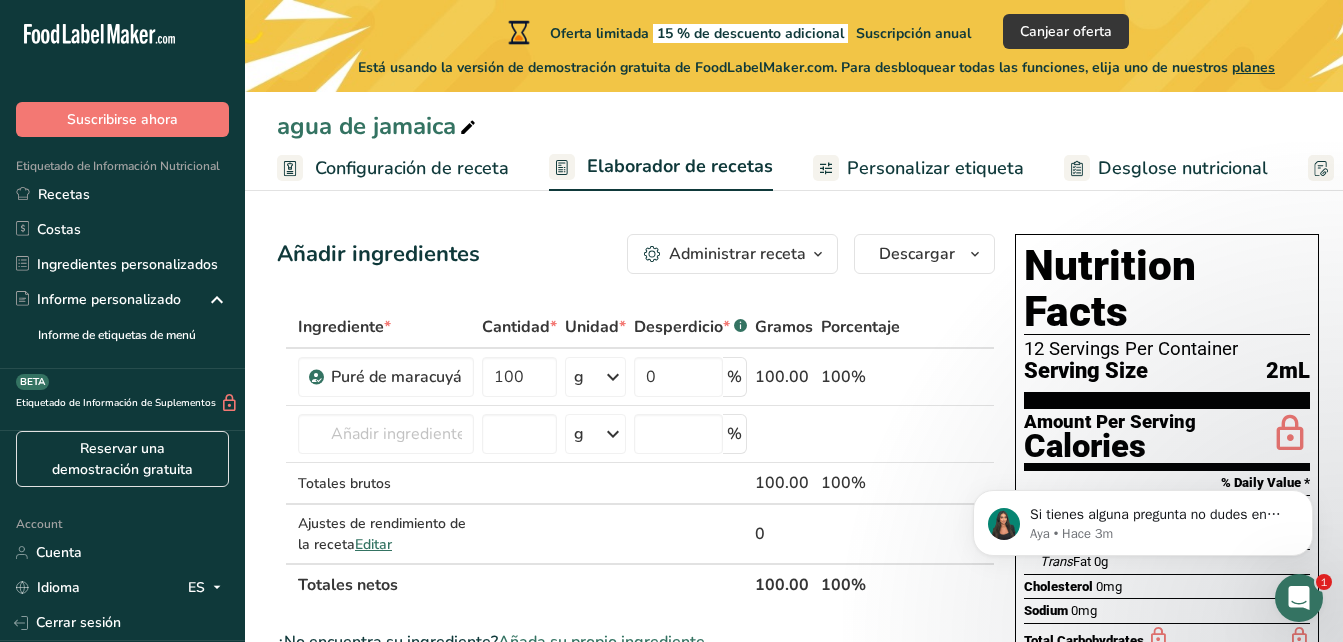 scroll, scrollTop: 0, scrollLeft: 0, axis: both 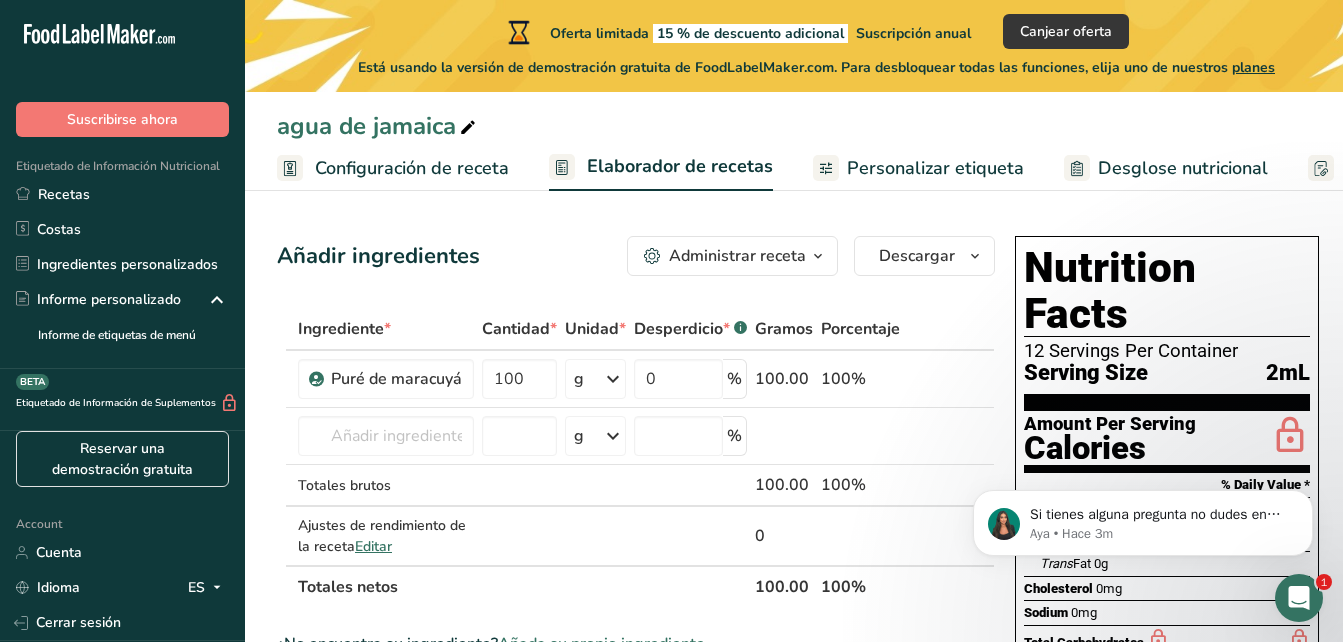 click on "Personalizar etiqueta" at bounding box center [935, 168] 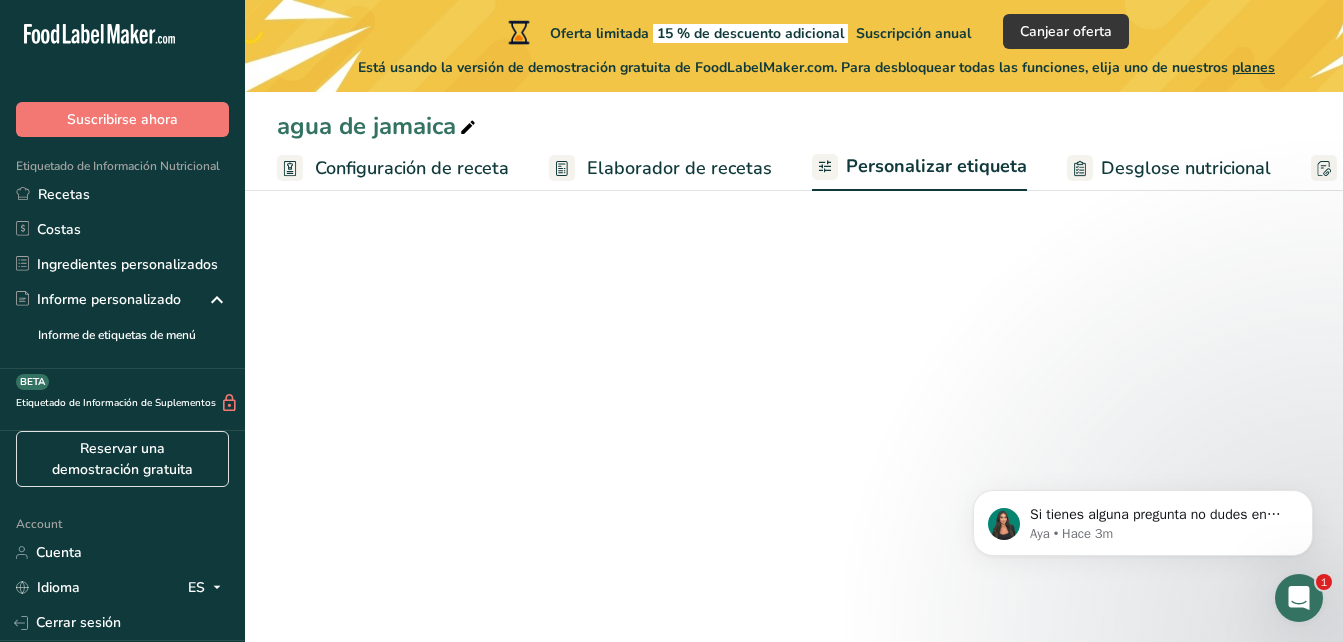 scroll, scrollTop: 0, scrollLeft: 401, axis: horizontal 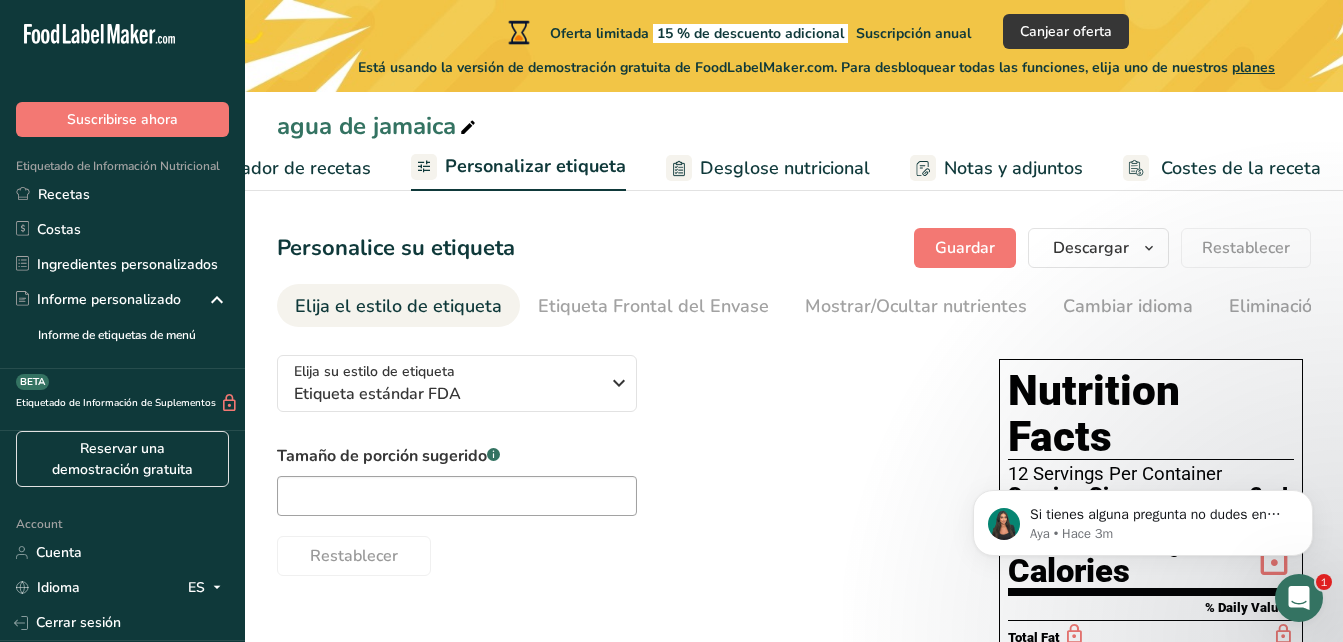 click on "Elija su estilo de etiqueta
Etiqueta estándar FDA
EE. UU. (FDA)
Etiqueta estándar FDA
Etiqueta tabular FDA
Etiqueta lineal FDA
Etiqueta simplificada FDA
Etiqueta FDA de dos columnas (Por porción/Por envase)
Etiqueta FDA de dos columnas (Tal como se vende/Tal como se prepara)
Etiqueta estándar FDA agregada
Etiqueta estándar FDA con micronutrientes listados lado a lado
Reino Unido (FSA)
Etiqueta obligatoria del Reino Unido "Parte trasera del envase"
Etiqueta de semáforo del Reino Unido "Parte frontal del envase"
Canadá (CFIA)" at bounding box center (618, 457) 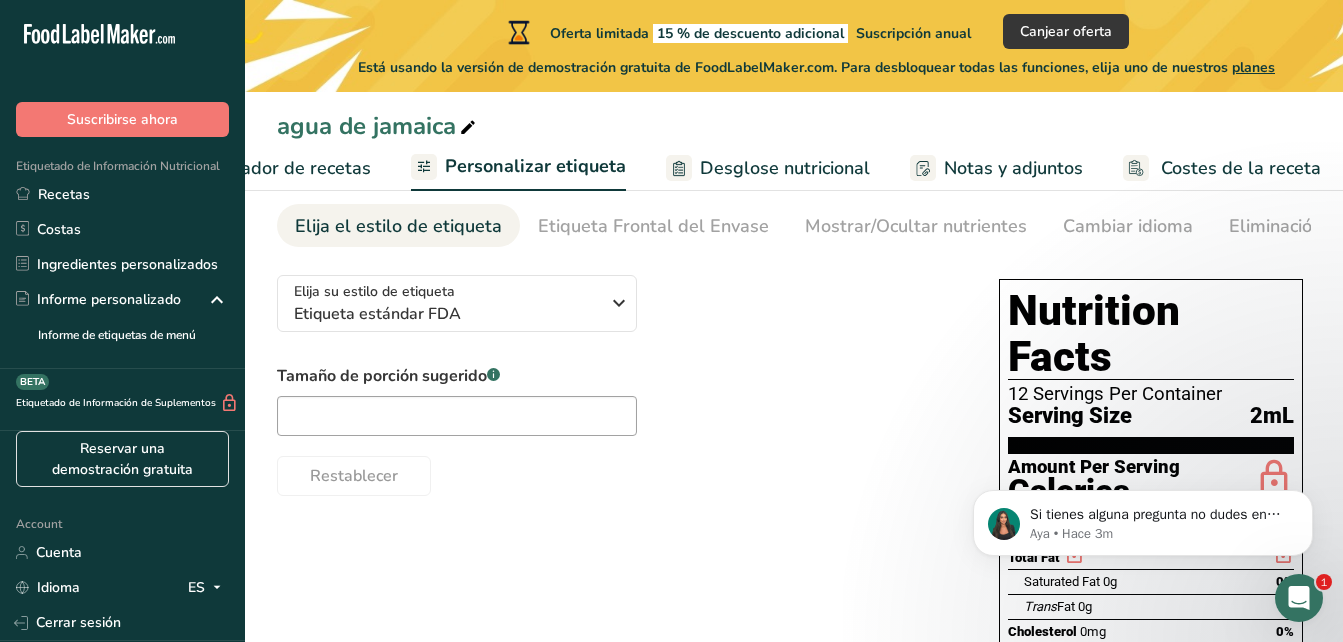 scroll, scrollTop: 120, scrollLeft: 0, axis: vertical 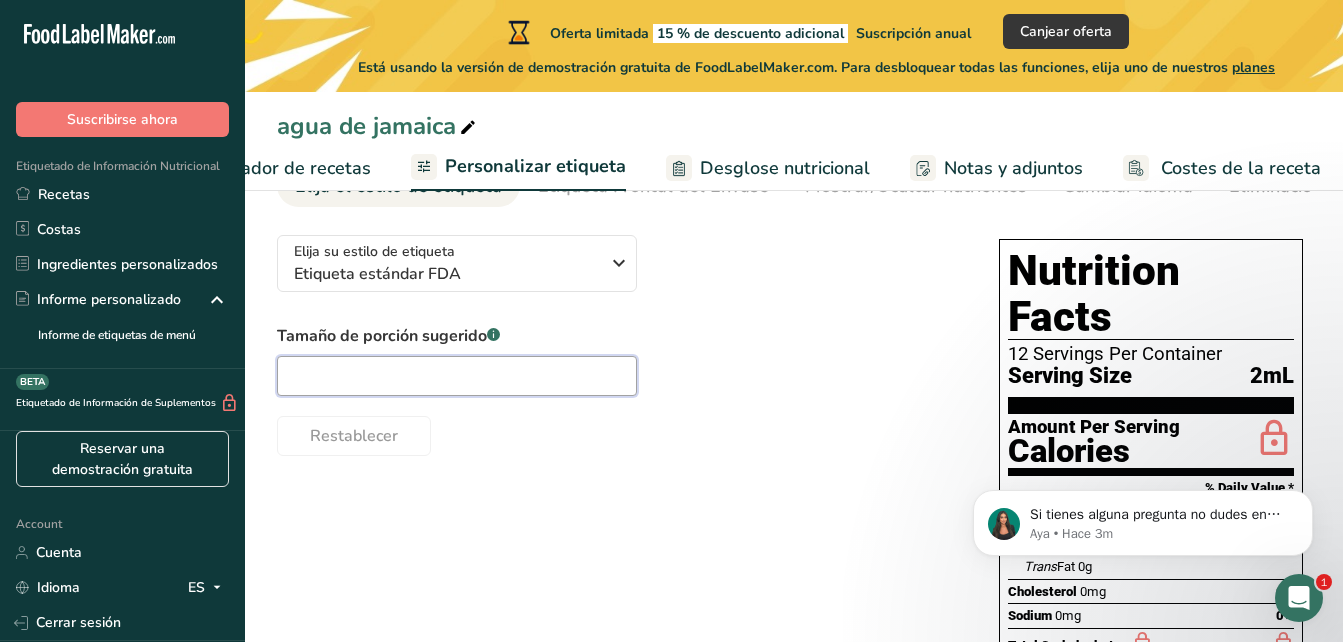 click at bounding box center (457, 376) 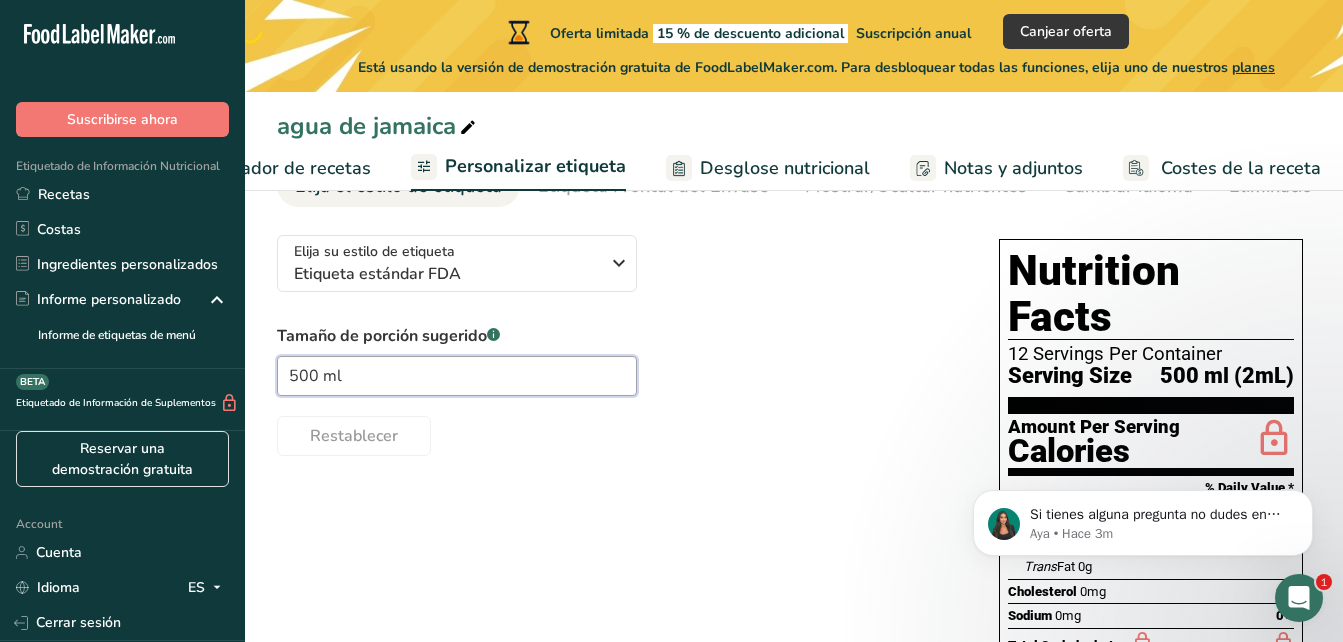 type on "500 ml" 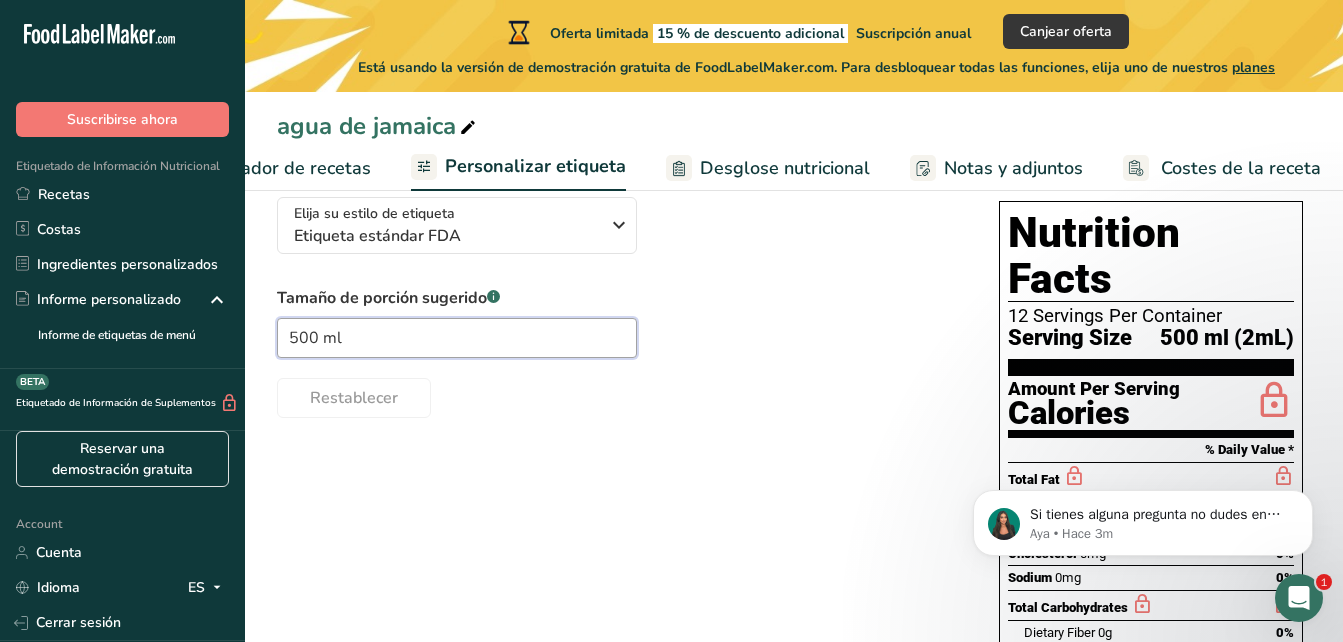 click on "500 ml" at bounding box center (457, 338) 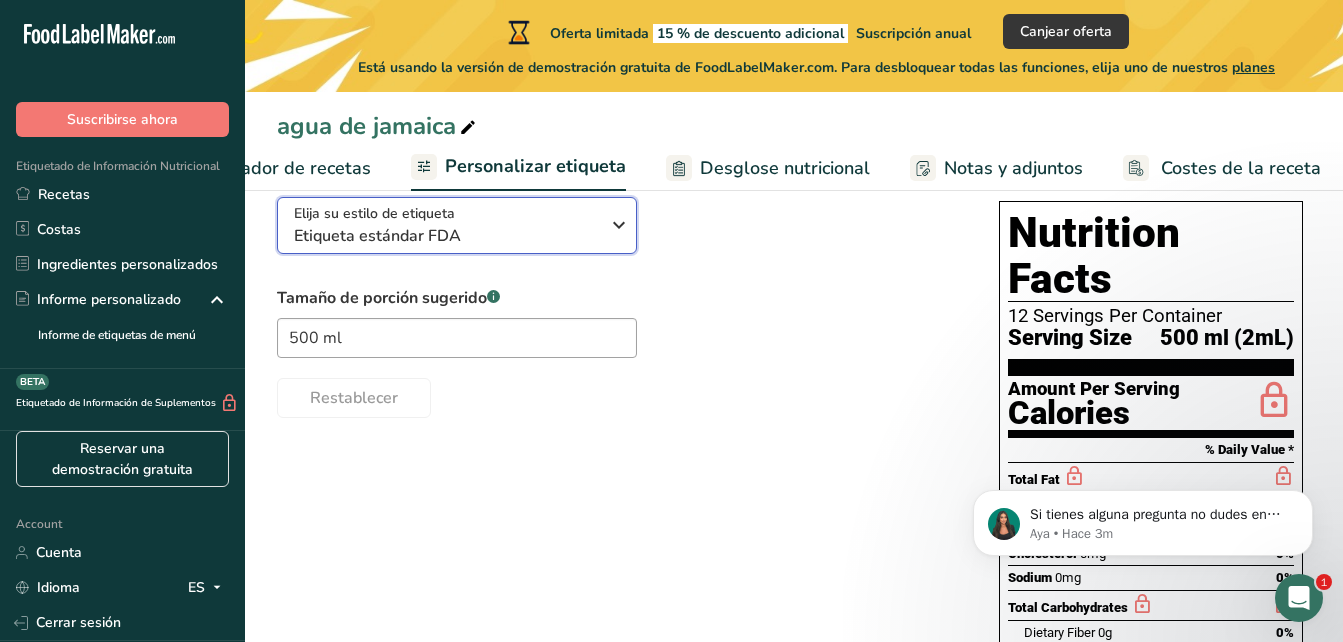 click on "Etiqueta estándar FDA" at bounding box center [446, 236] 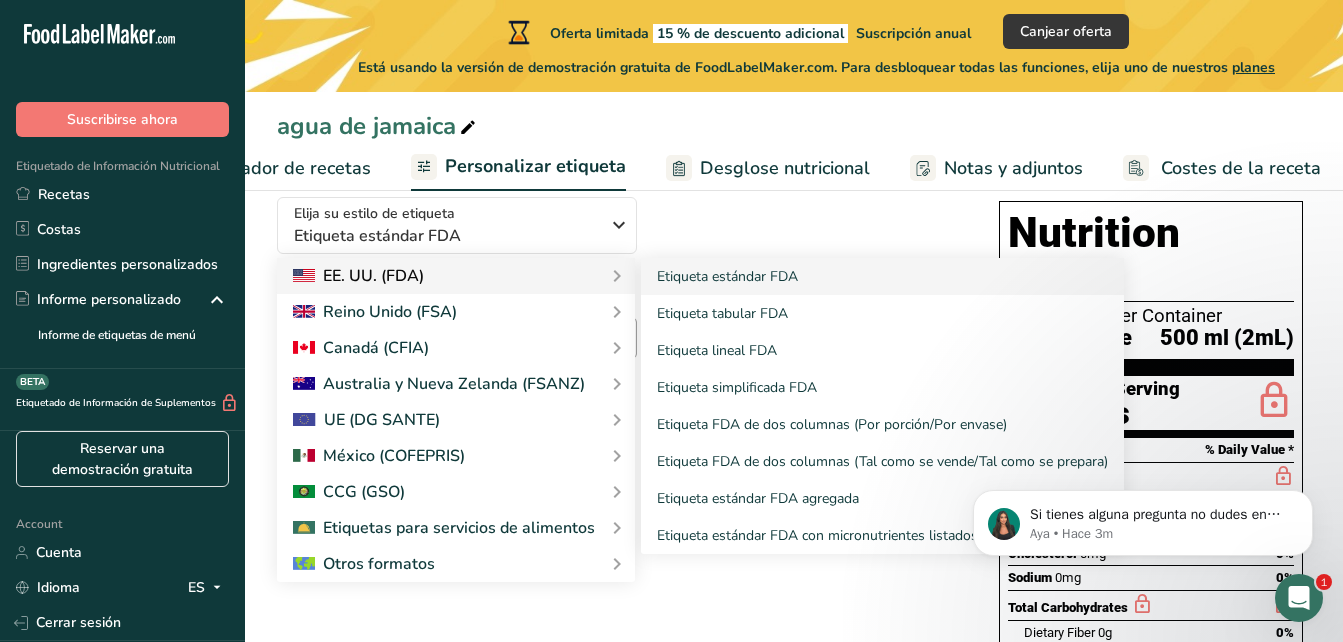 click at bounding box center (617, 276) 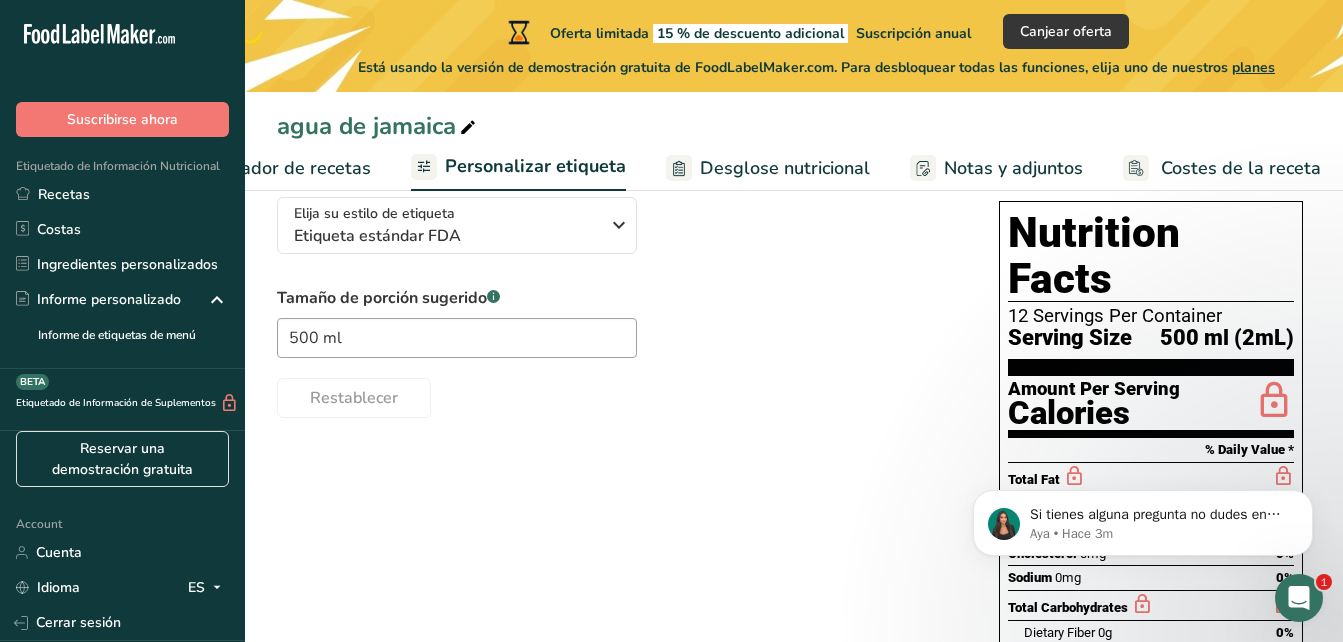 click 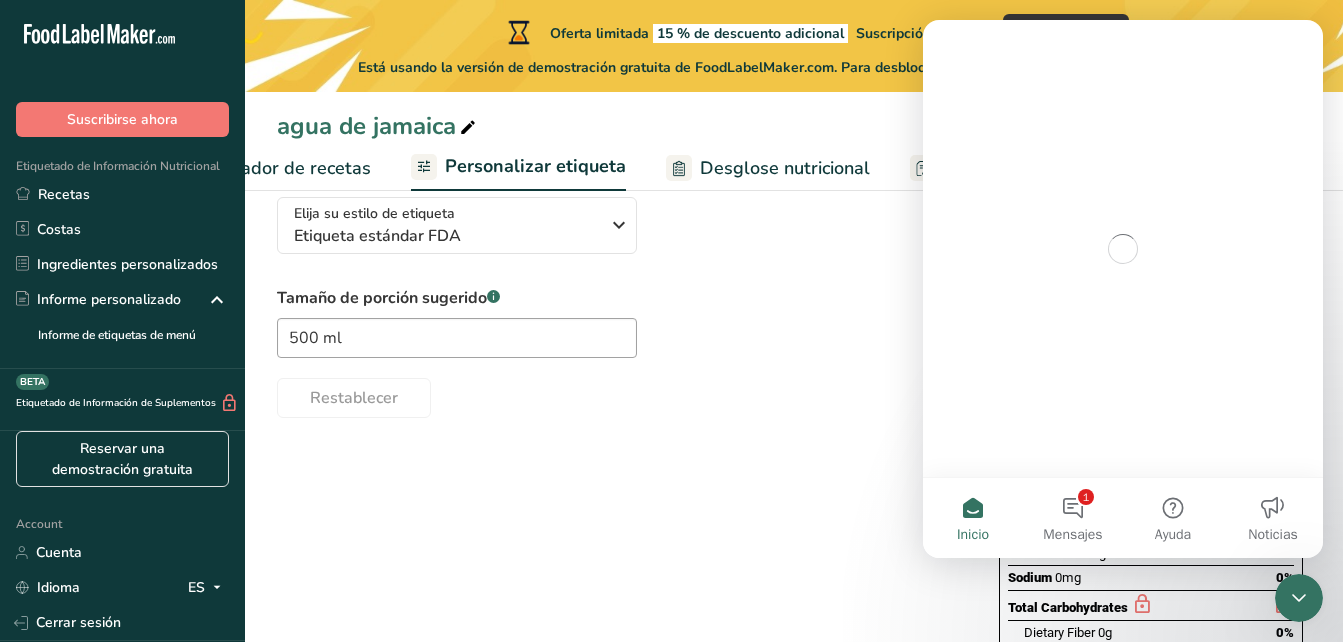 scroll, scrollTop: 0, scrollLeft: 0, axis: both 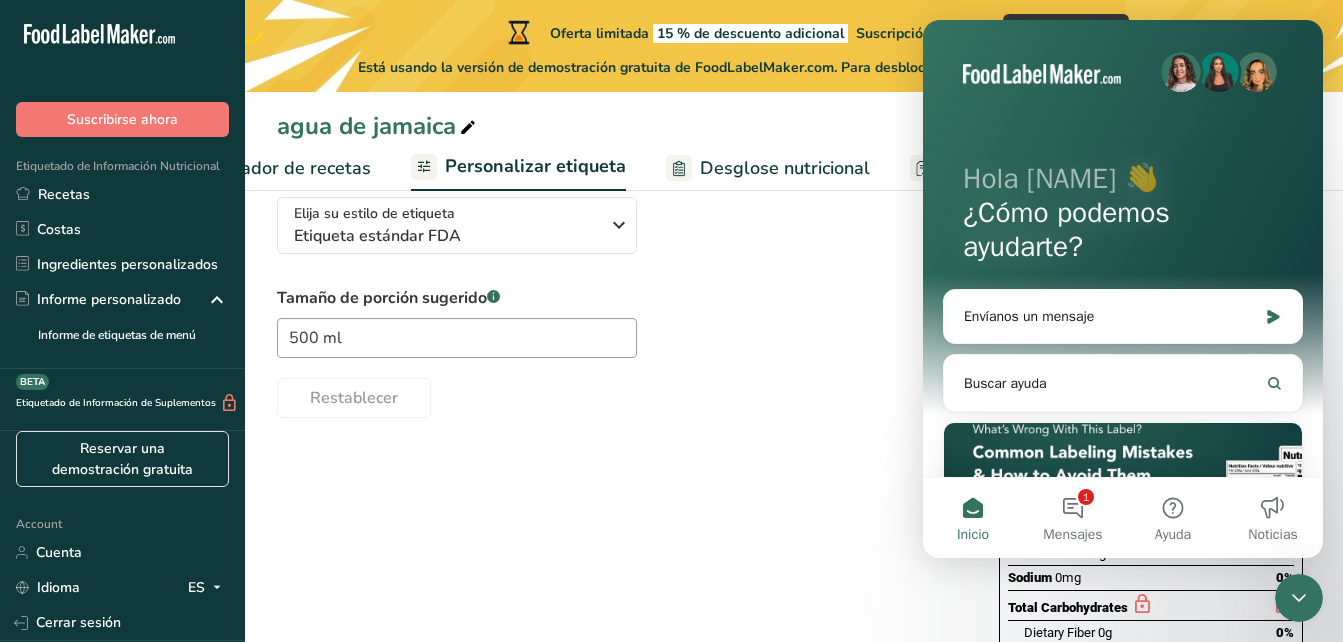 click on "Restablecer" at bounding box center (618, 394) 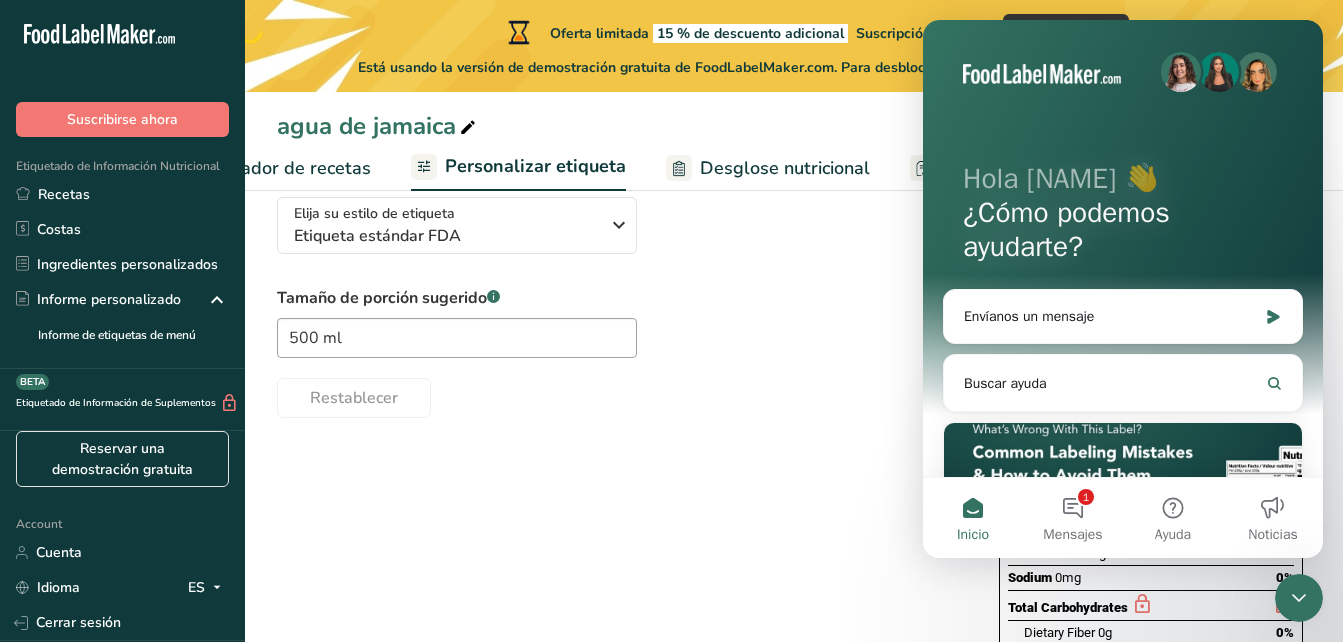 click on "Restablecer" at bounding box center [618, 394] 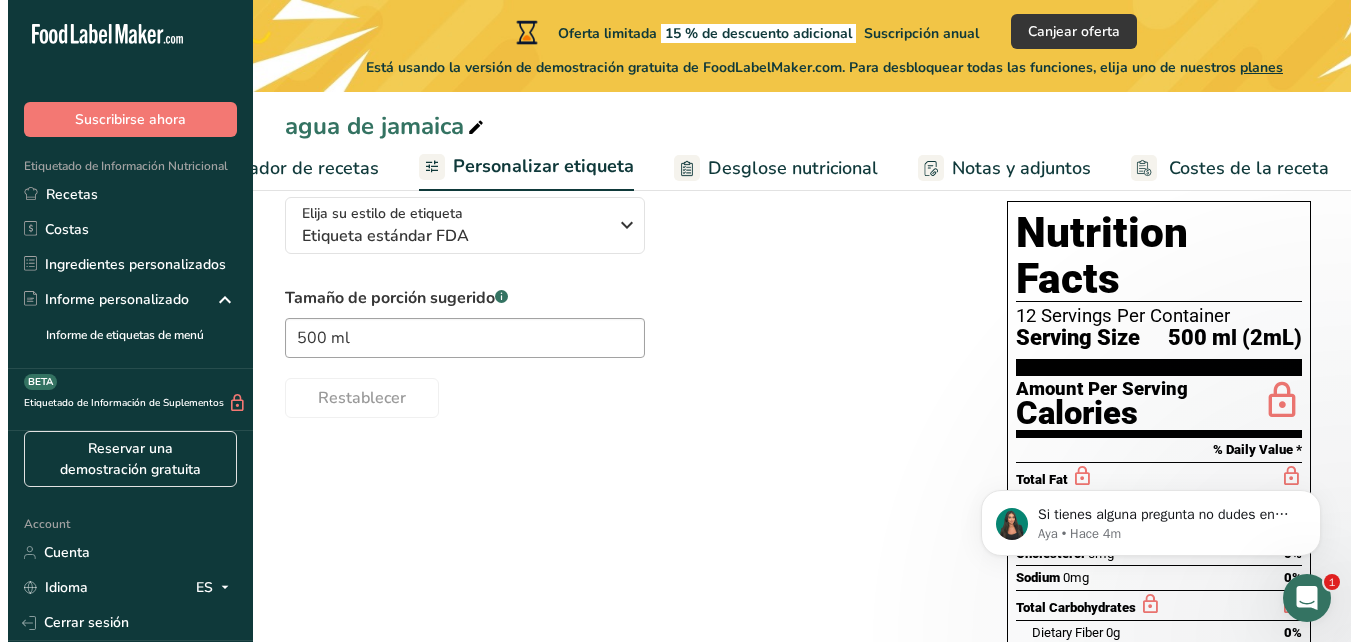 scroll, scrollTop: 0, scrollLeft: 0, axis: both 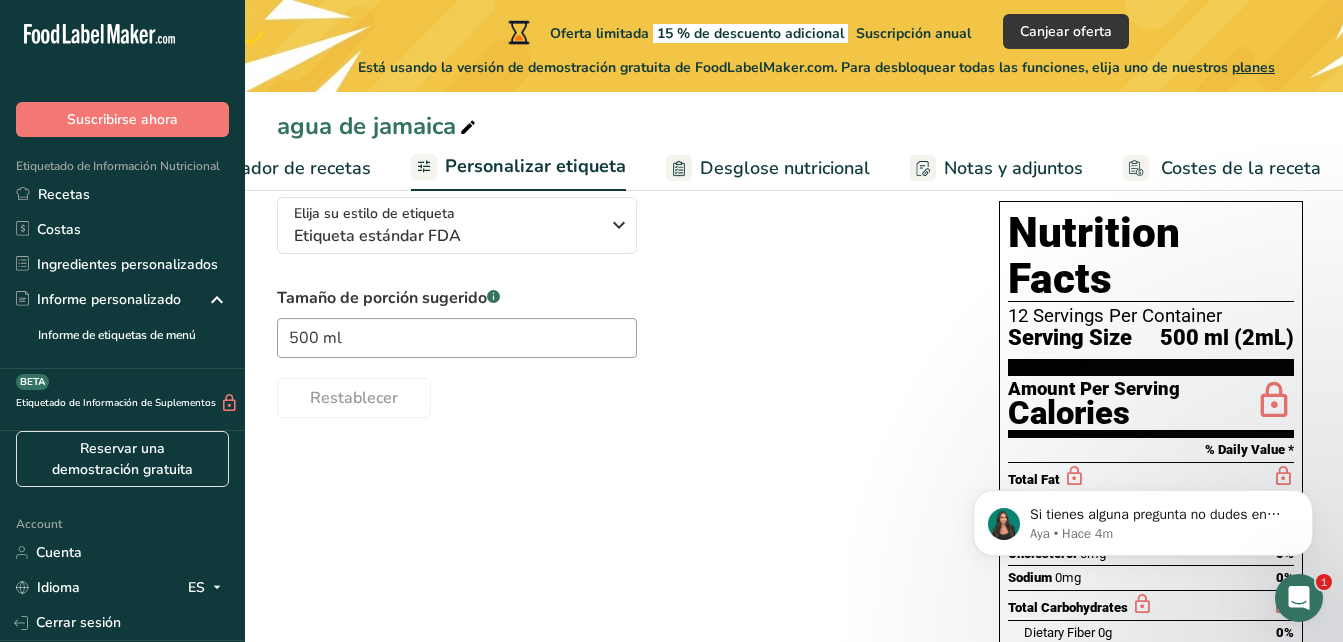 click on "Desglose nutricional" at bounding box center (785, 168) 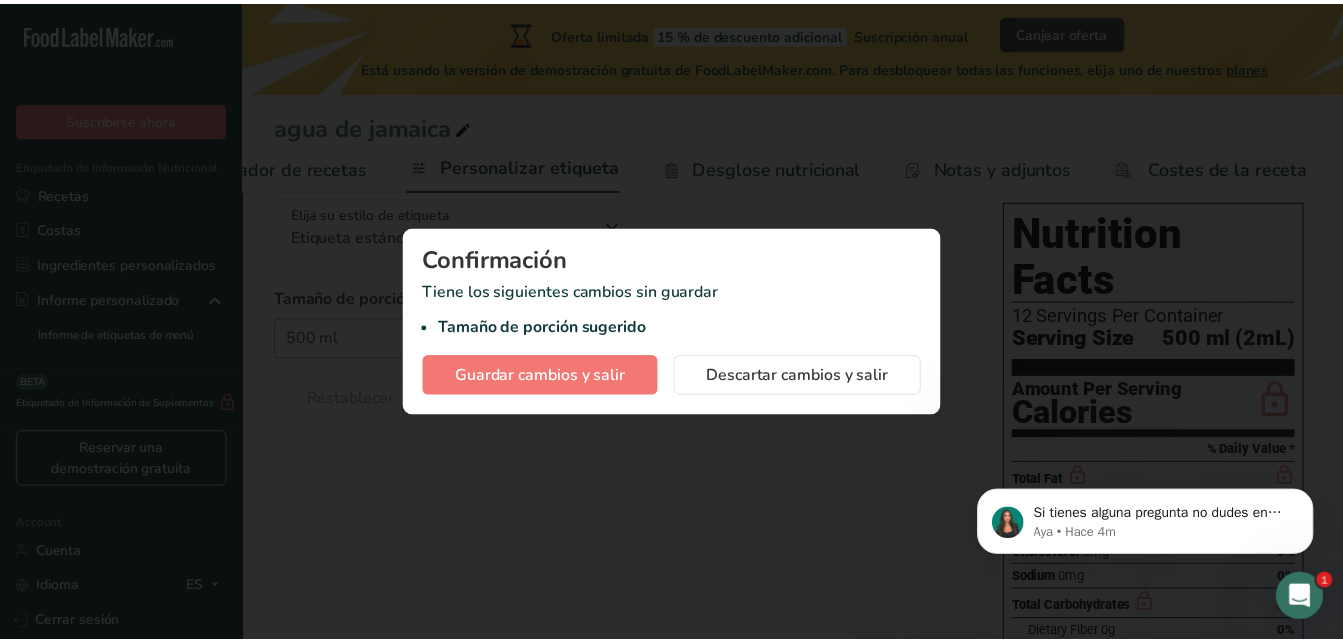 scroll, scrollTop: 0, scrollLeft: 386, axis: horizontal 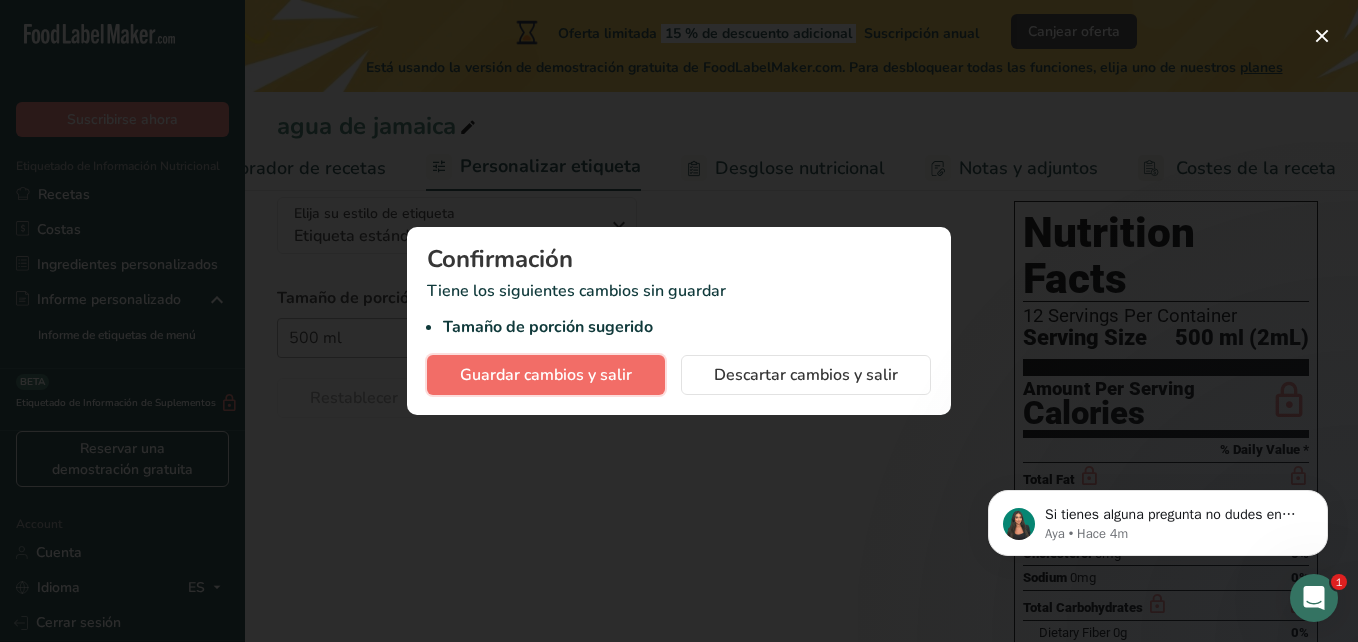 click on "Guardar cambios y salir" at bounding box center (546, 375) 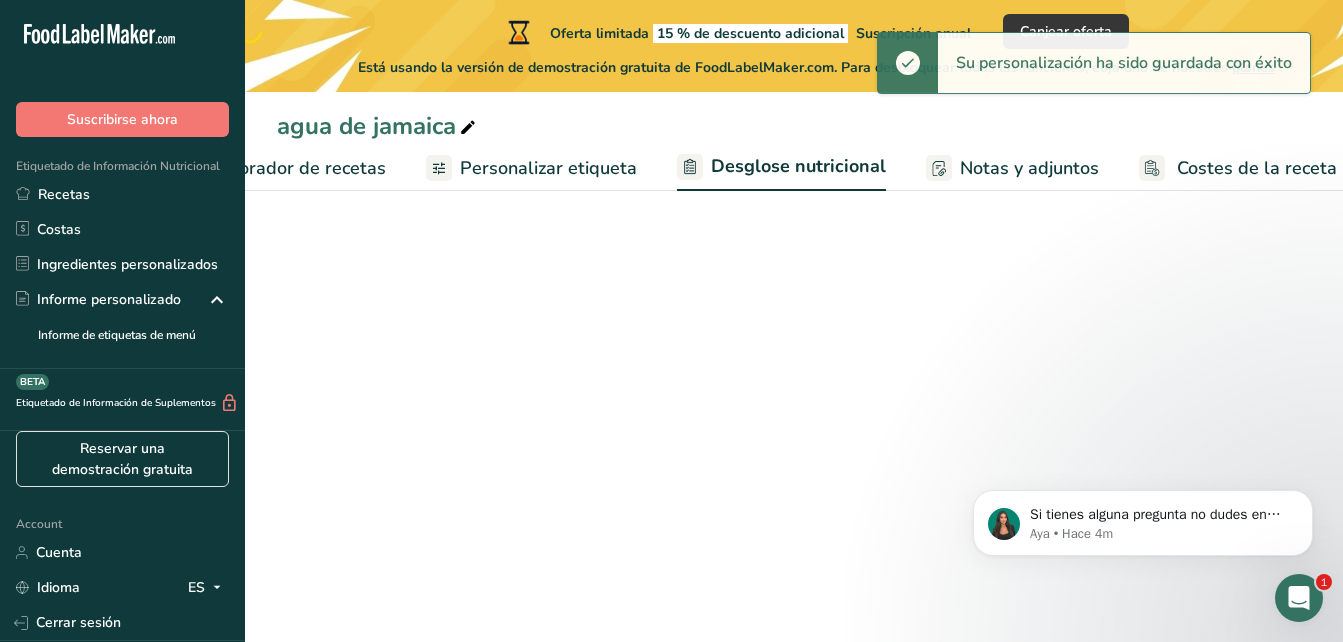 select on "Calories" 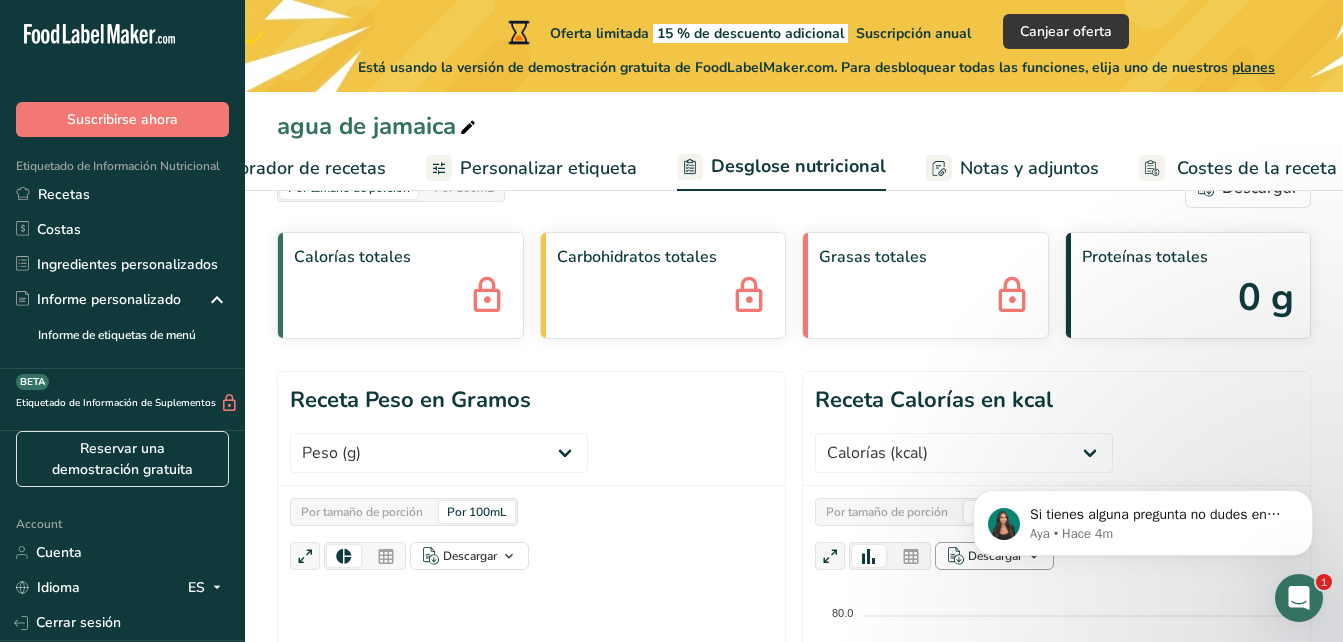 scroll, scrollTop: 0, scrollLeft: 0, axis: both 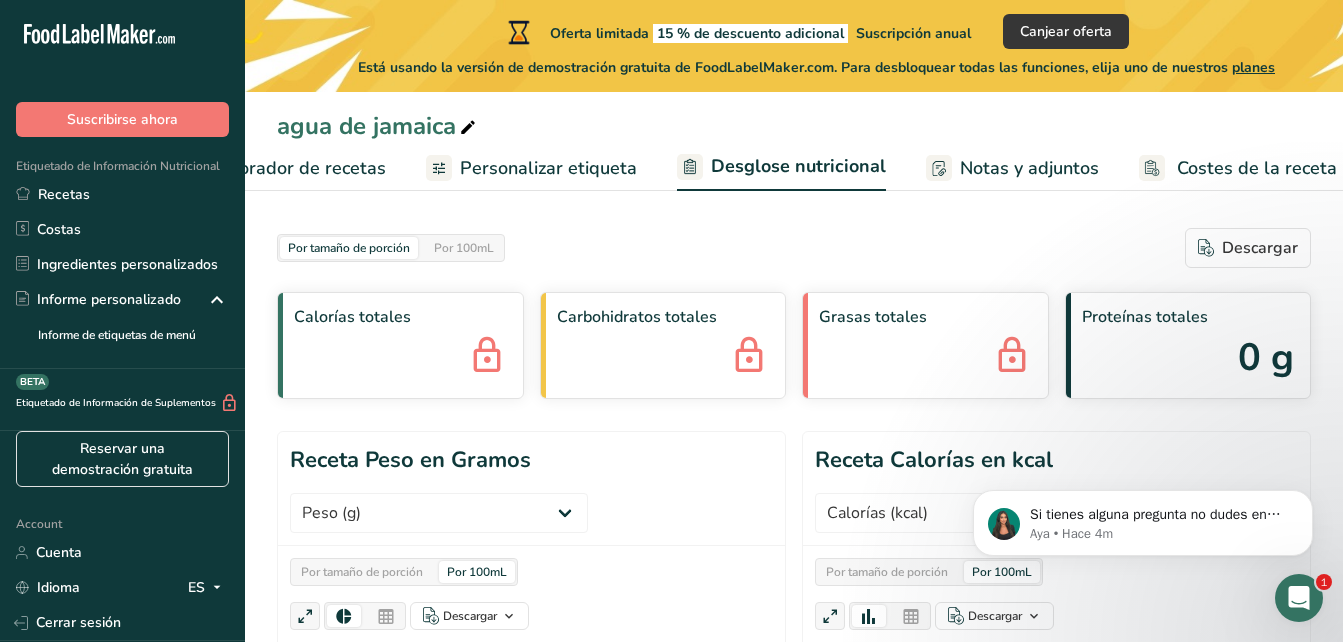 click on "Calorías totales" at bounding box center [400, 317] 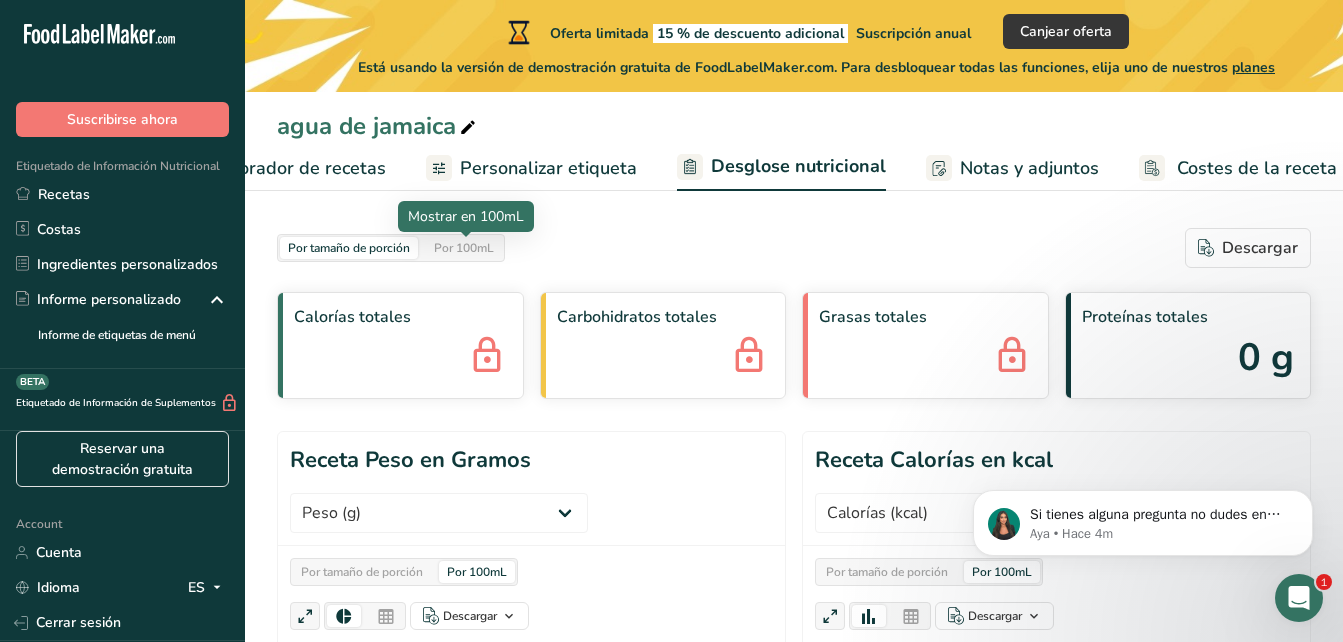 click on "Por 100mL" at bounding box center (464, 248) 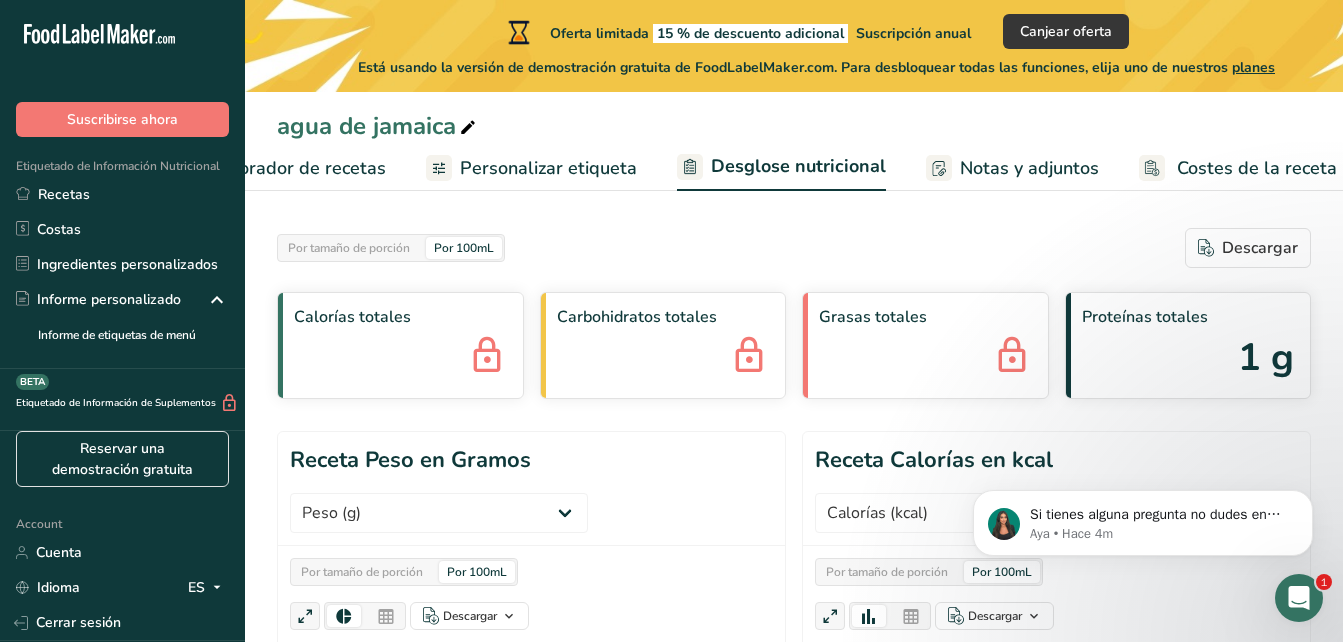 click on "Personalizar etiqueta" at bounding box center [548, 168] 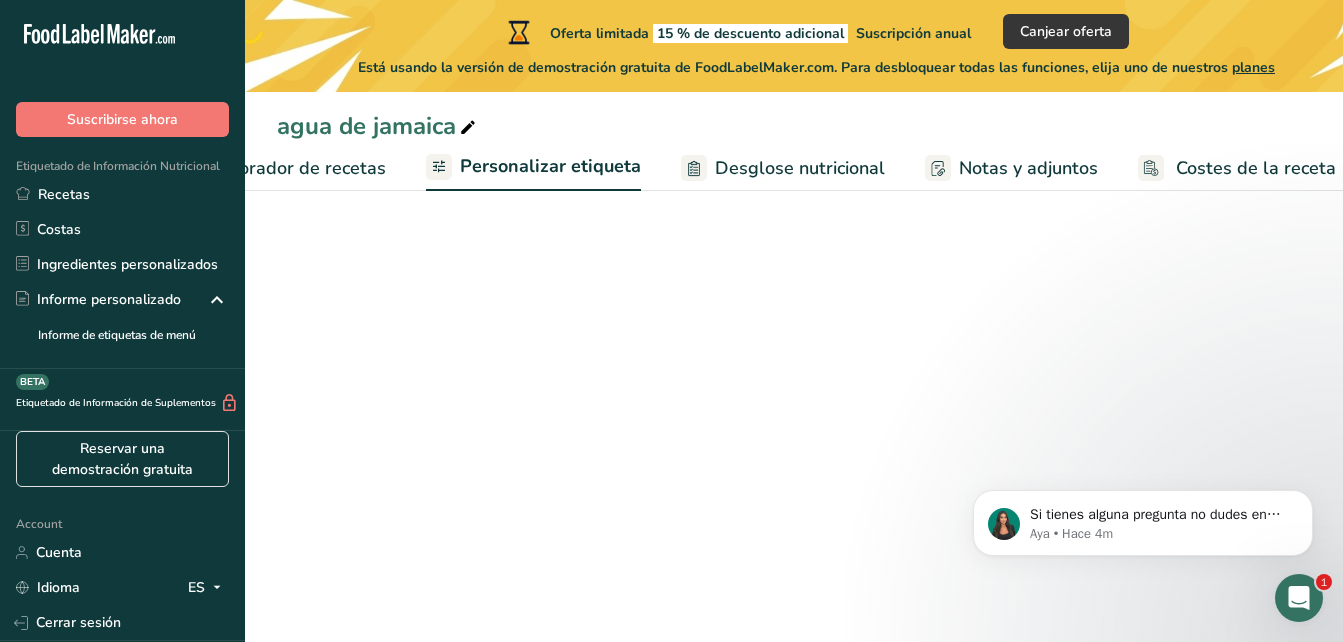 scroll, scrollTop: 0, scrollLeft: 401, axis: horizontal 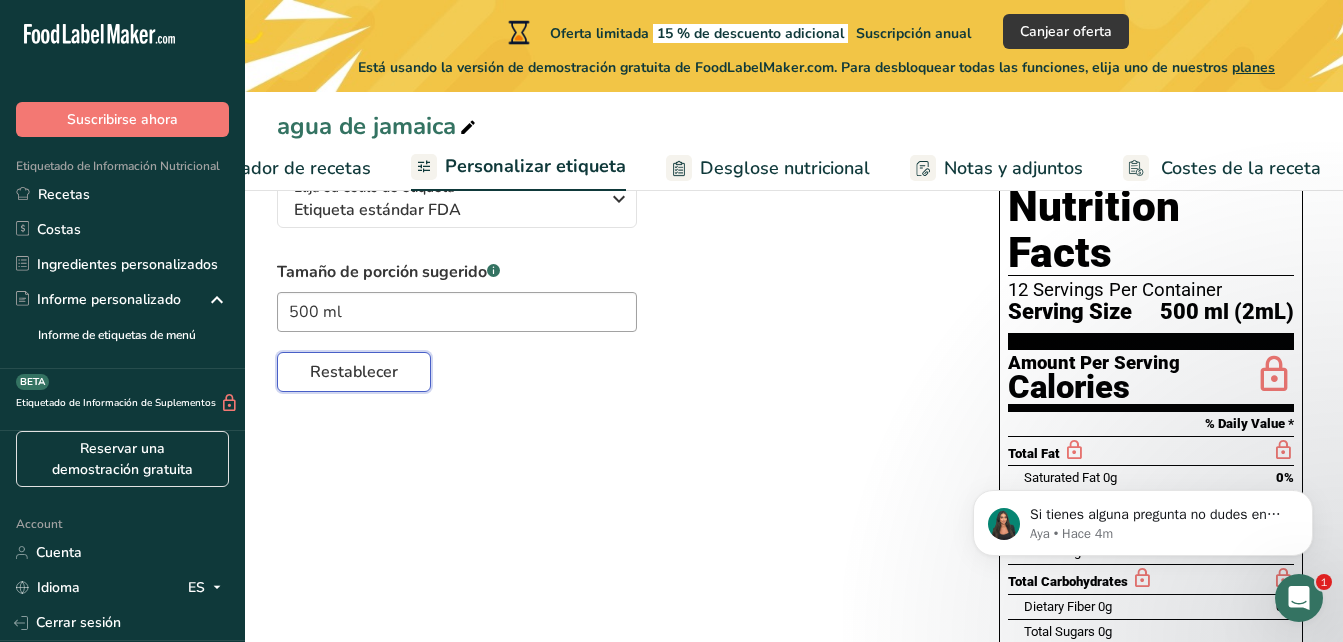 click on "Restablecer" at bounding box center [354, 372] 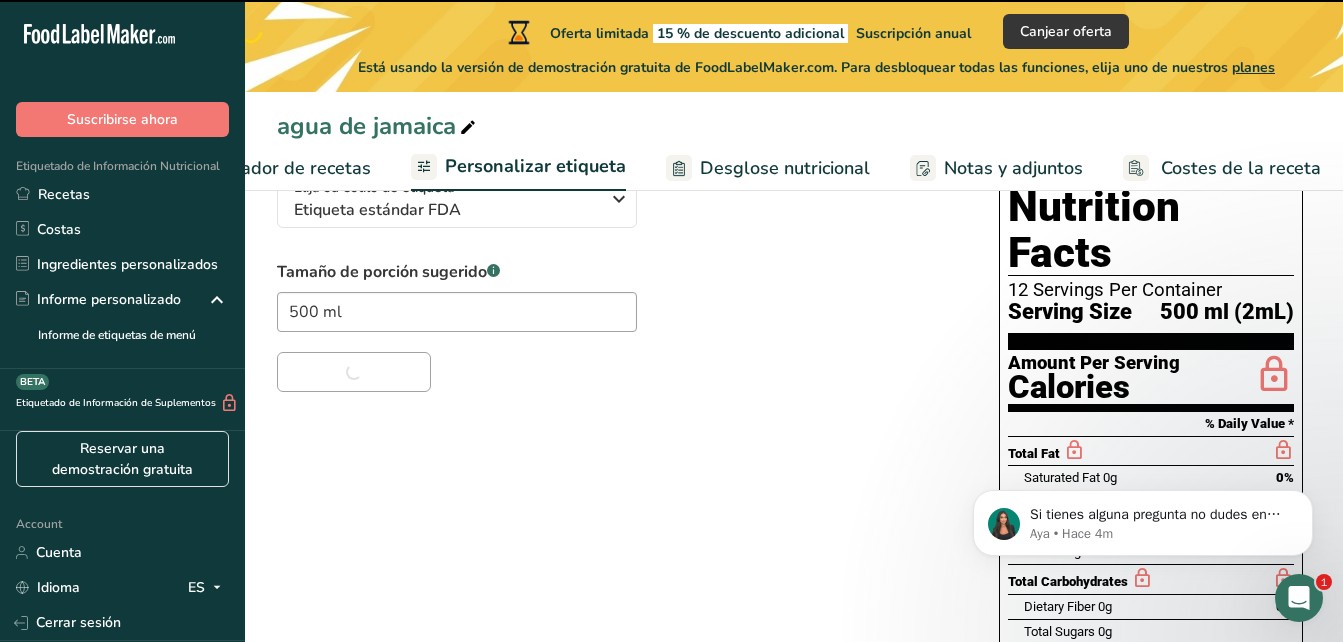 type 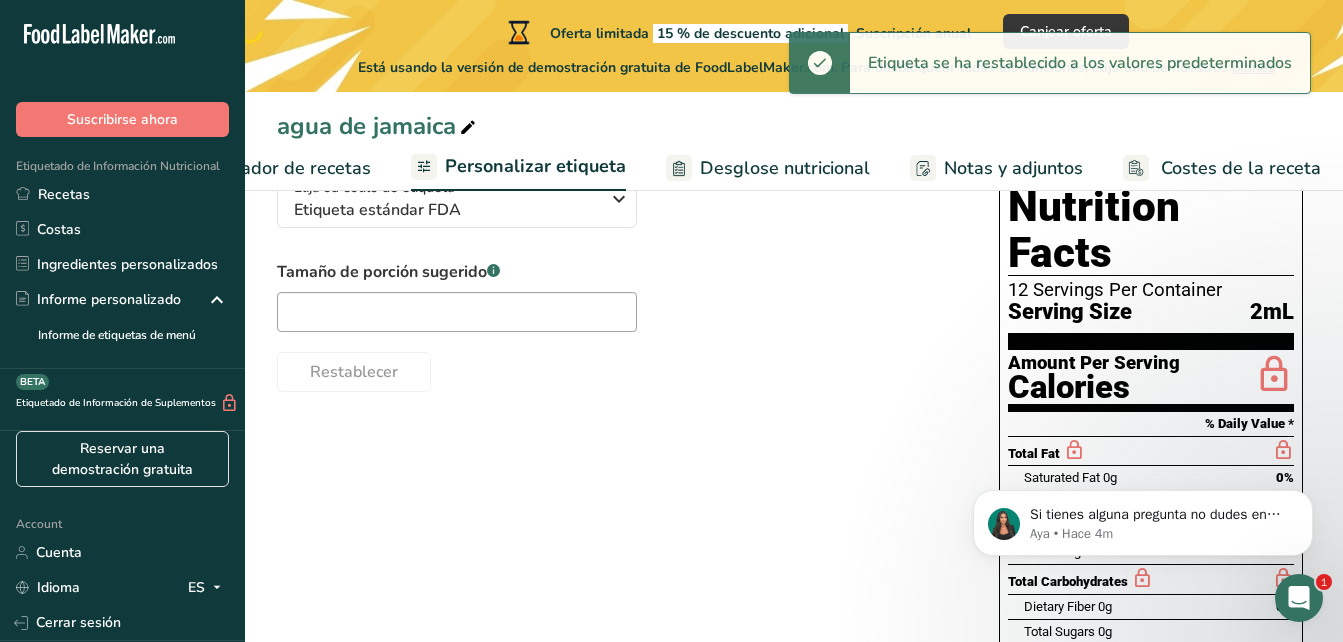 click on "% Daily Value *" at bounding box center (1151, 424) 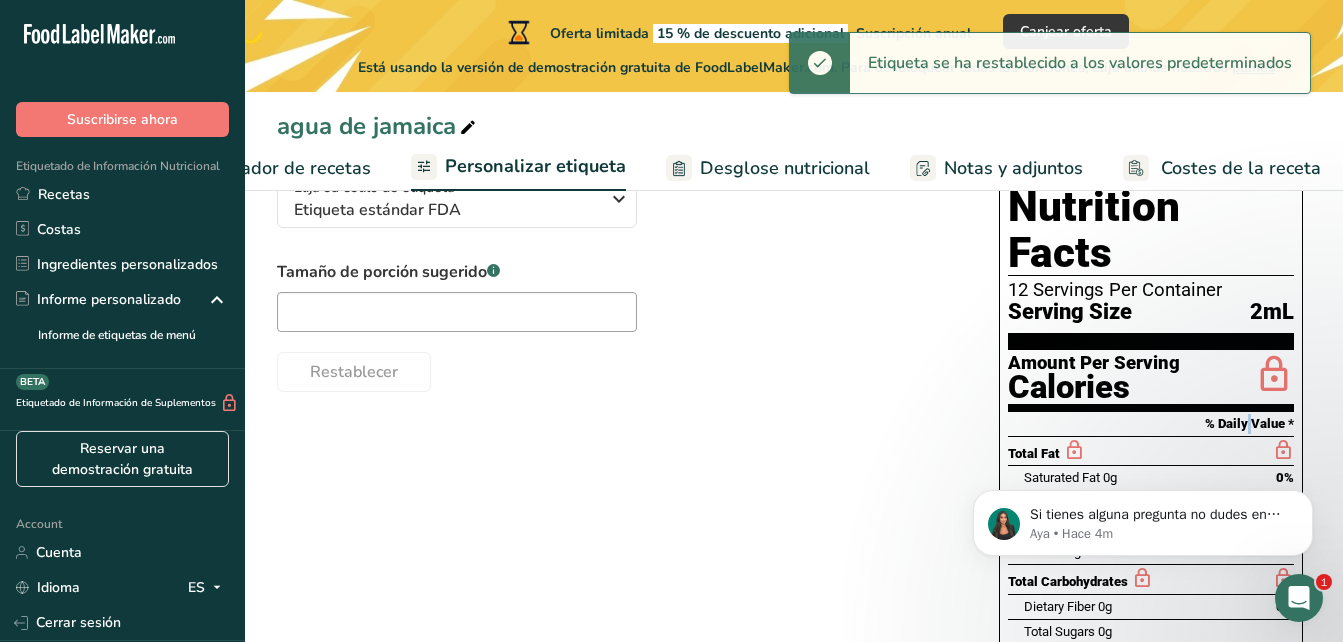 click on "% Daily Value *" at bounding box center [1151, 424] 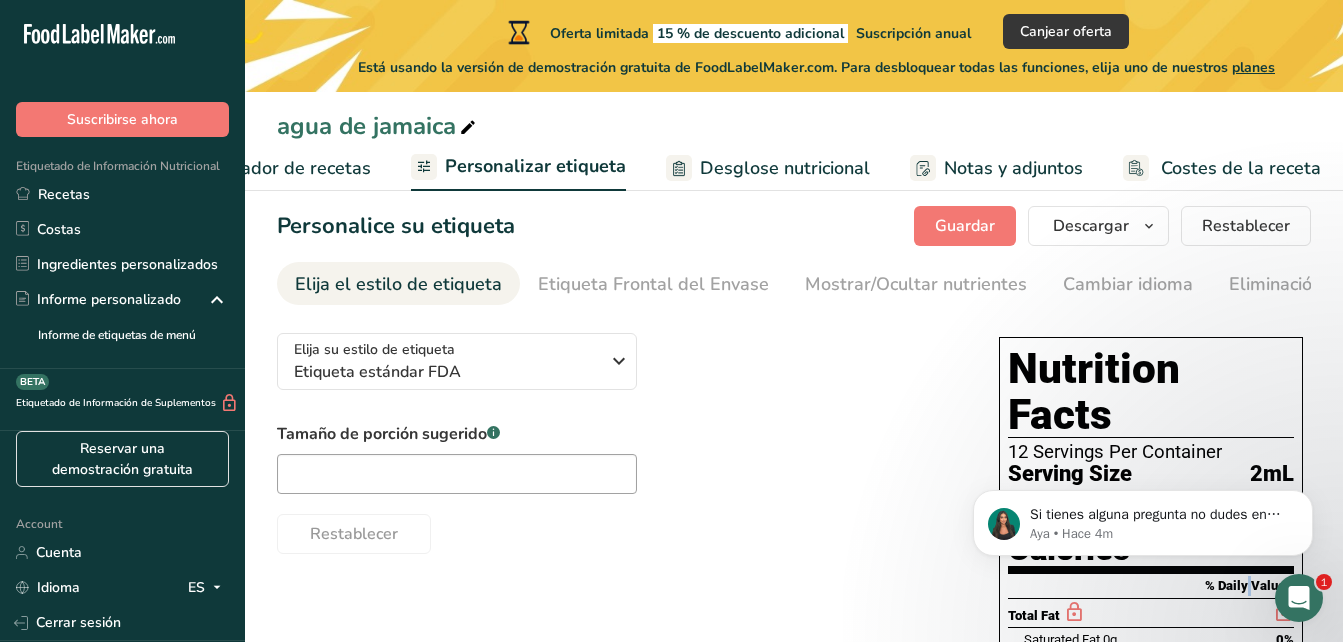 scroll, scrollTop: 0, scrollLeft: 0, axis: both 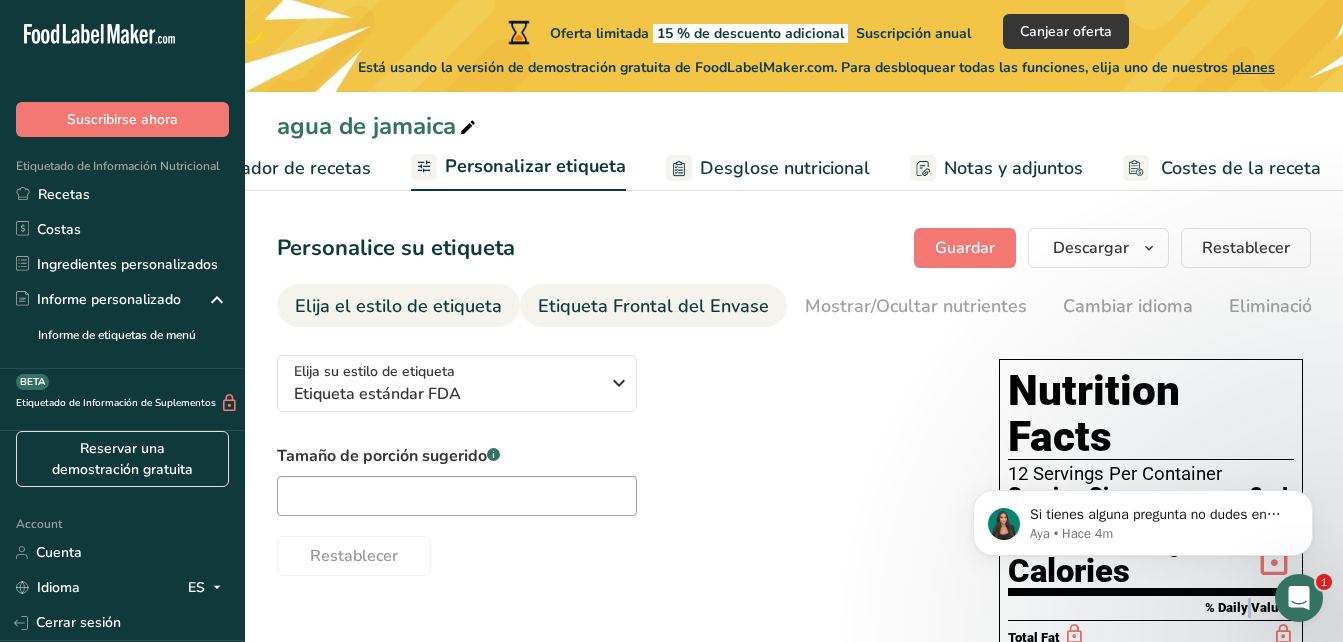 click on "Etiqueta Frontal del Envase" at bounding box center (653, 306) 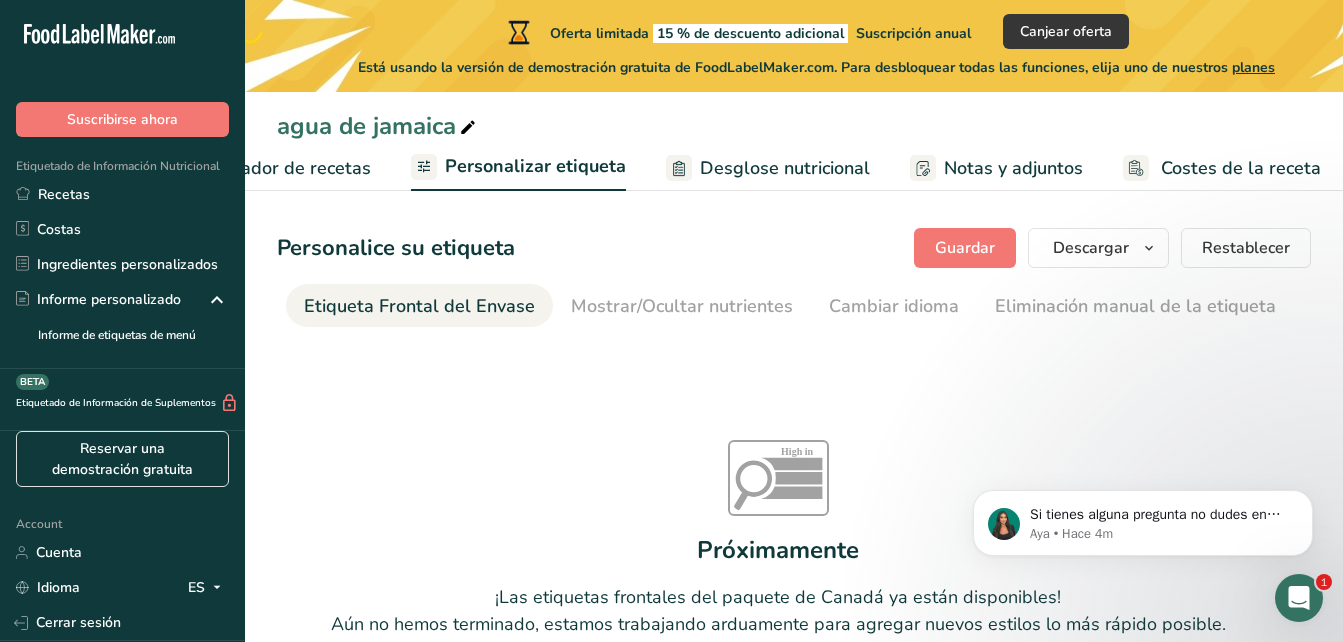 scroll, scrollTop: 0, scrollLeft: 238, axis: horizontal 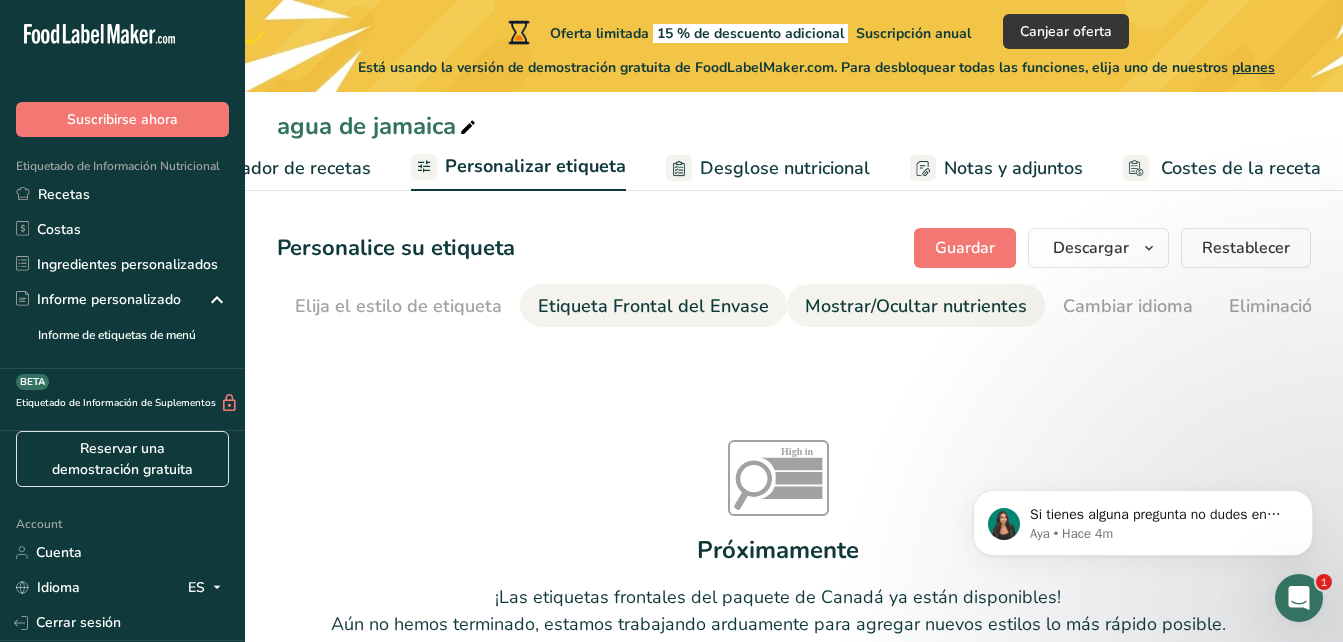 click on "Mostrar/Ocultar nutrientes" at bounding box center [916, 306] 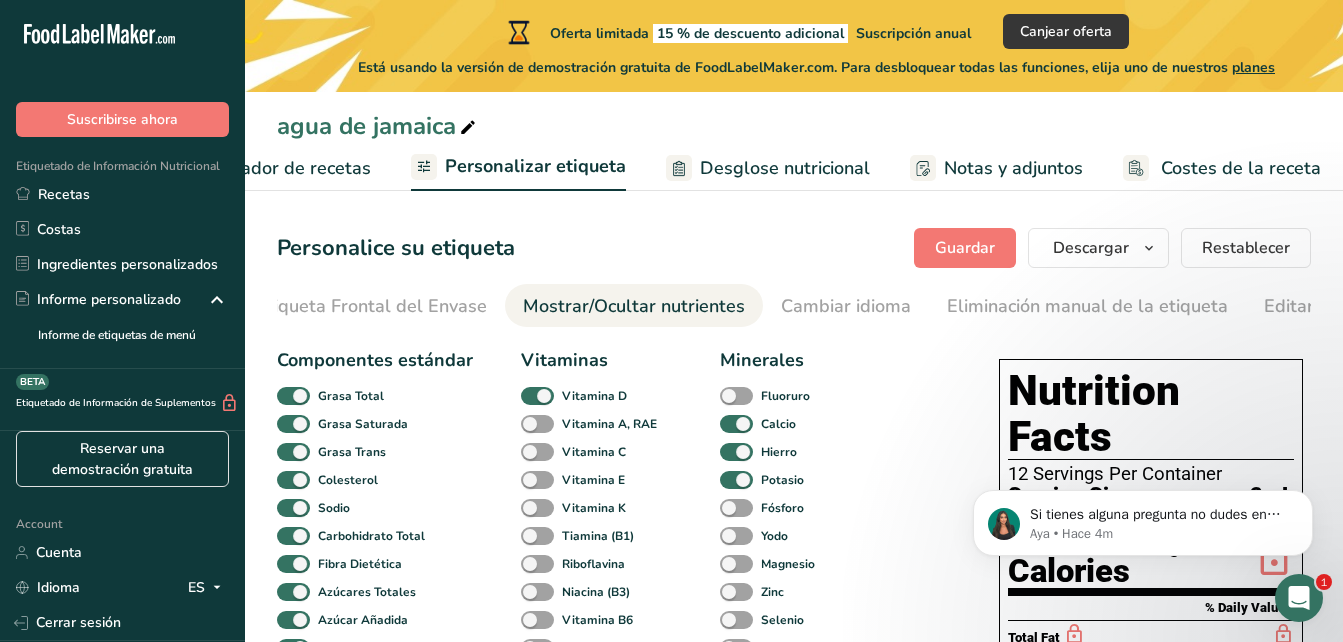 scroll, scrollTop: 0, scrollLeft: 499, axis: horizontal 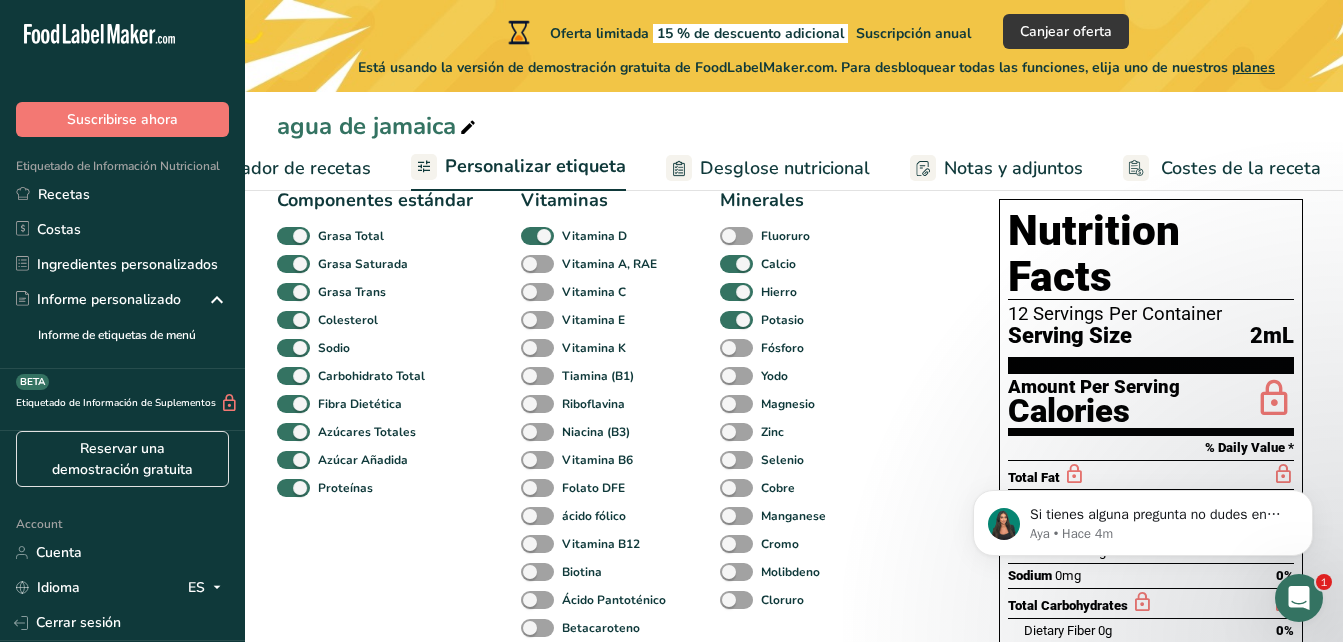 drag, startPoint x: 531, startPoint y: 226, endPoint x: 1047, endPoint y: 362, distance: 533.6216 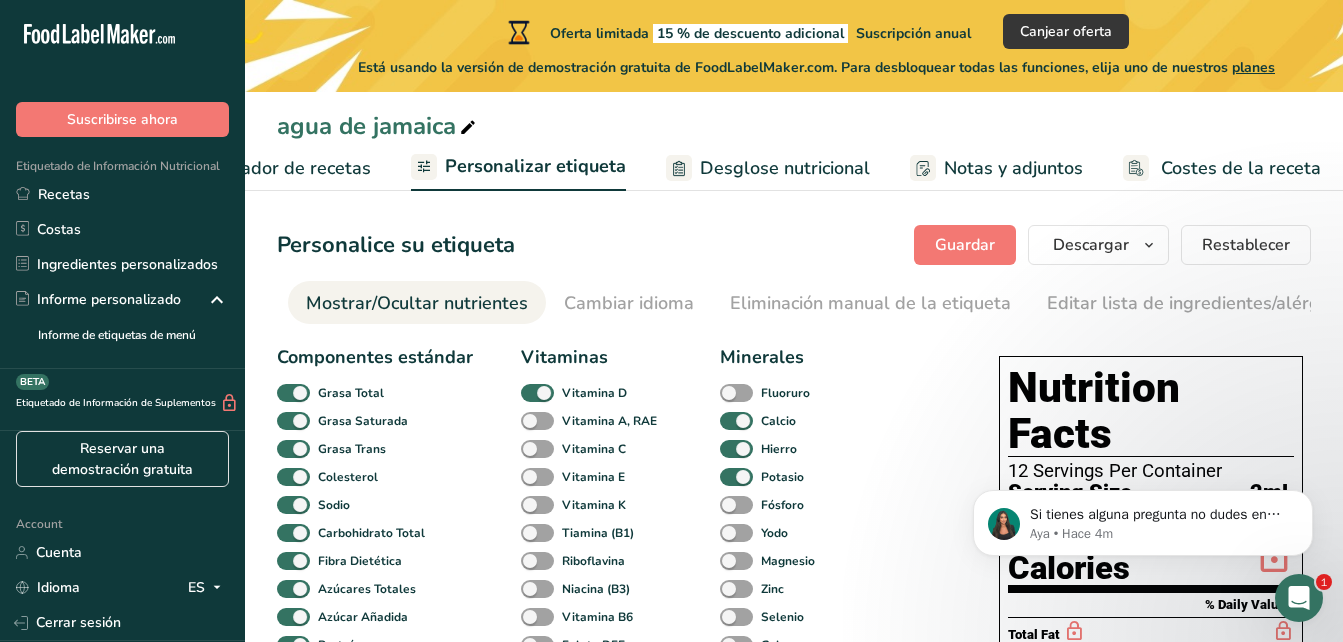 scroll, scrollTop: 0, scrollLeft: 0, axis: both 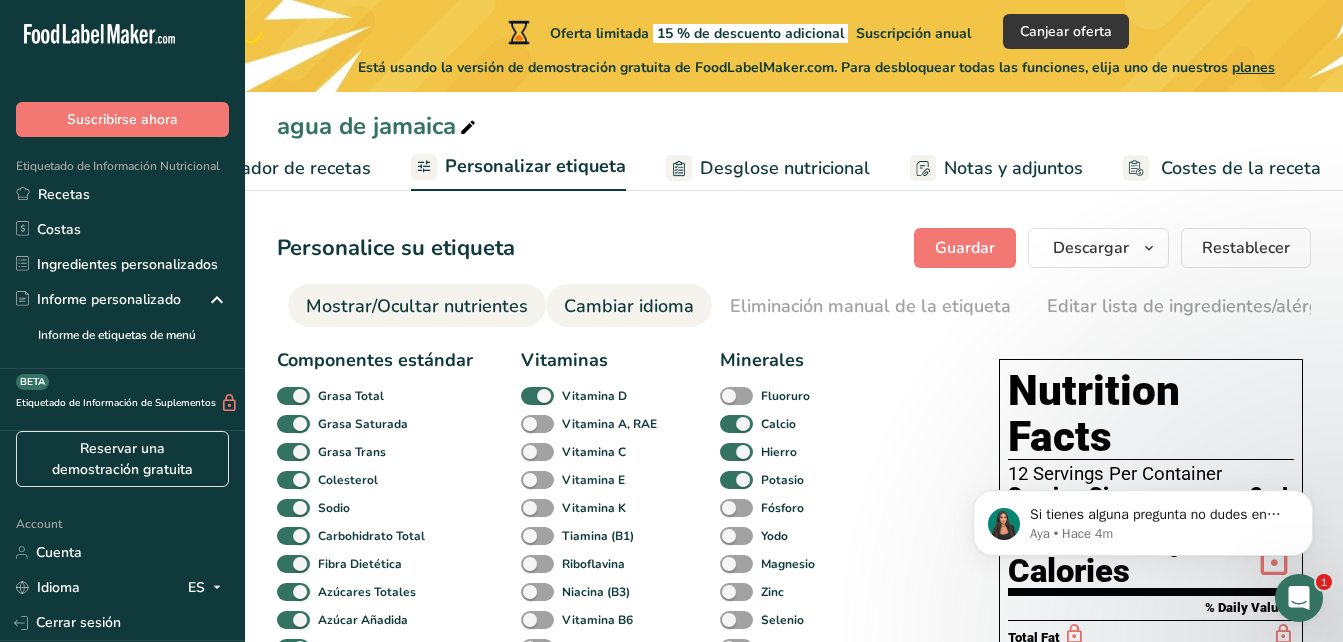 click on "Cambiar idioma" at bounding box center (629, 306) 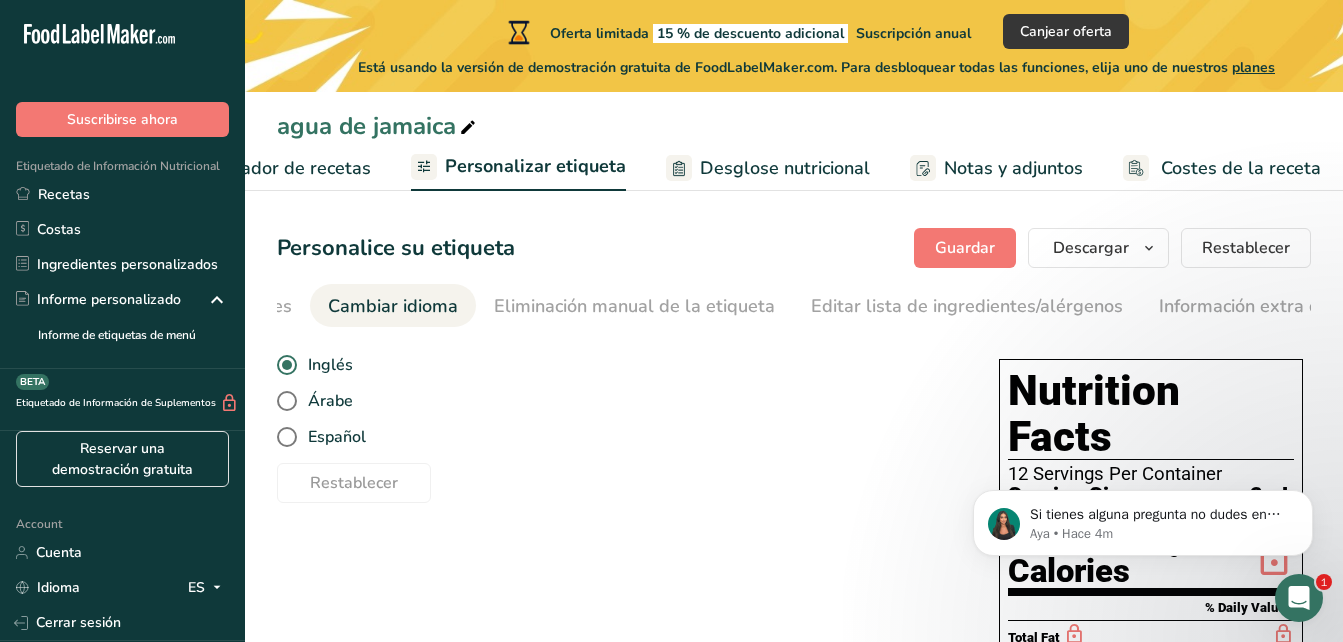 scroll, scrollTop: 0, scrollLeft: 752, axis: horizontal 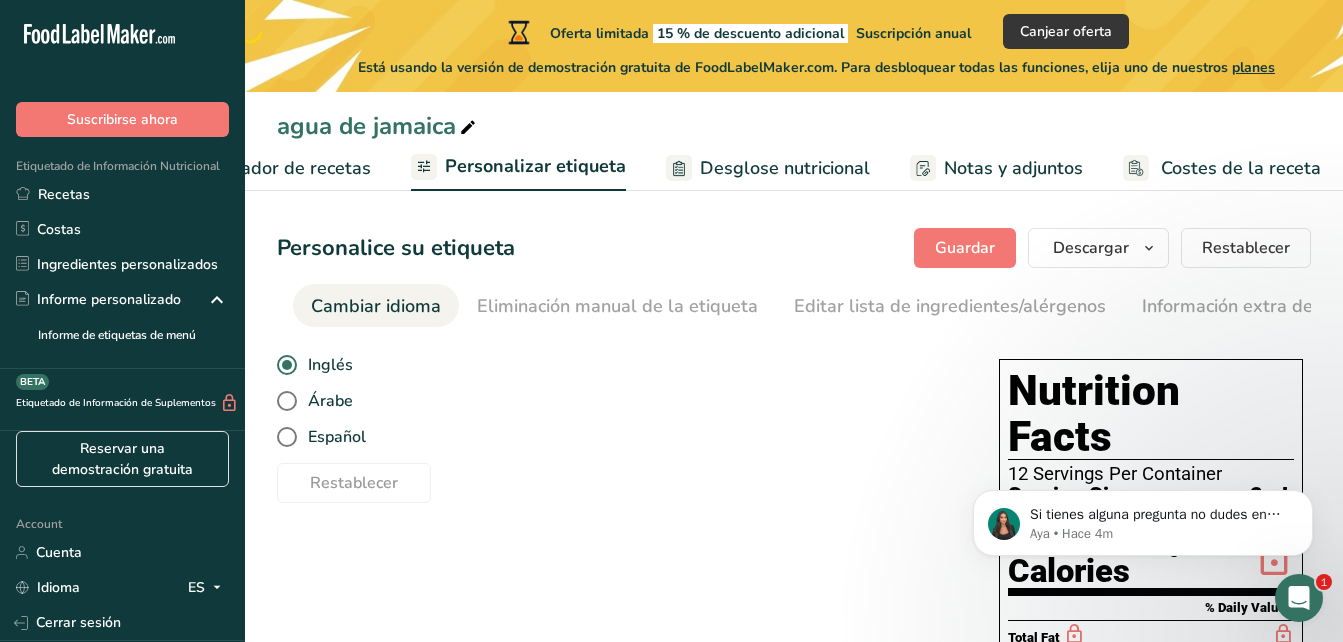 click on "Eliminación manual de la etiqueta" at bounding box center [617, 306] 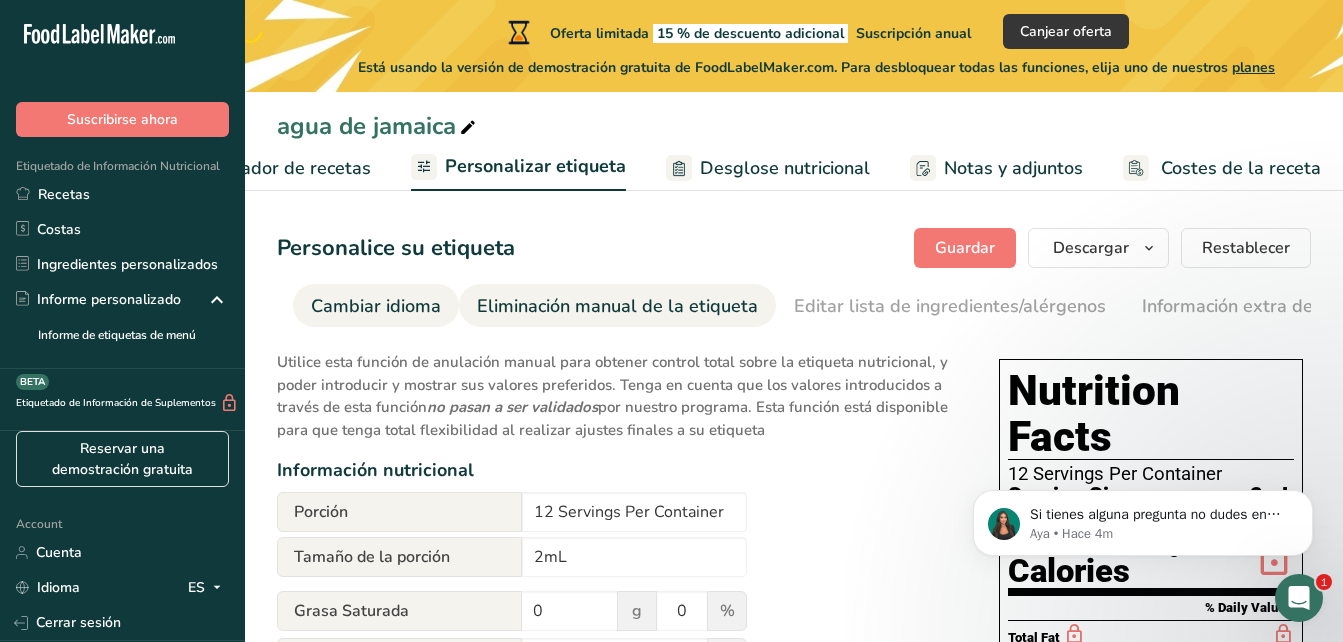 scroll, scrollTop: 0, scrollLeft: 833, axis: horizontal 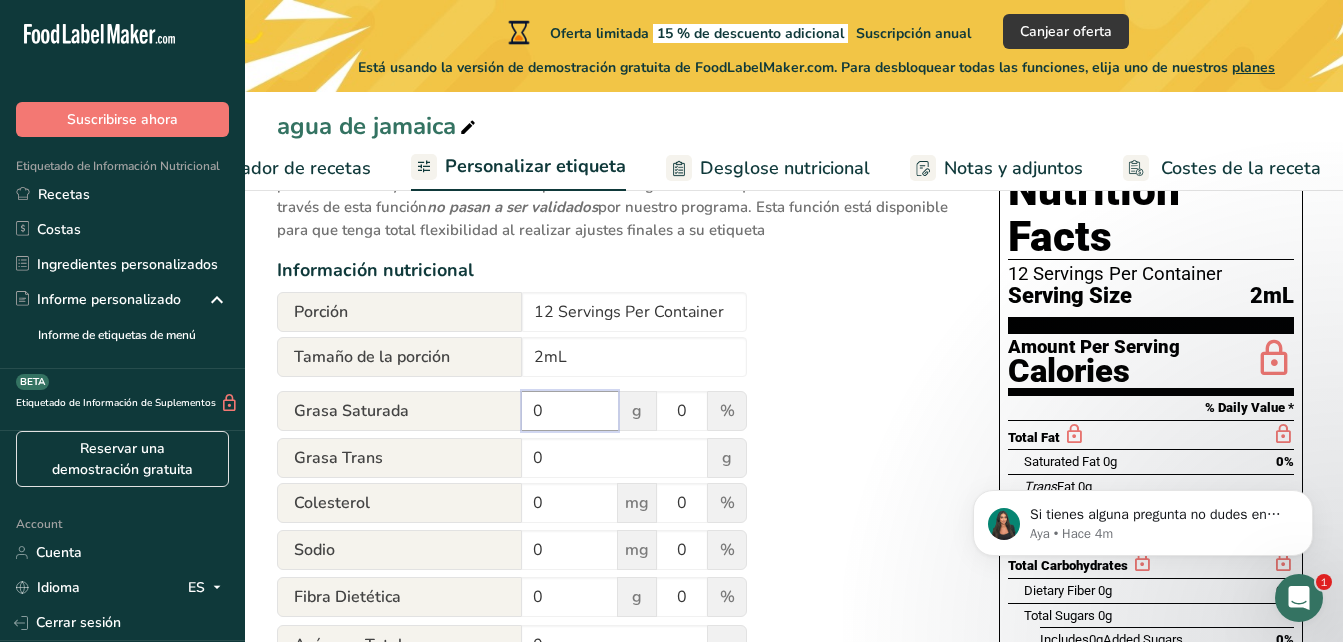 click on "0" at bounding box center [570, 411] 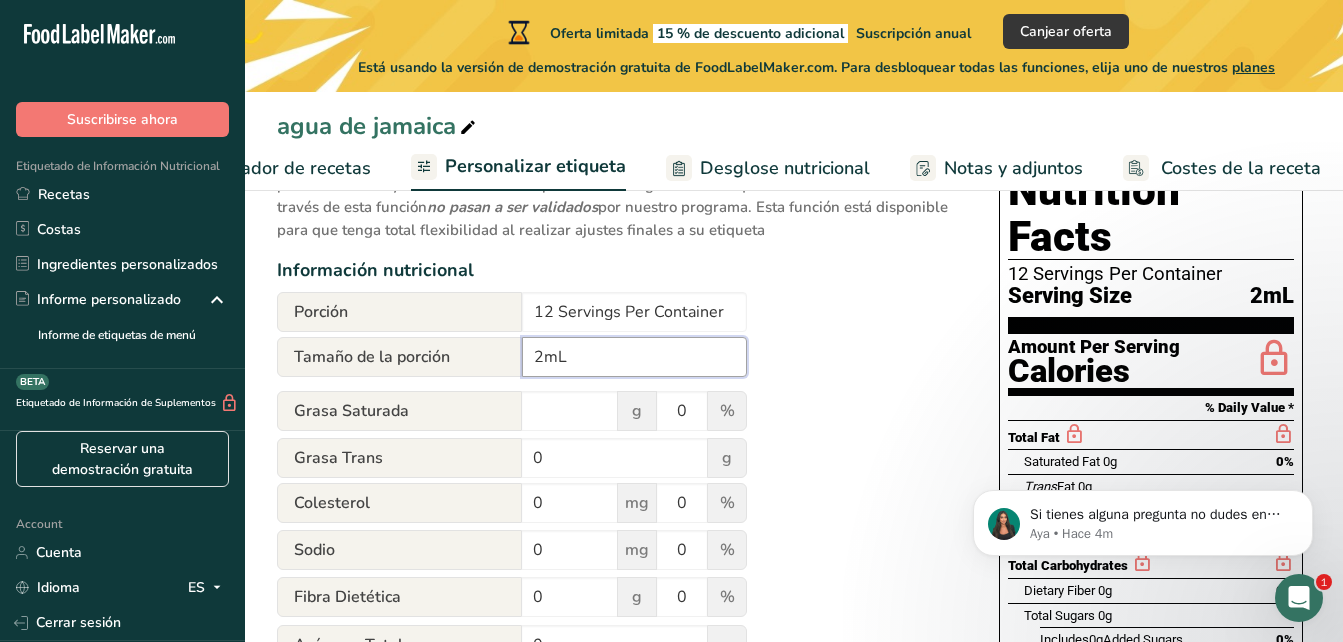 type on "0" 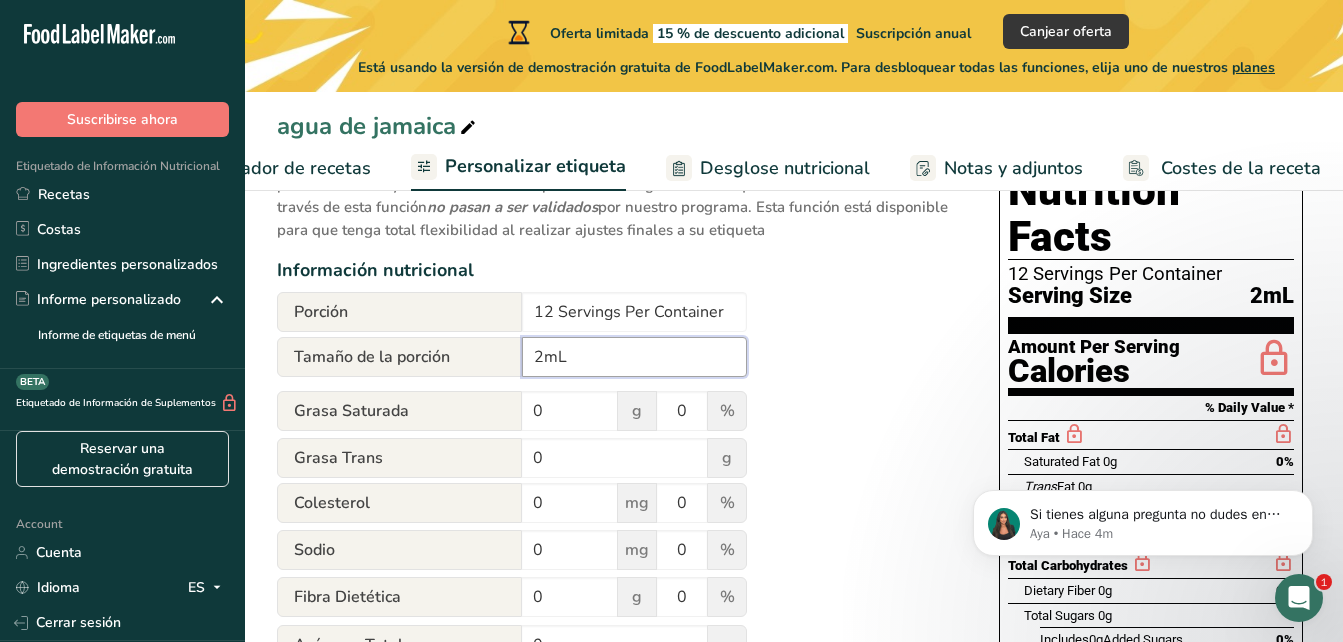click on "2mL" at bounding box center (634, 357) 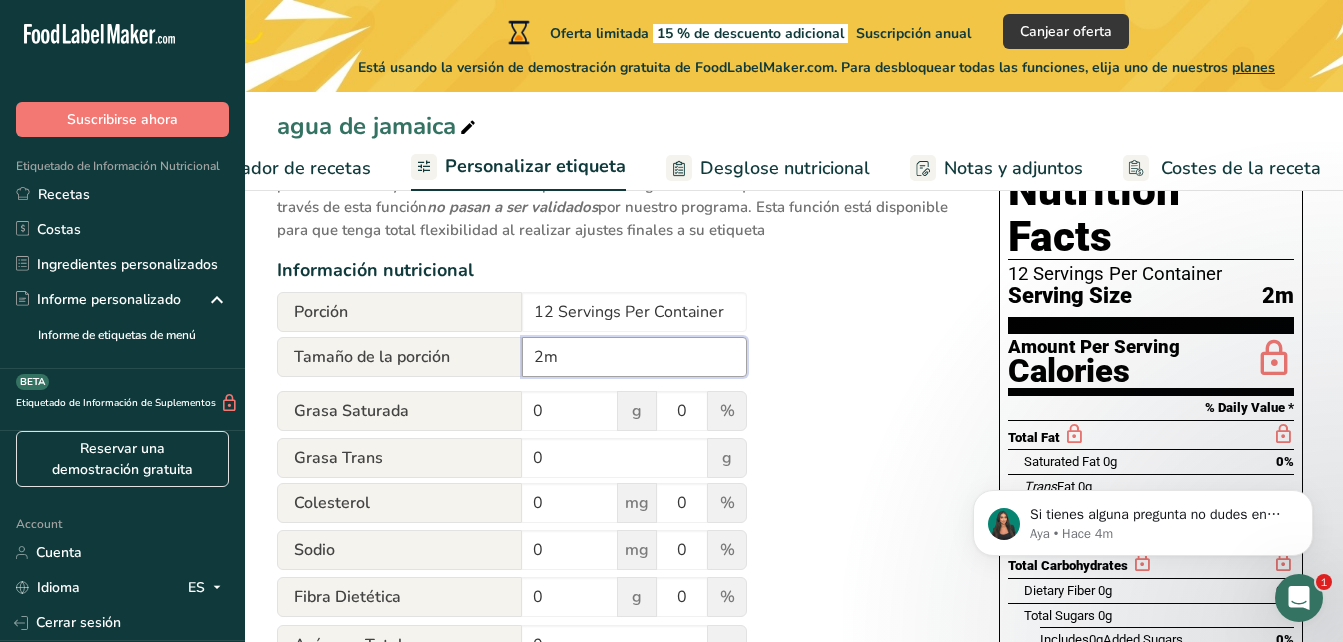 type on "2" 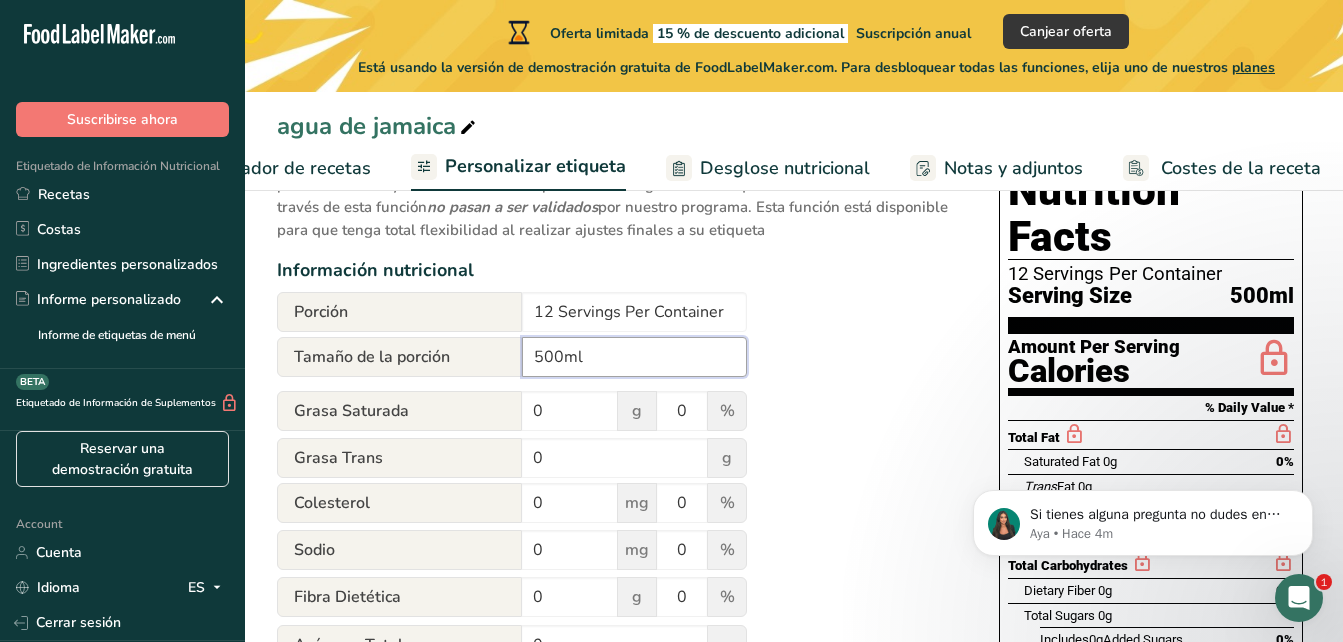 type on "500ml" 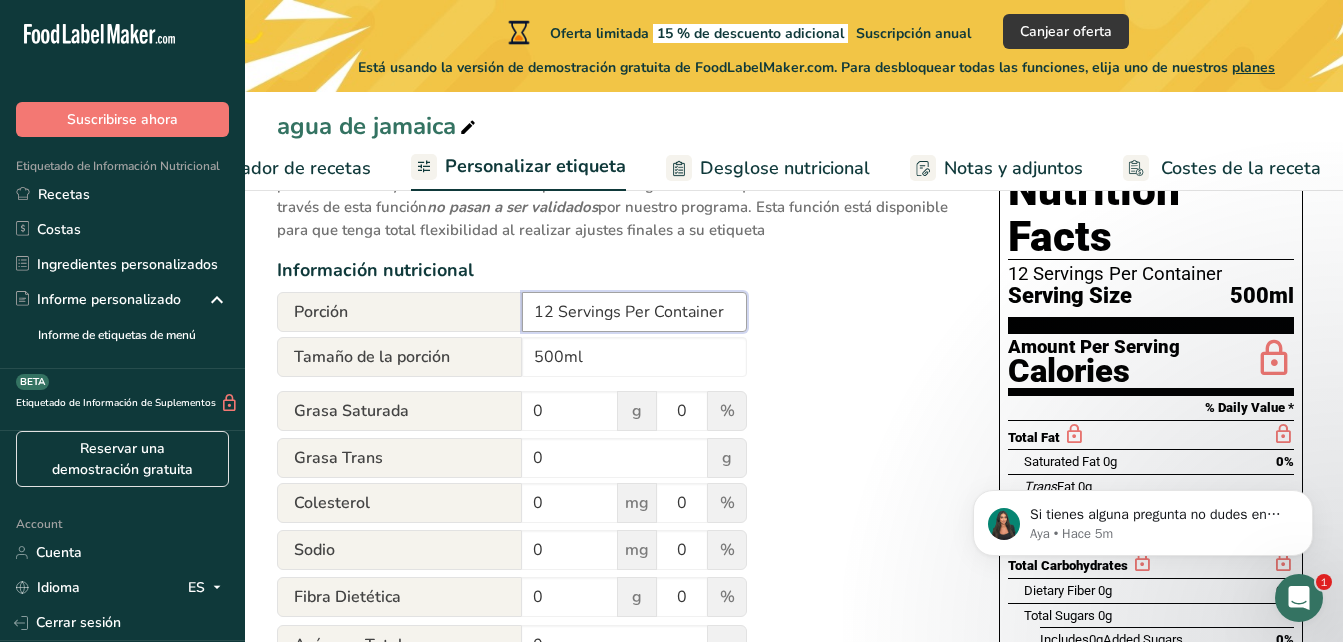drag, startPoint x: 740, startPoint y: 324, endPoint x: 538, endPoint y: 322, distance: 202.0099 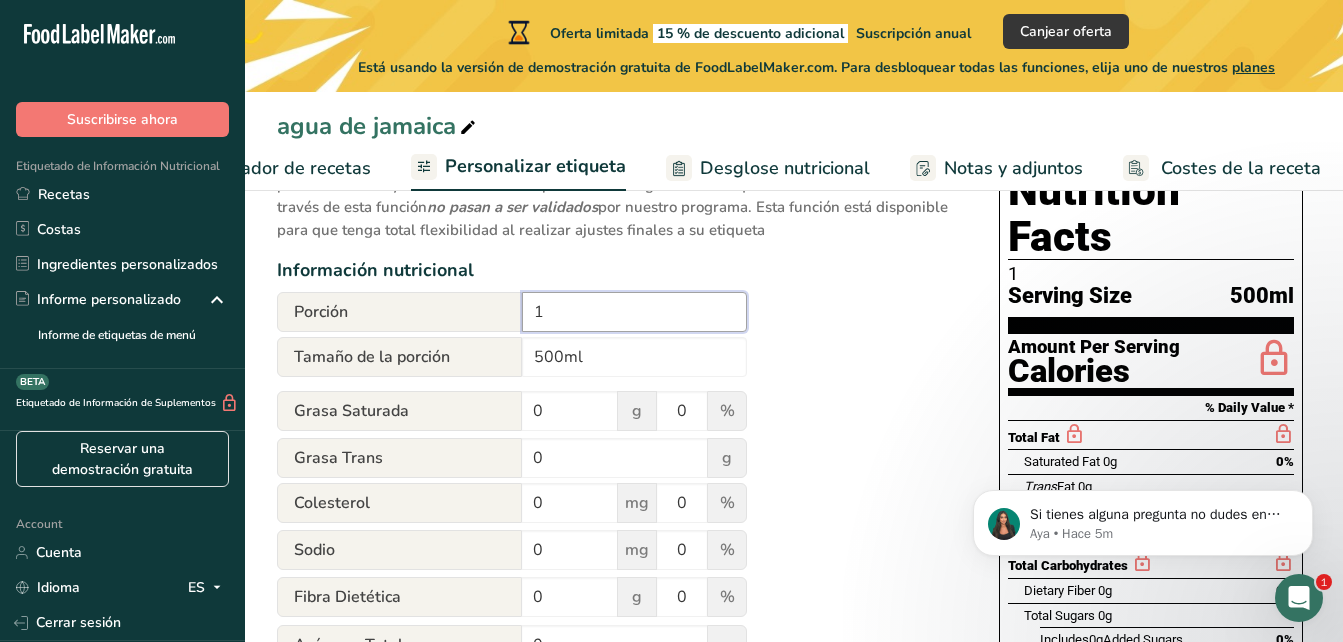 type on "1" 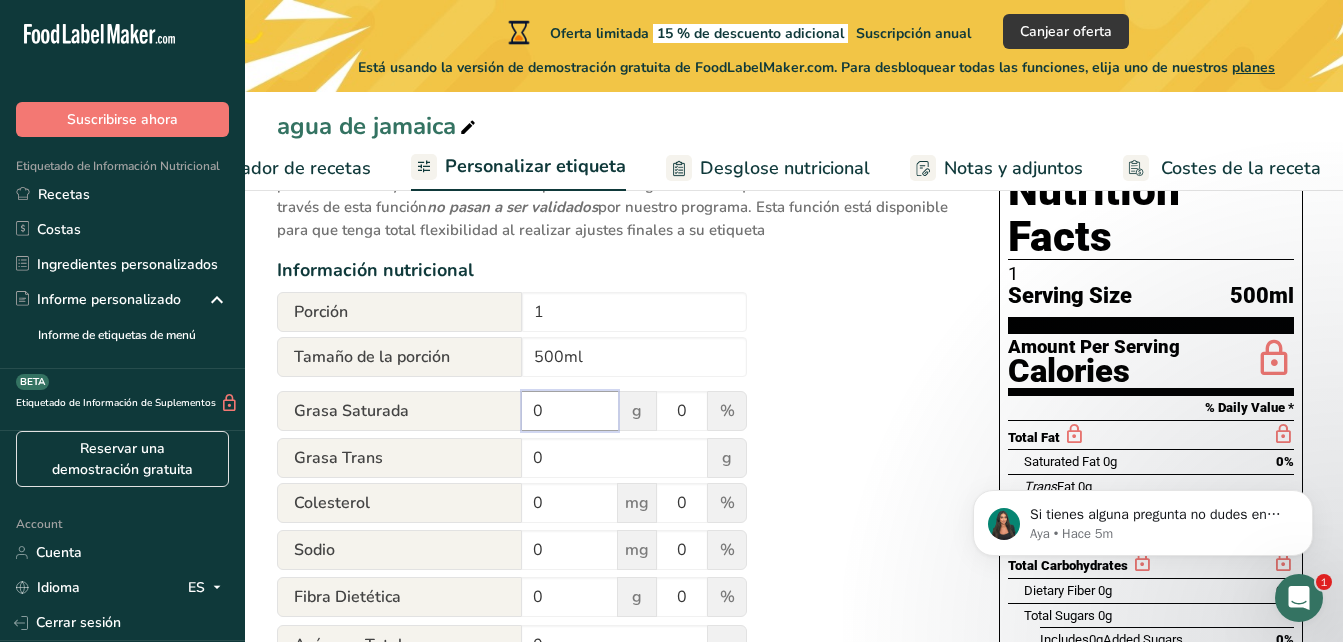 click on "0" at bounding box center [570, 411] 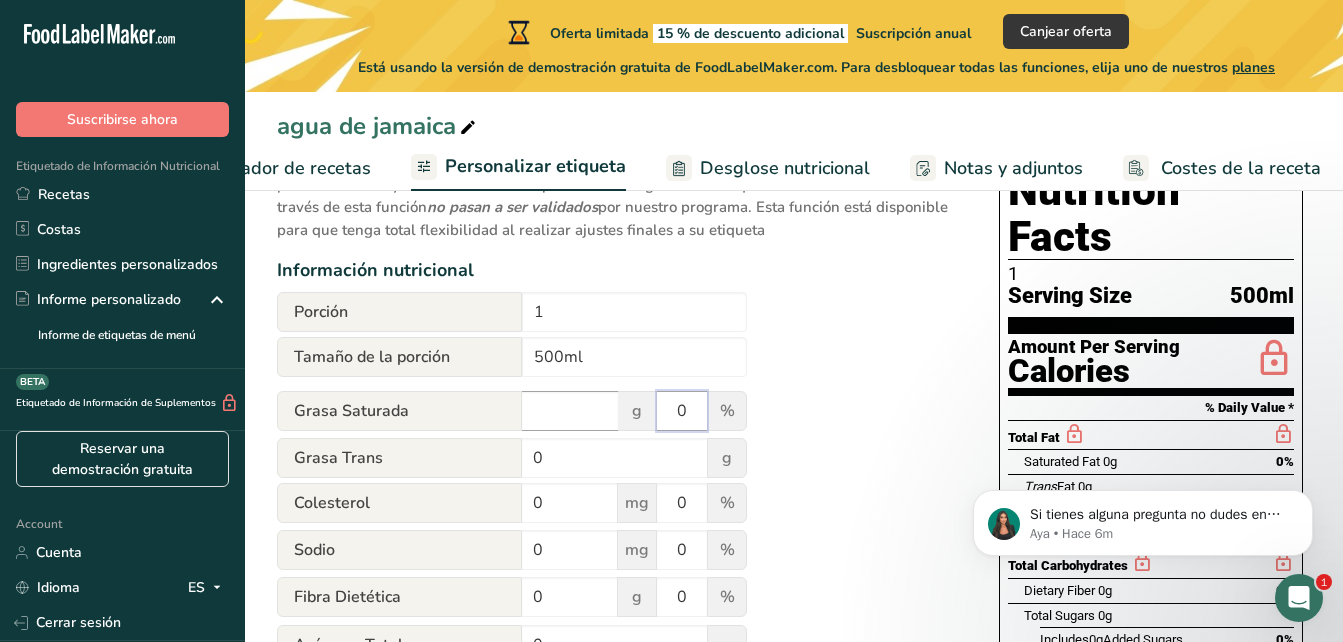 type on "0" 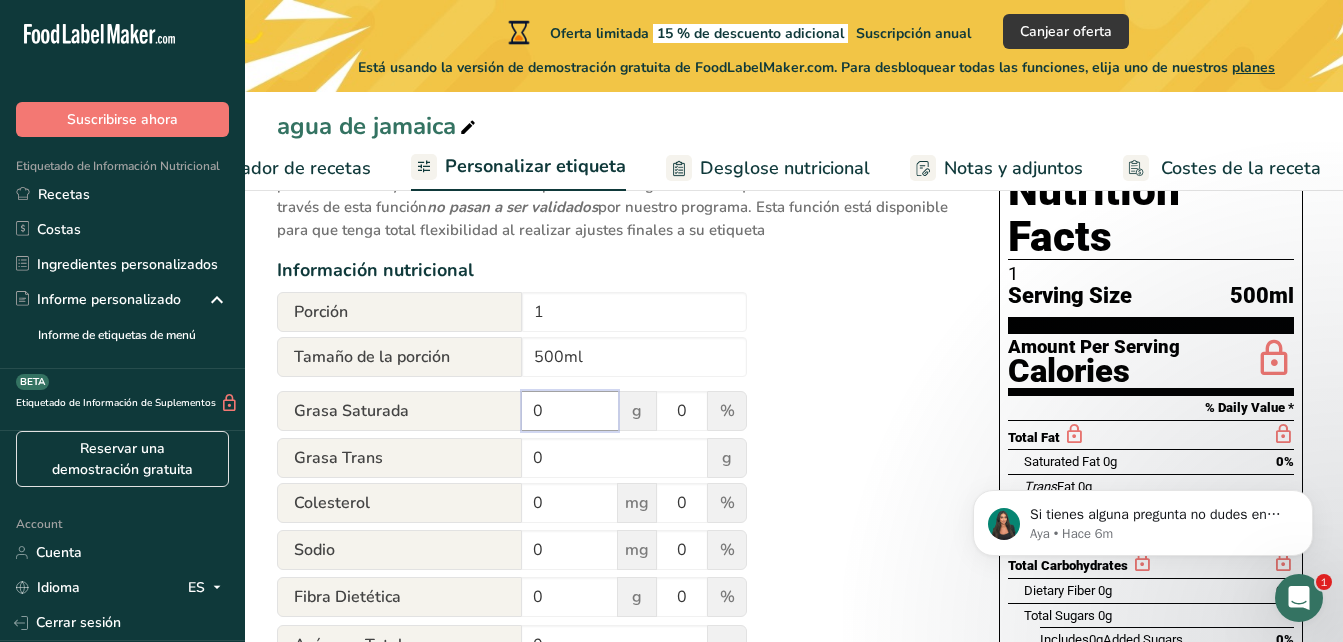 click on "0" at bounding box center [570, 411] 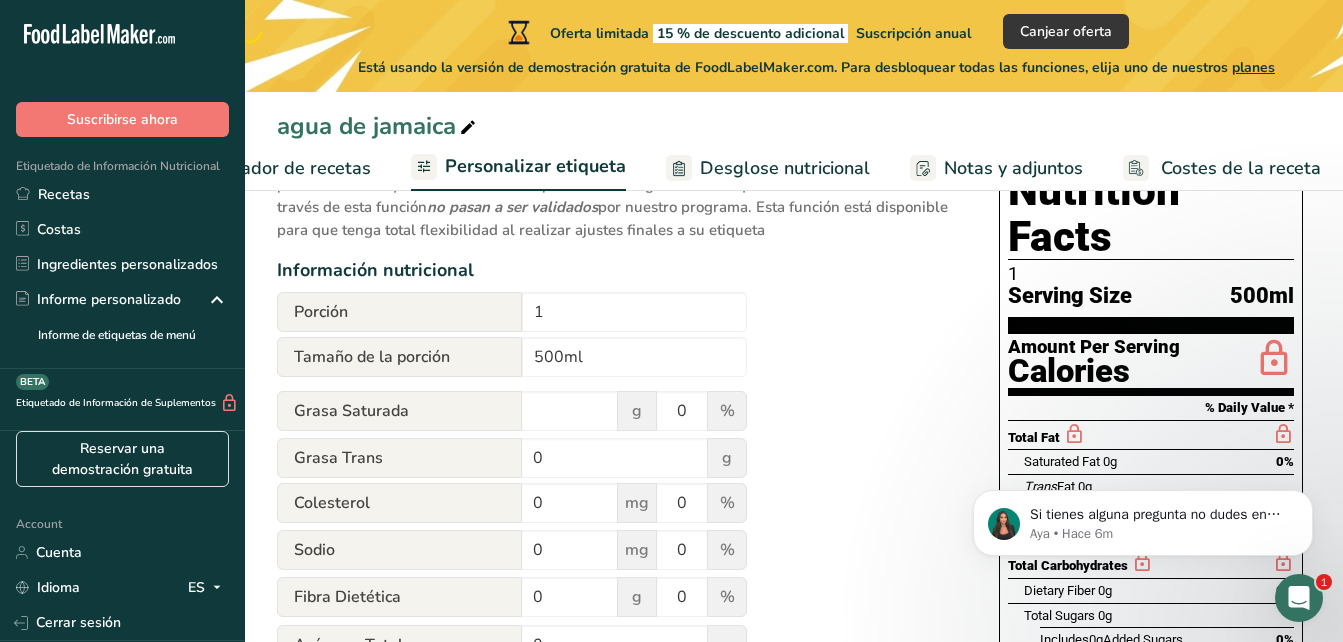 type on "0" 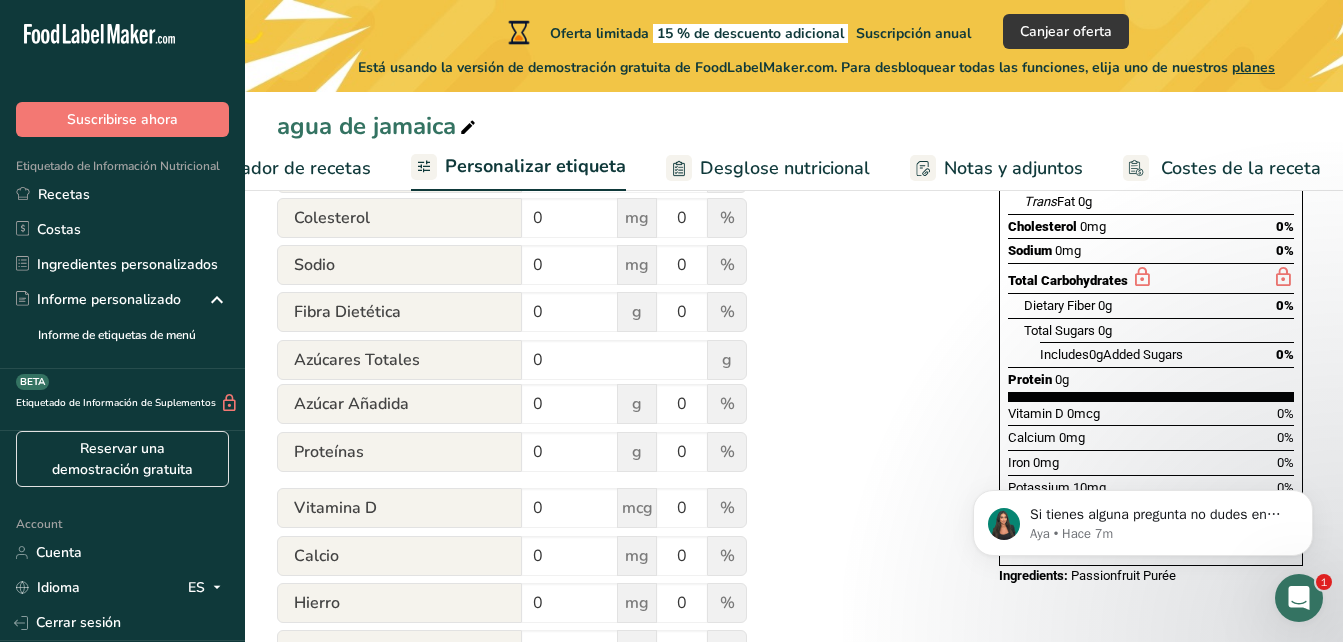 scroll, scrollTop: 200, scrollLeft: 0, axis: vertical 